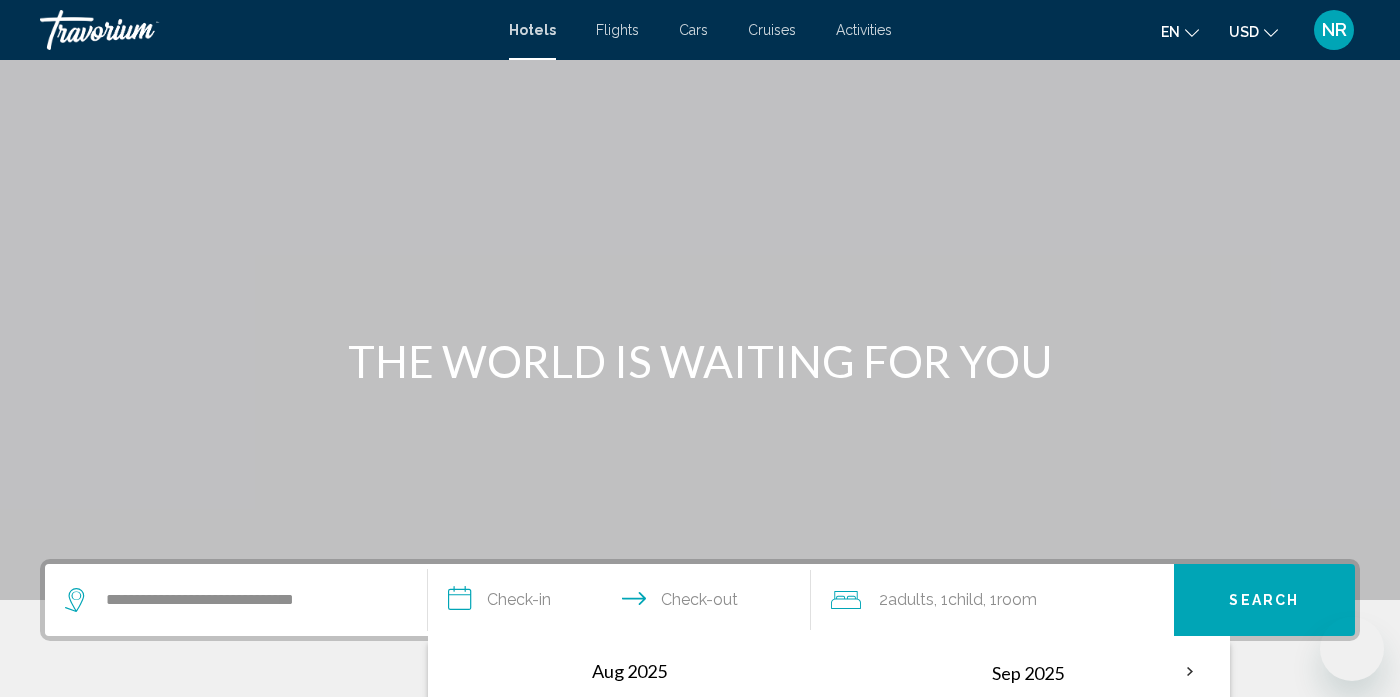 scroll, scrollTop: 494, scrollLeft: 0, axis: vertical 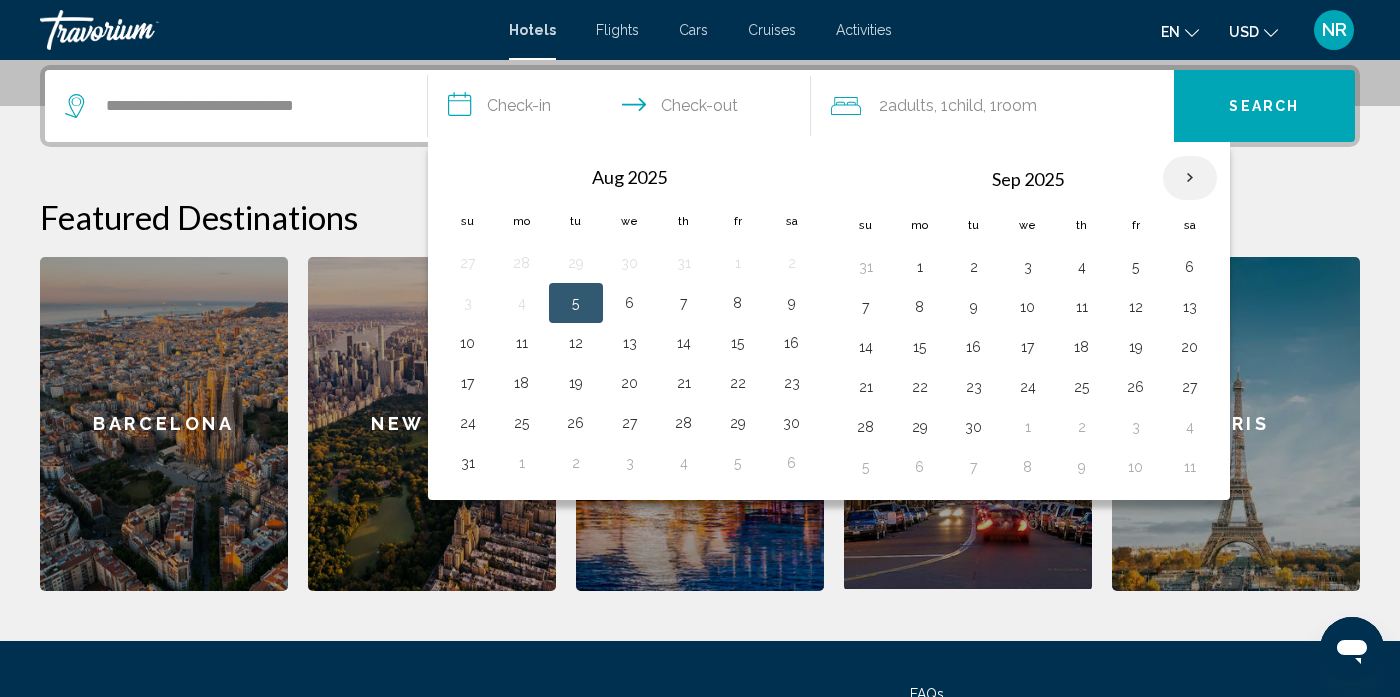 click at bounding box center [1190, 178] 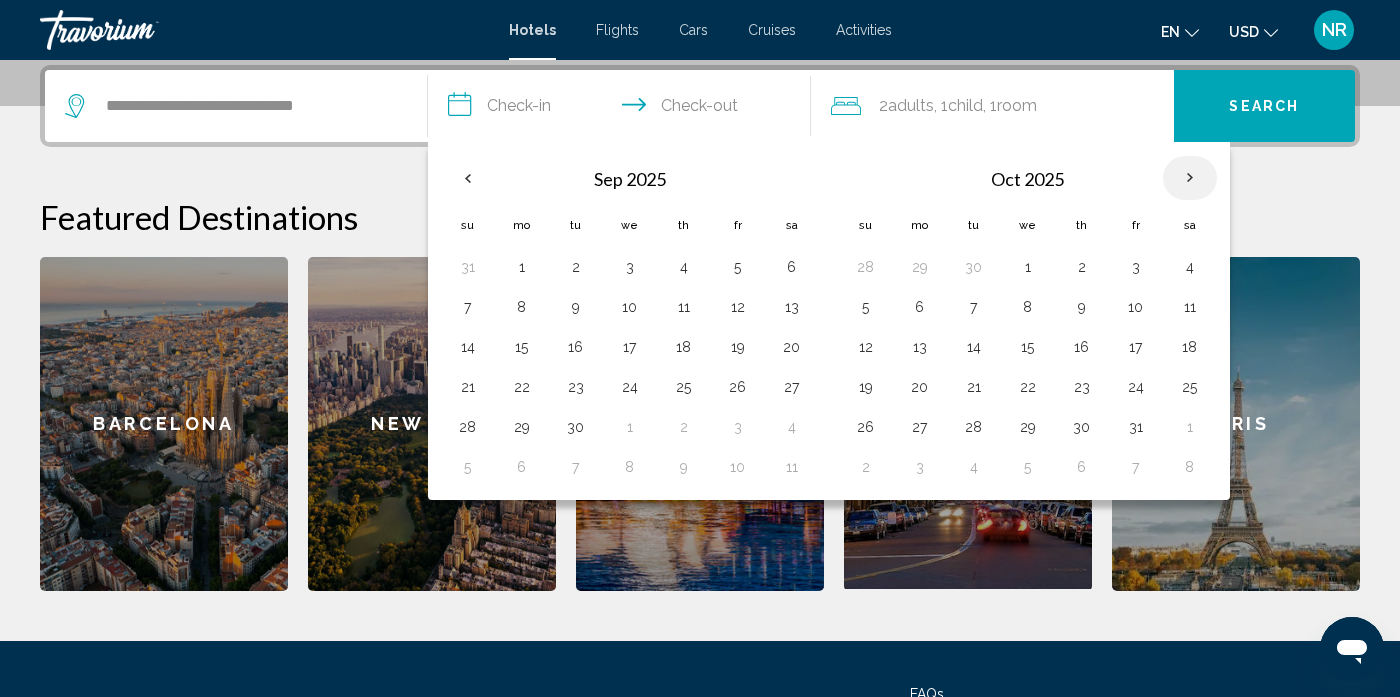 click at bounding box center [1190, 178] 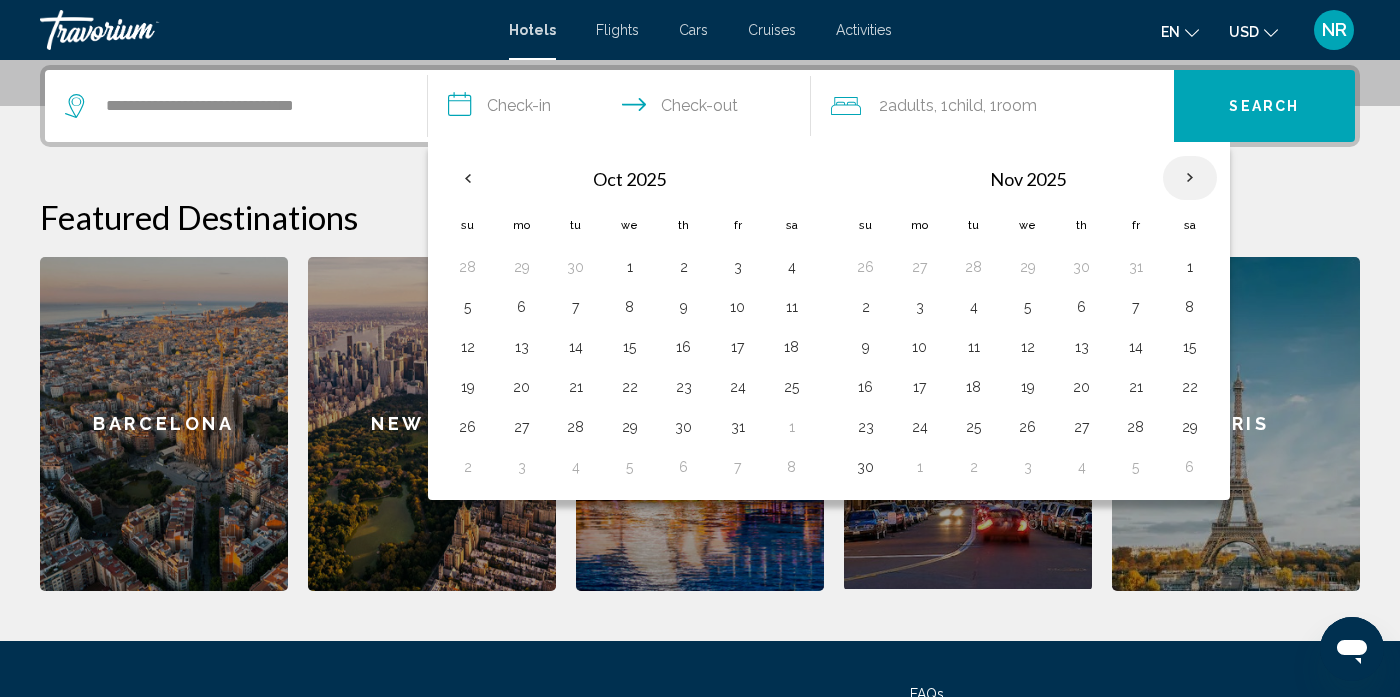 click at bounding box center [1190, 178] 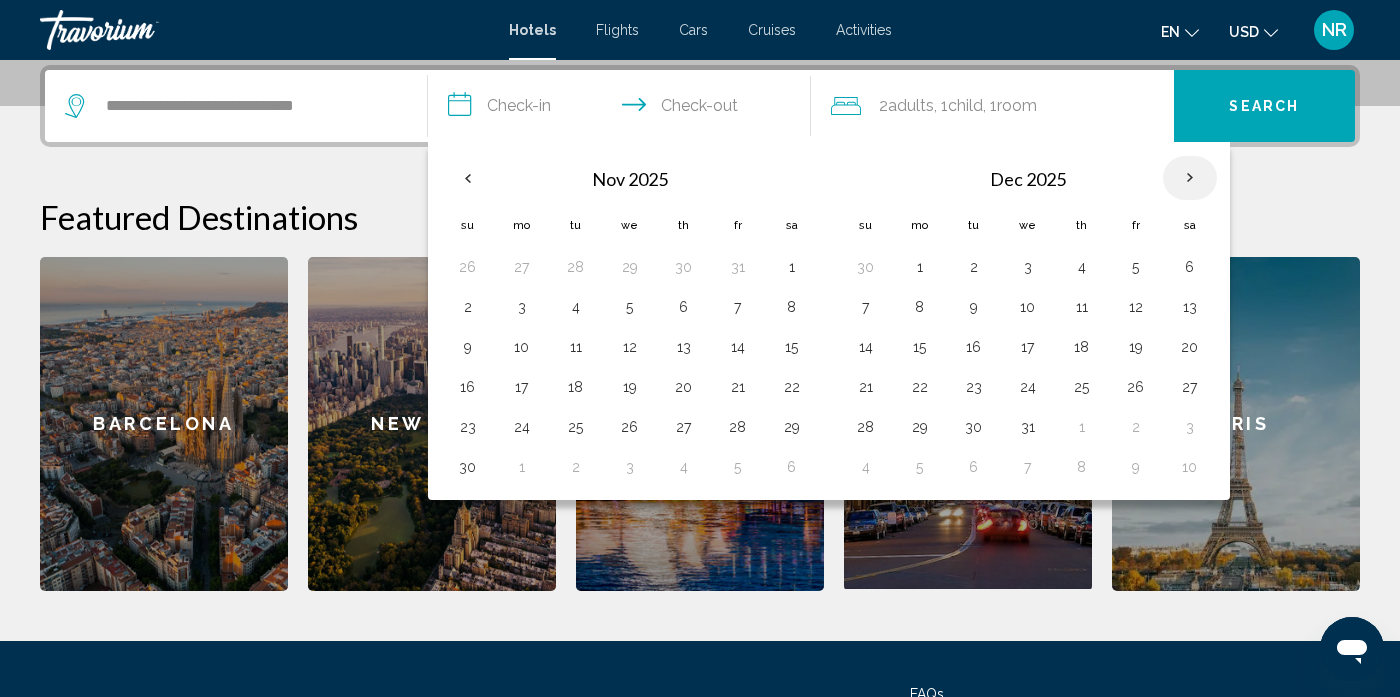 click at bounding box center [1190, 178] 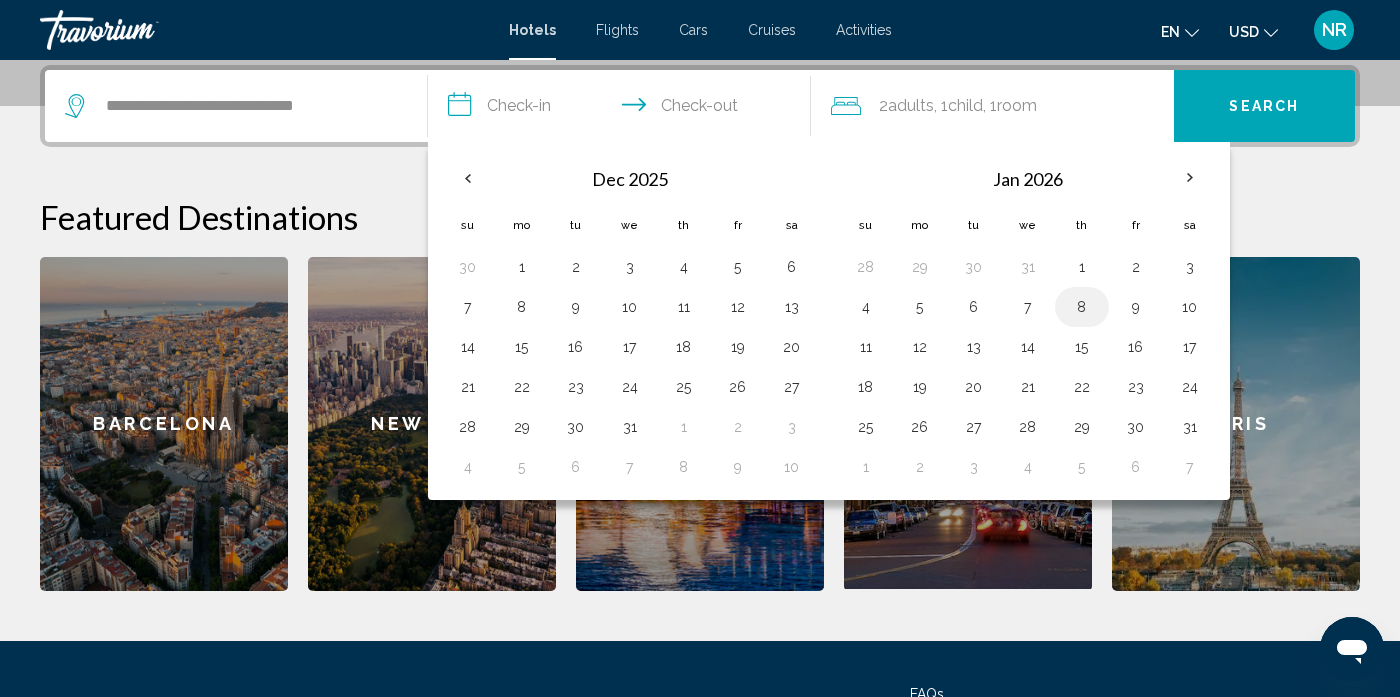 click on "8" at bounding box center (1082, 307) 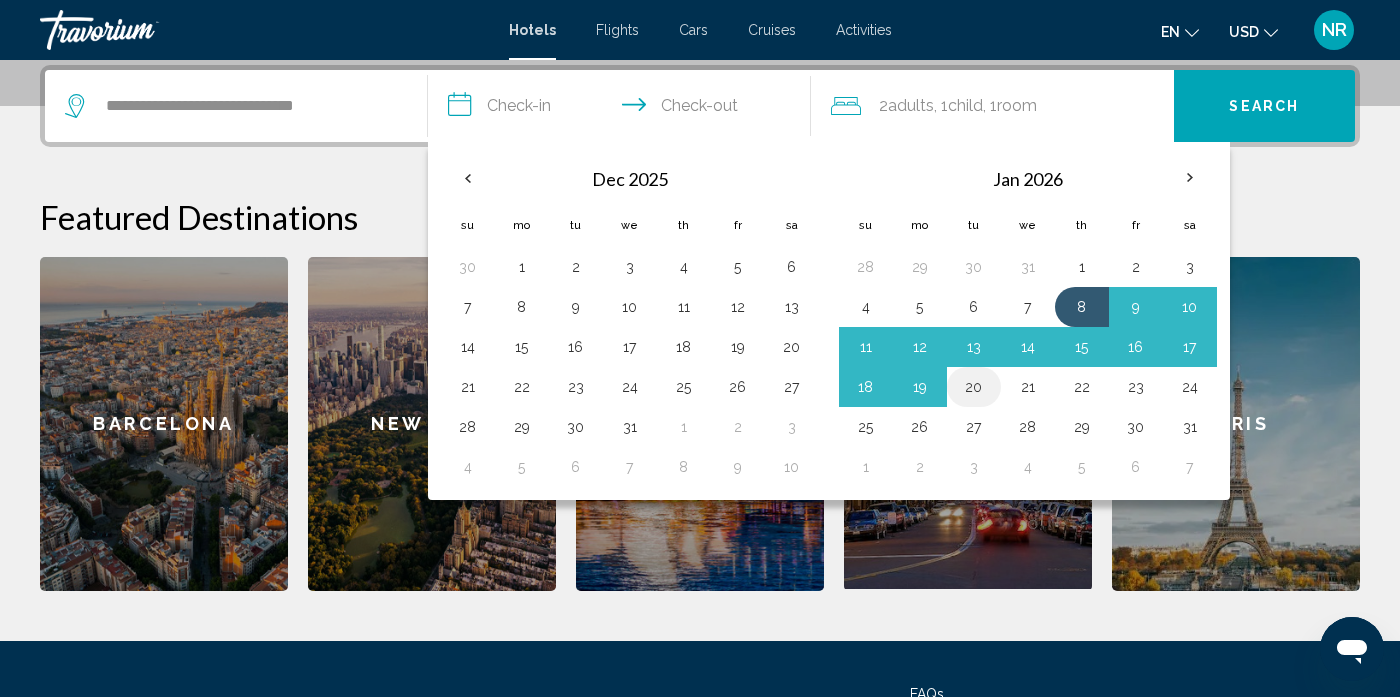 click on "20" at bounding box center (974, 387) 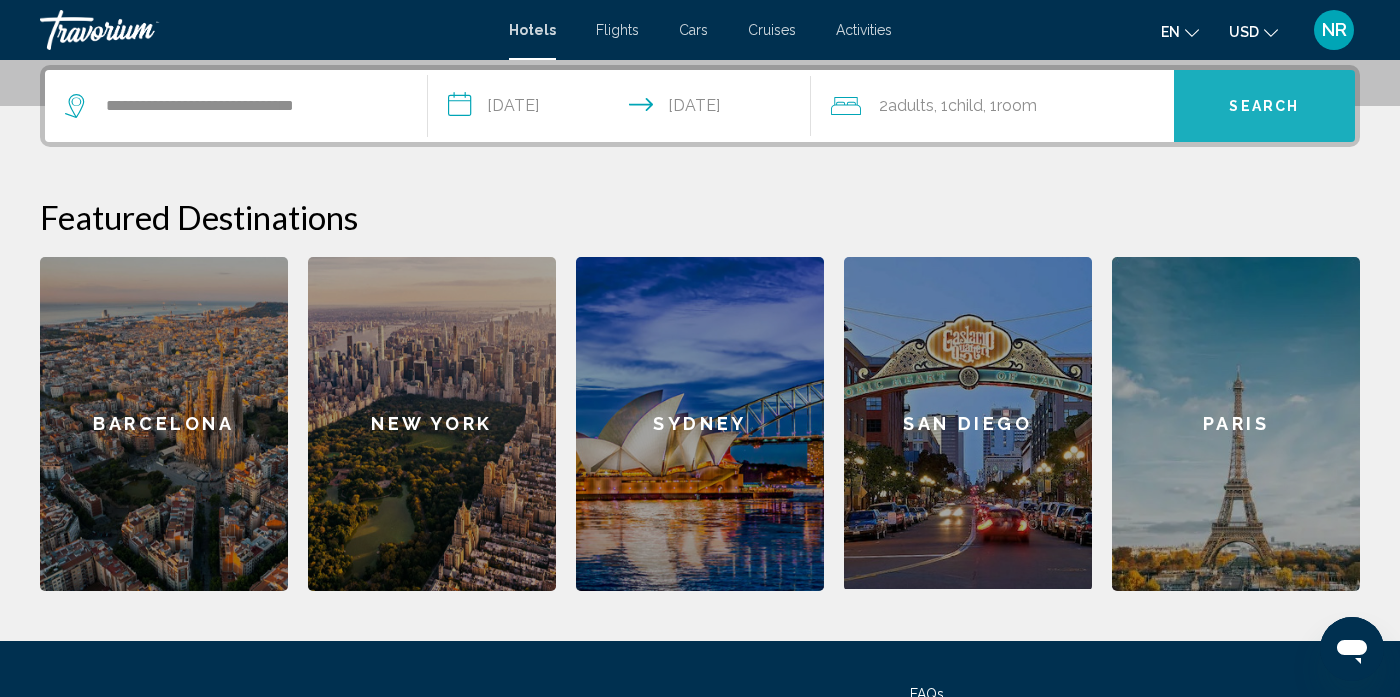 click on "Search" at bounding box center (1264, 106) 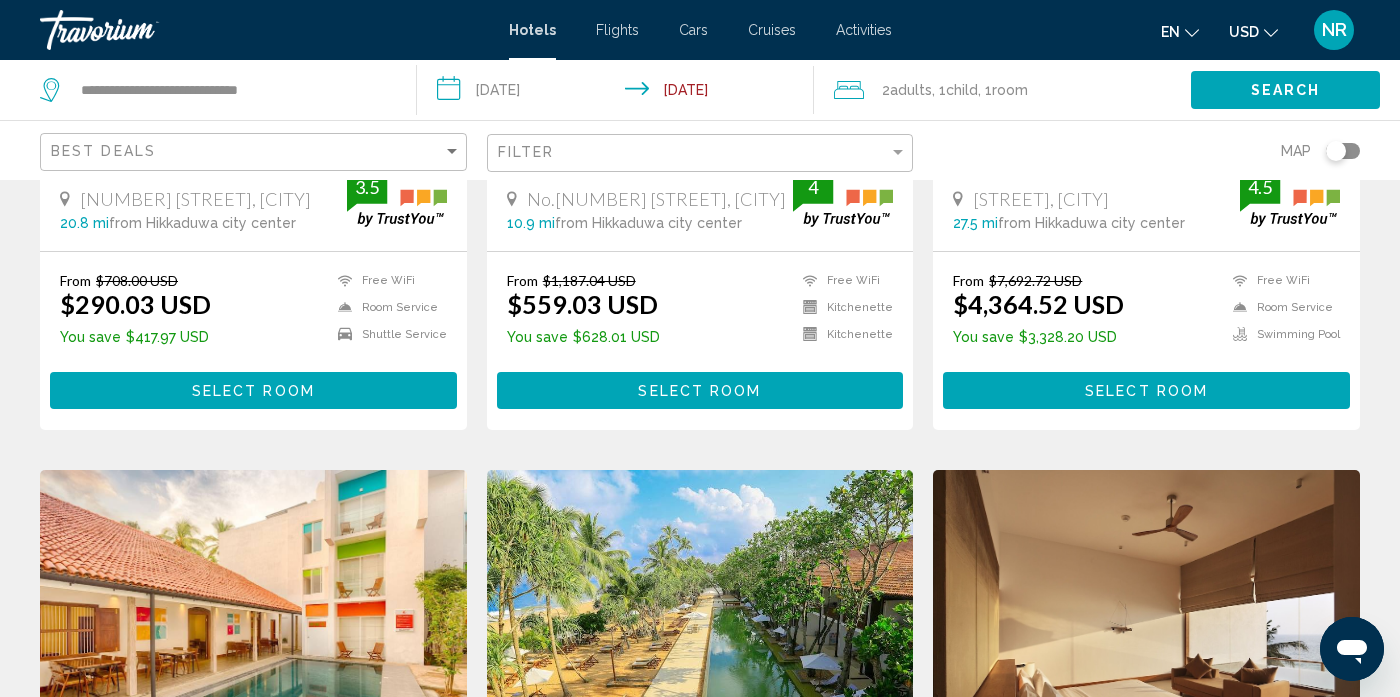 scroll, scrollTop: 0, scrollLeft: 0, axis: both 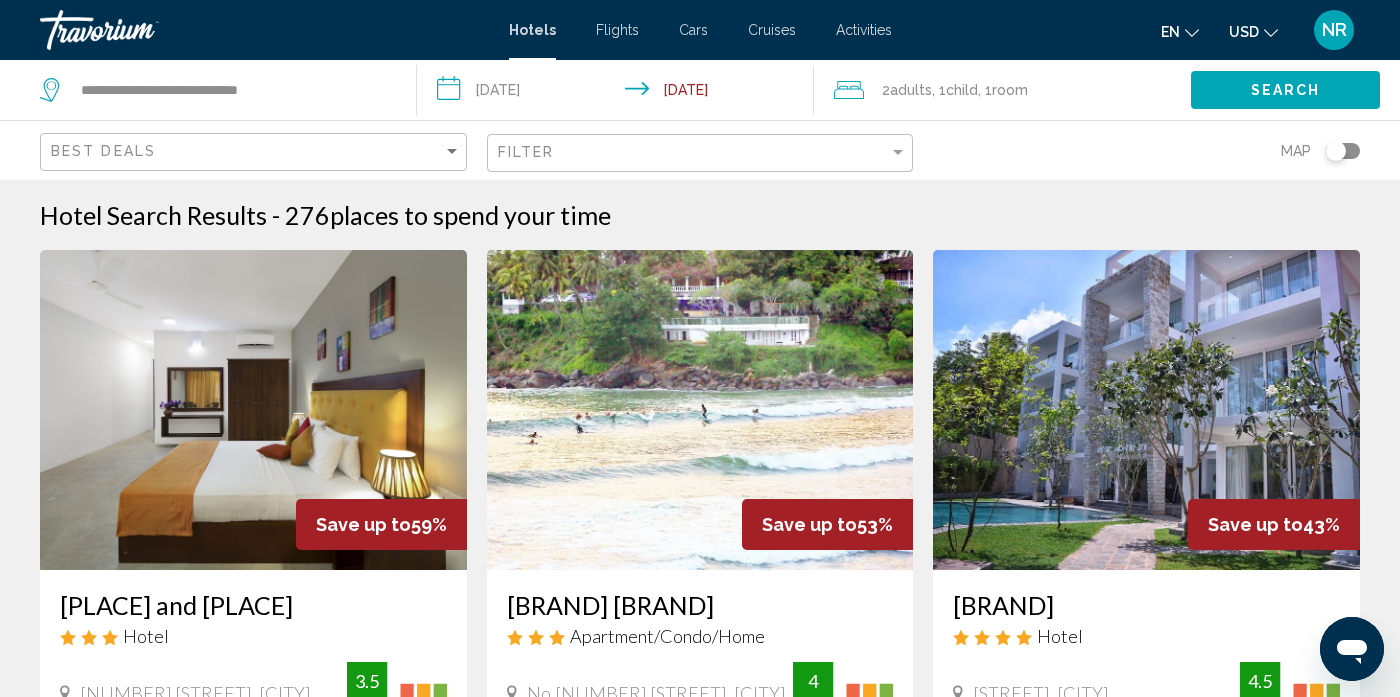 click on "Hotel Search Results  -   276  places to spend your time Save up to  59%   [PLACE] and [PLACE]
Hotel
[NUMBER] [STREET], [PLACE] [DISTANCE]  from [PLACE] city center from hotel 3.5 From [PRICE] [PRICE]  You save  [PRICE]
Free WiFi
Room Service
Shuttle Service  3.5 Select Room Save up to  53%   [PLACE]
Apartment/Condo/Home
No.[NUMBER] [STREET], [PLACE] [DISTANCE]  from [PLACE] city center from hotel 4 From [PRICE] [PRICE]  You save  [PRICE]
Free WiFi
Kitchenette
4  43%" at bounding box center (700, 1731) 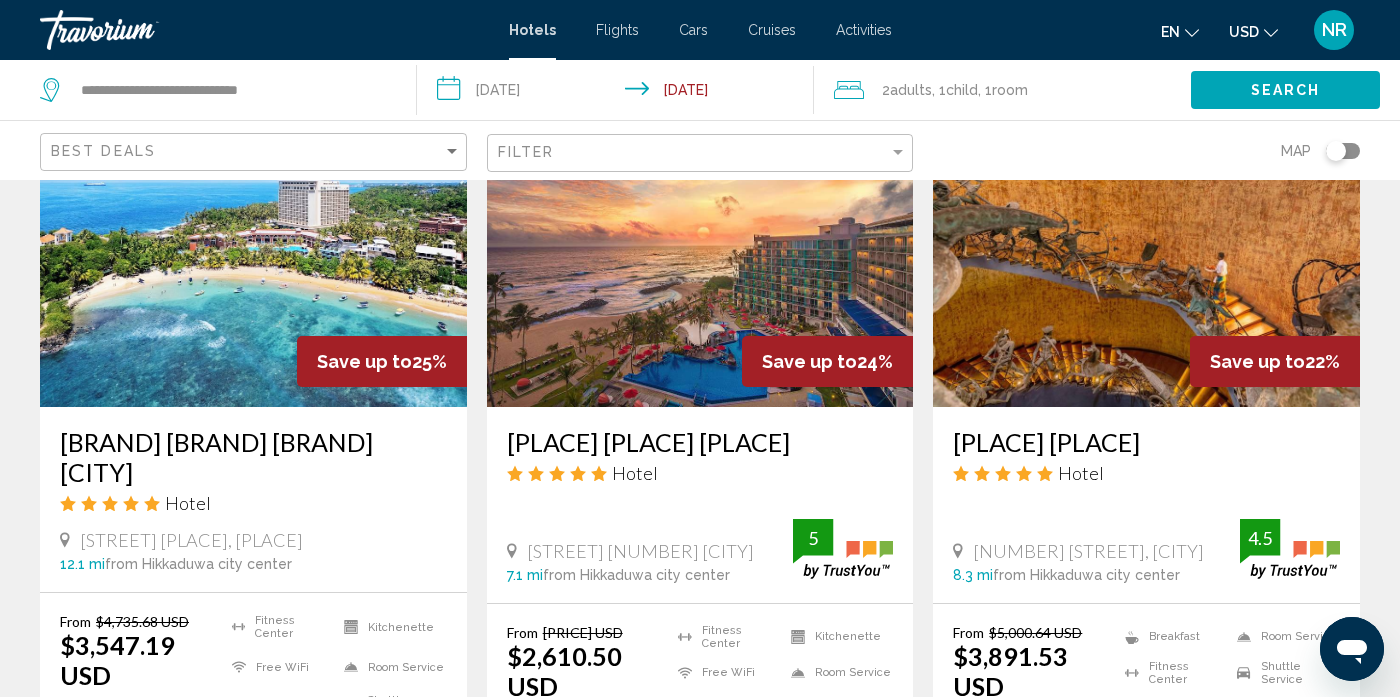 scroll, scrollTop: 1640, scrollLeft: 0, axis: vertical 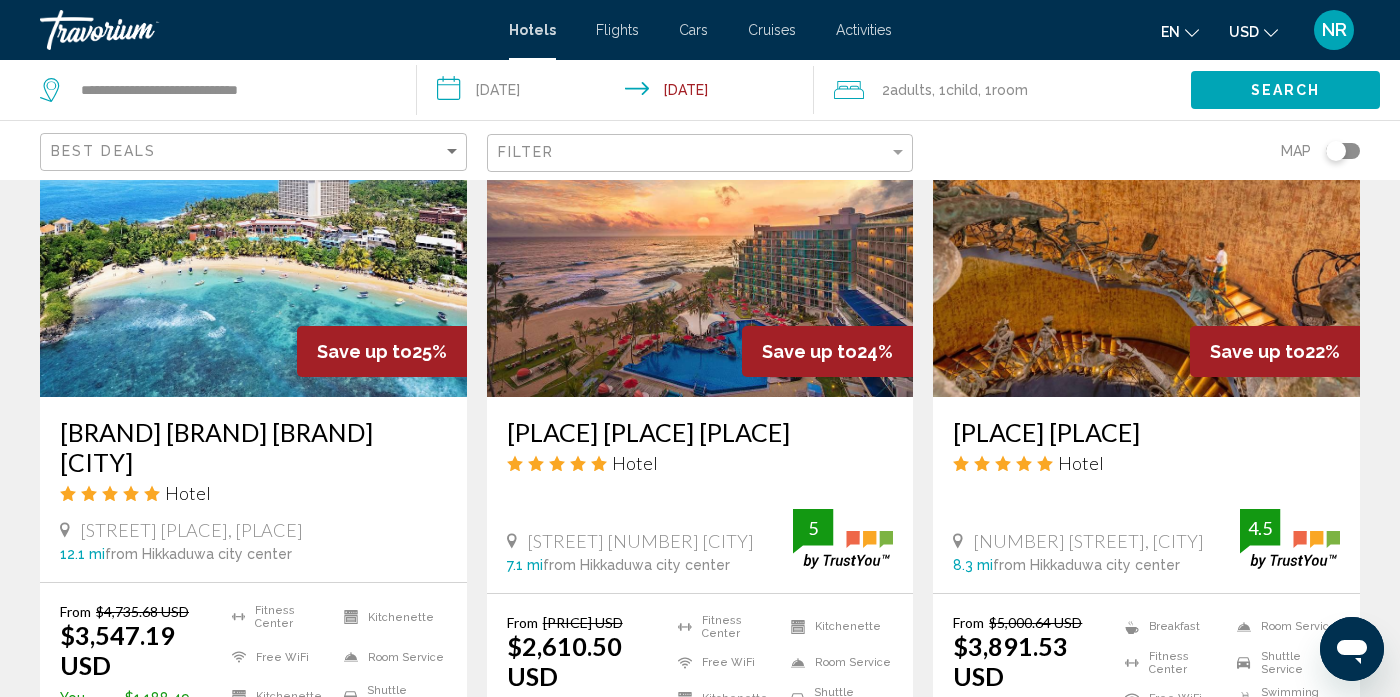 click on "Hotel Search Results  -   276  places to spend your time Save up to  59%   [PLACE] and [PLACE]
Hotel
[NUMBER] [STREET], [PLACE] [DISTANCE]  from [PLACE] city center from hotel 3.5 From [PRICE] [PRICE]  You save  [PRICE]
Free WiFi
Room Service
Shuttle Service  3.5 Select Room Save up to  53%   [PLACE]
Apartment/Condo/Home
No.[NUMBER] [STREET], [PLACE] [DISTANCE]  from [PLACE] city center from hotel 4 From [PRICE] [PRICE]  You save  [PRICE]
Free WiFi
Kitchenette
4  43%" at bounding box center (700, 91) 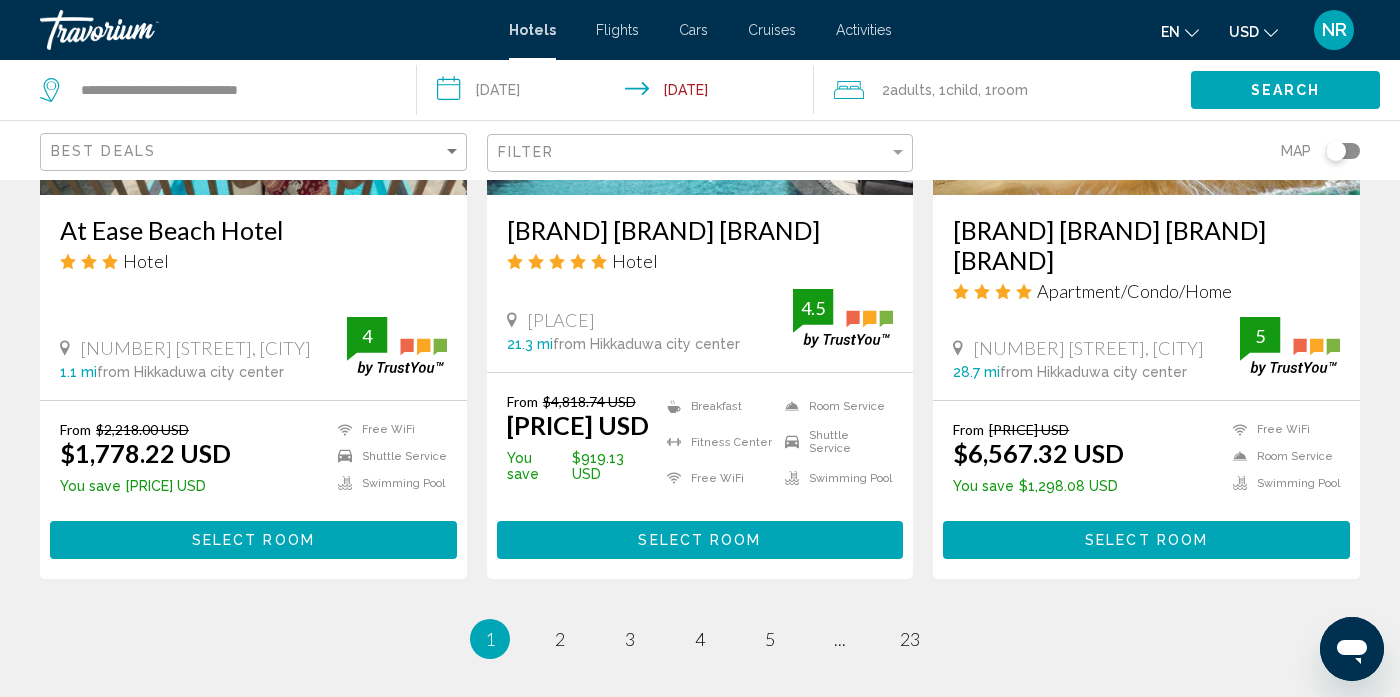 scroll, scrollTop: 2600, scrollLeft: 0, axis: vertical 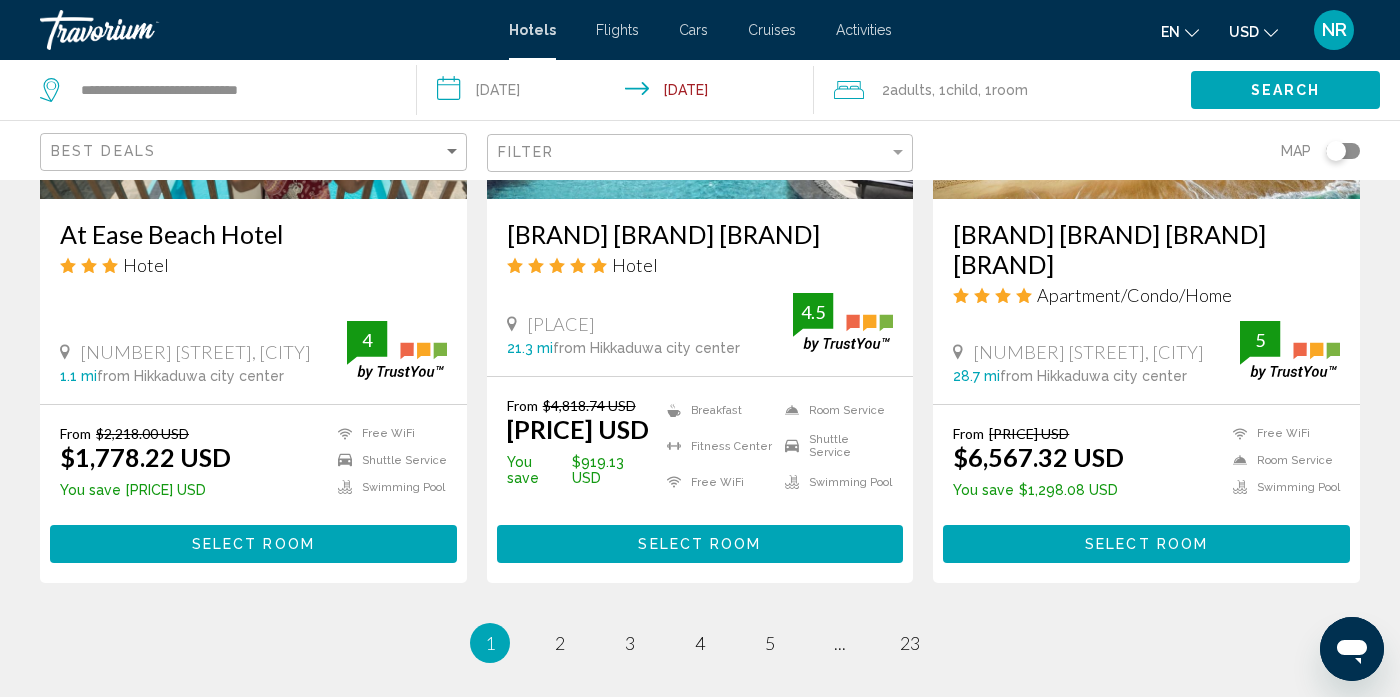click on "Hotel Search Results  -   276  places to spend your time Save up to  59%   [PLACE] and [PLACE]
Hotel
[NUMBER] [STREET], [PLACE] [DISTANCE]  from [PLACE] city center from hotel 3.5 From [PRICE] [PRICE]  You save  [PRICE]
Free WiFi
Room Service
Shuttle Service  3.5 Select Room Save up to  53%   [PLACE]
Apartment/Condo/Home
No.[NUMBER] [STREET], [PLACE] [DISTANCE]  from [PLACE] city center from hotel 4 From [PRICE] [PRICE]  You save  [PRICE]
Free WiFi
Kitchenette
4  43%" at bounding box center (700, -869) 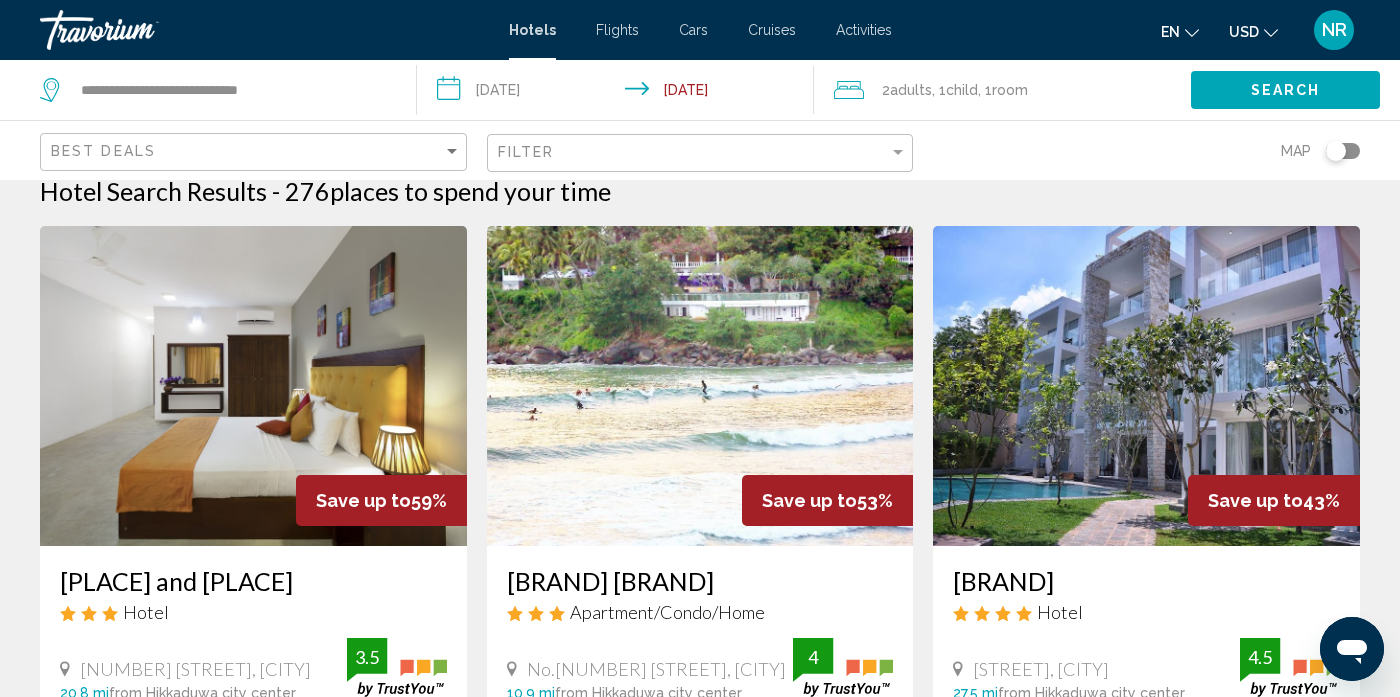 scroll, scrollTop: 0, scrollLeft: 0, axis: both 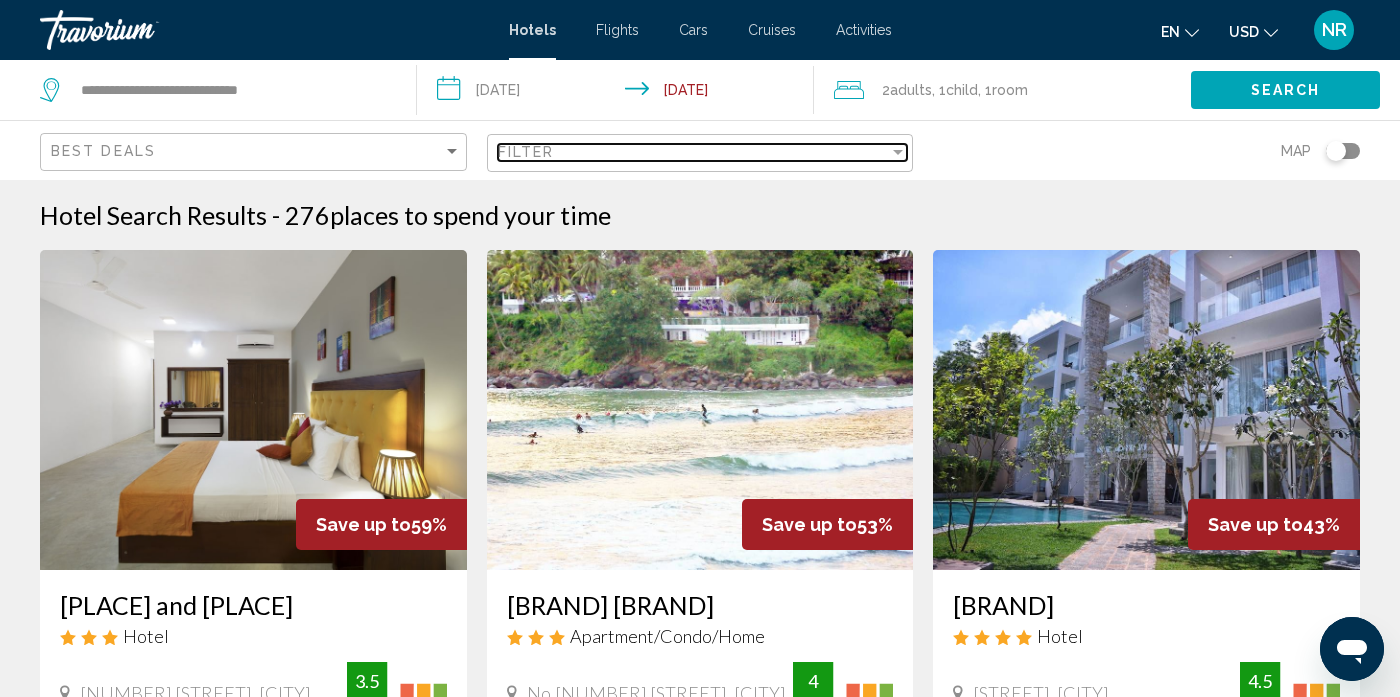 click on "Filter" at bounding box center (694, 152) 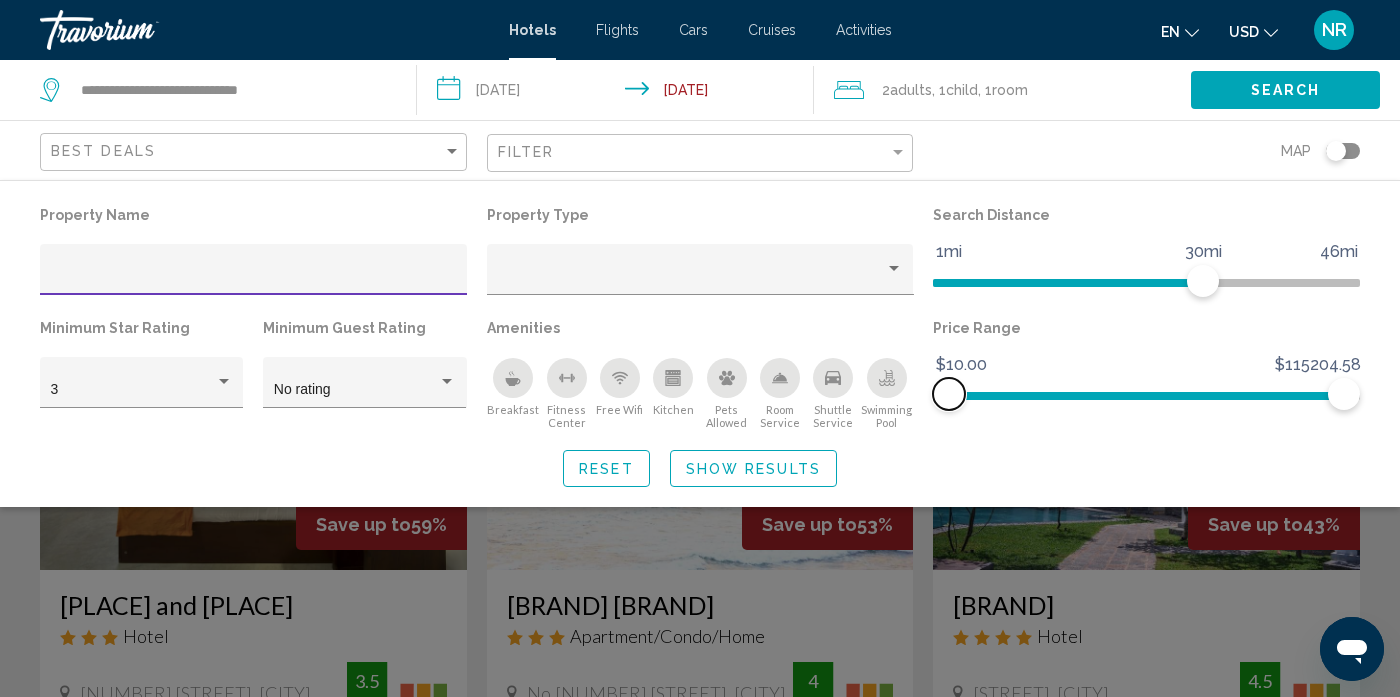 click 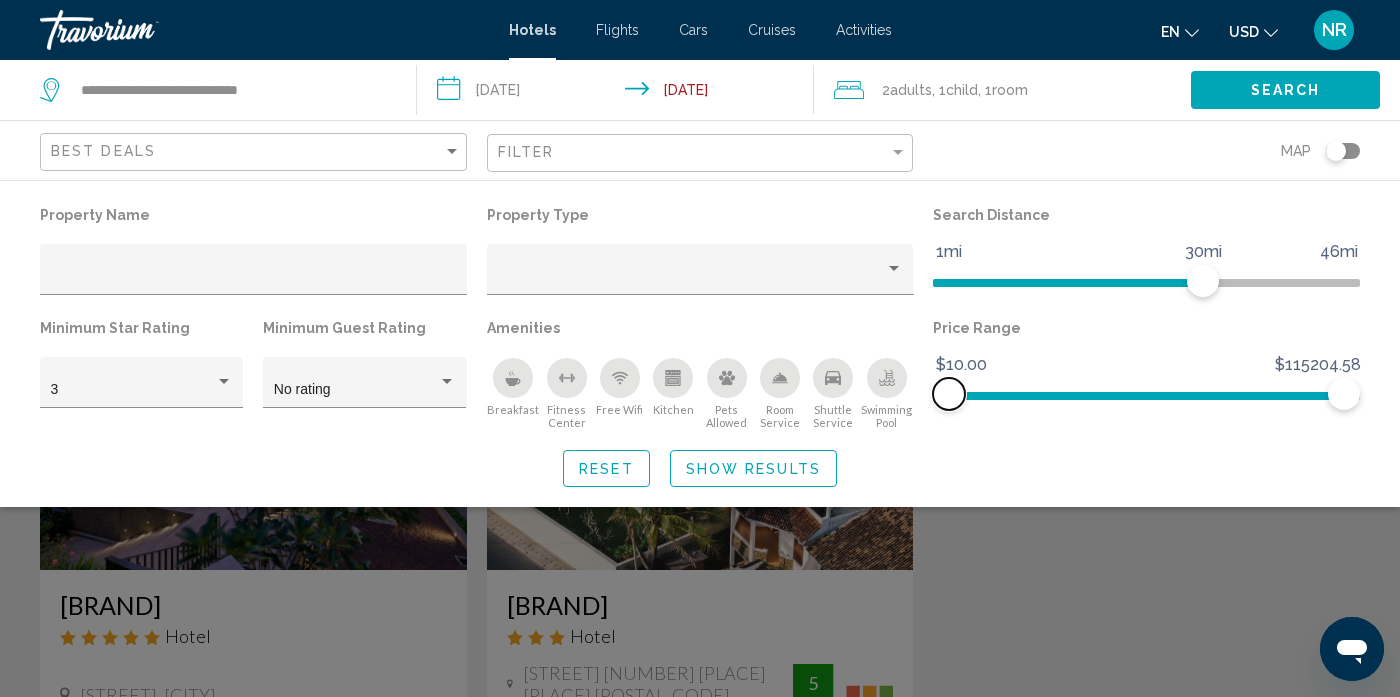 drag, startPoint x: 1073, startPoint y: 395, endPoint x: 940, endPoint y: 395, distance: 133 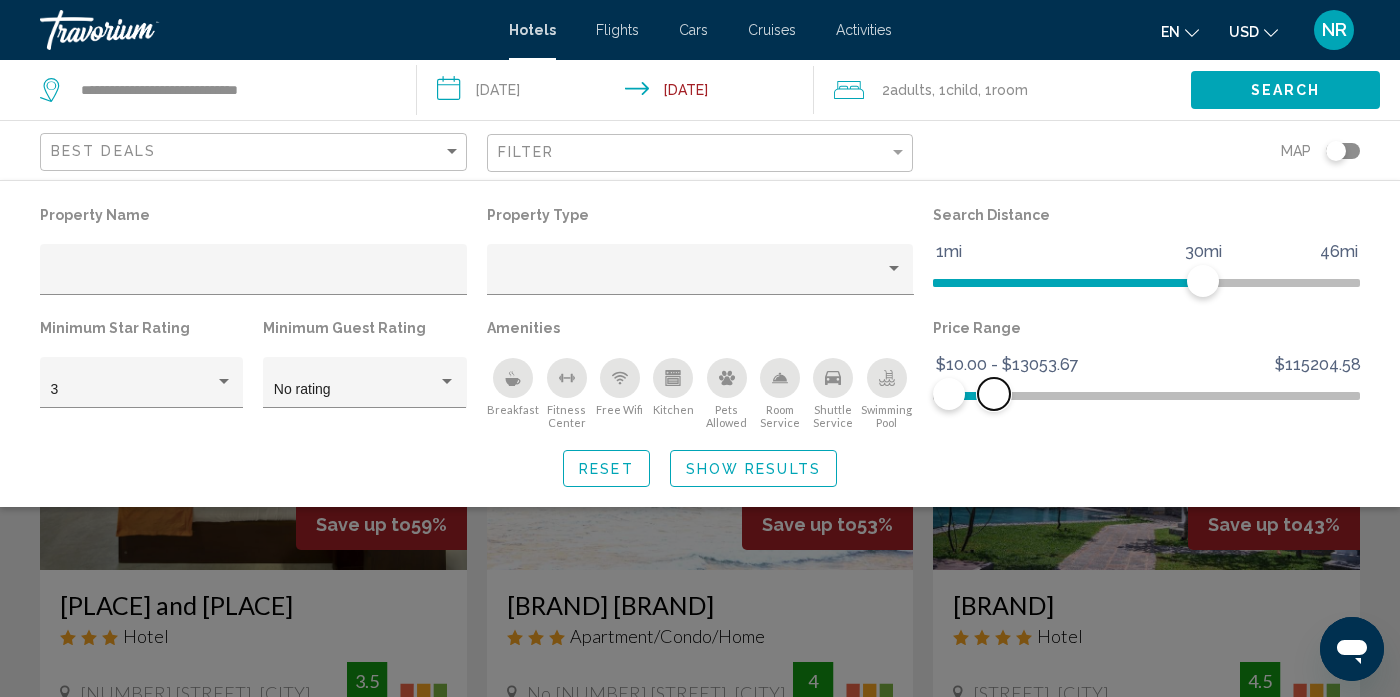 drag, startPoint x: 1342, startPoint y: 397, endPoint x: 994, endPoint y: 398, distance: 348.00143 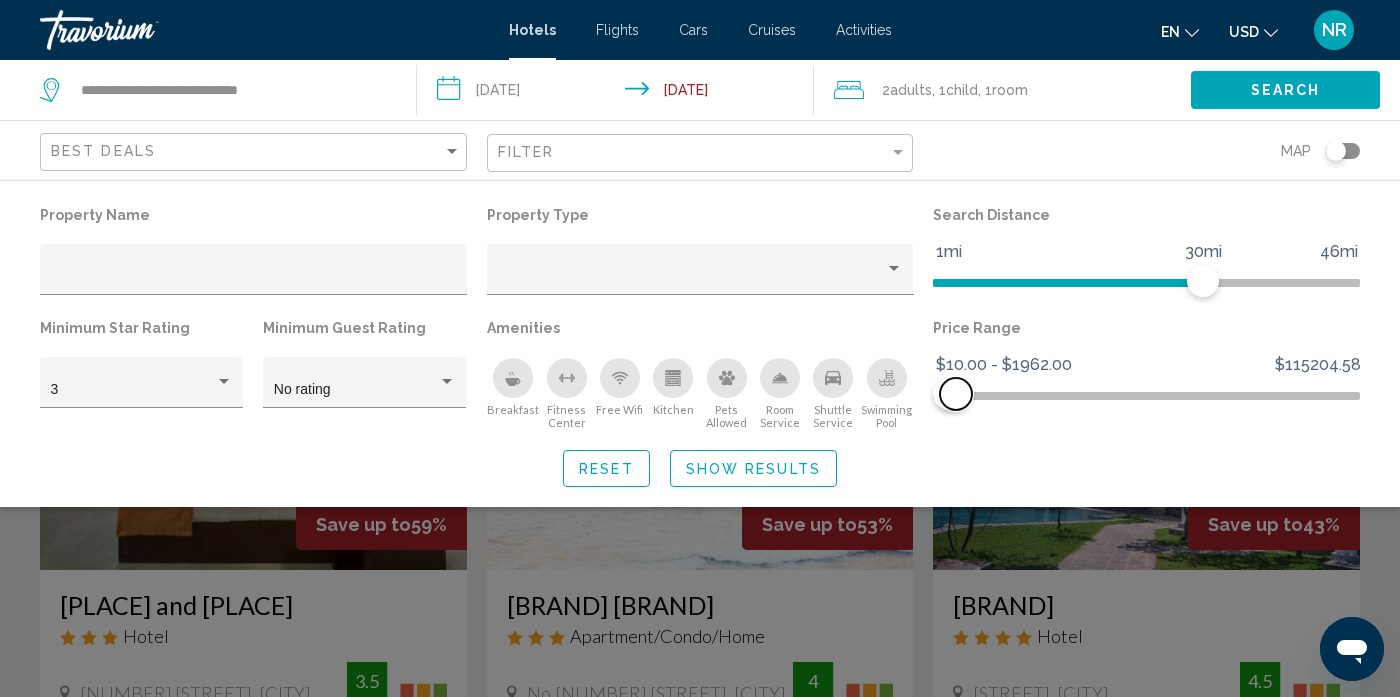 drag, startPoint x: 992, startPoint y: 395, endPoint x: 955, endPoint y: 401, distance: 37.48333 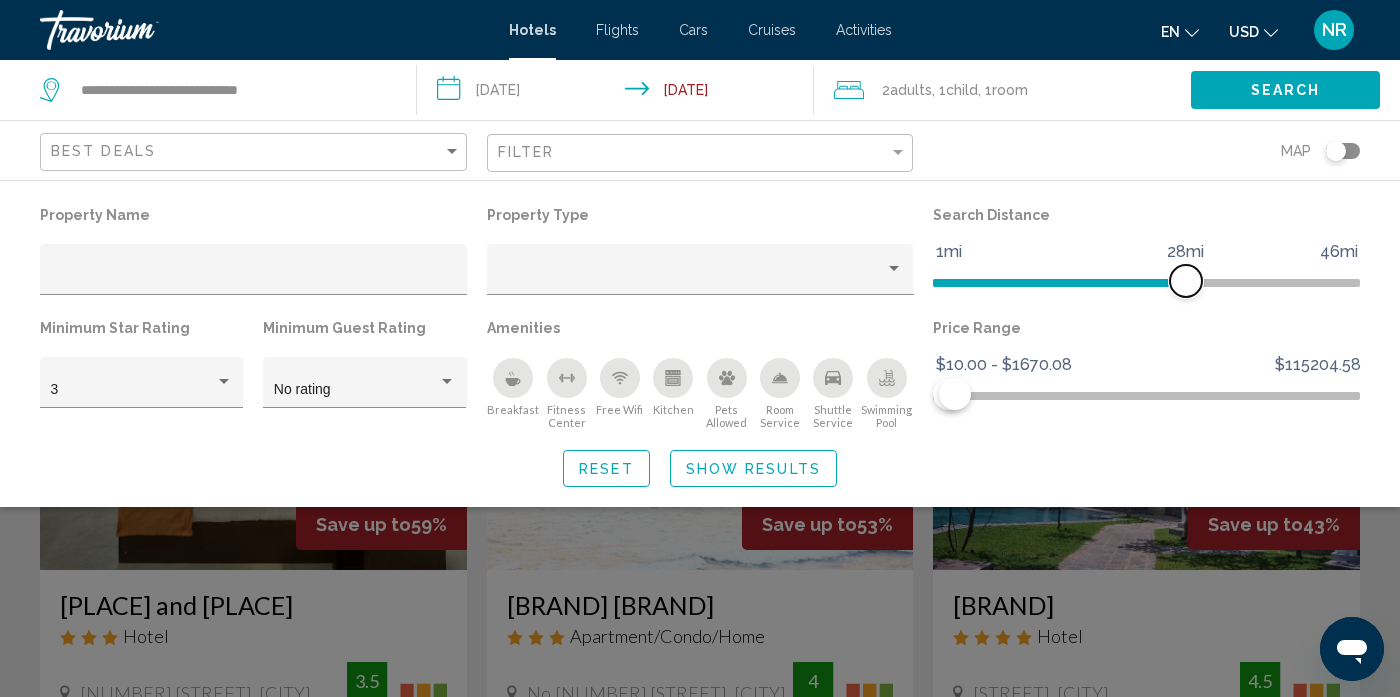 drag, startPoint x: 1206, startPoint y: 286, endPoint x: 1182, endPoint y: 286, distance: 24 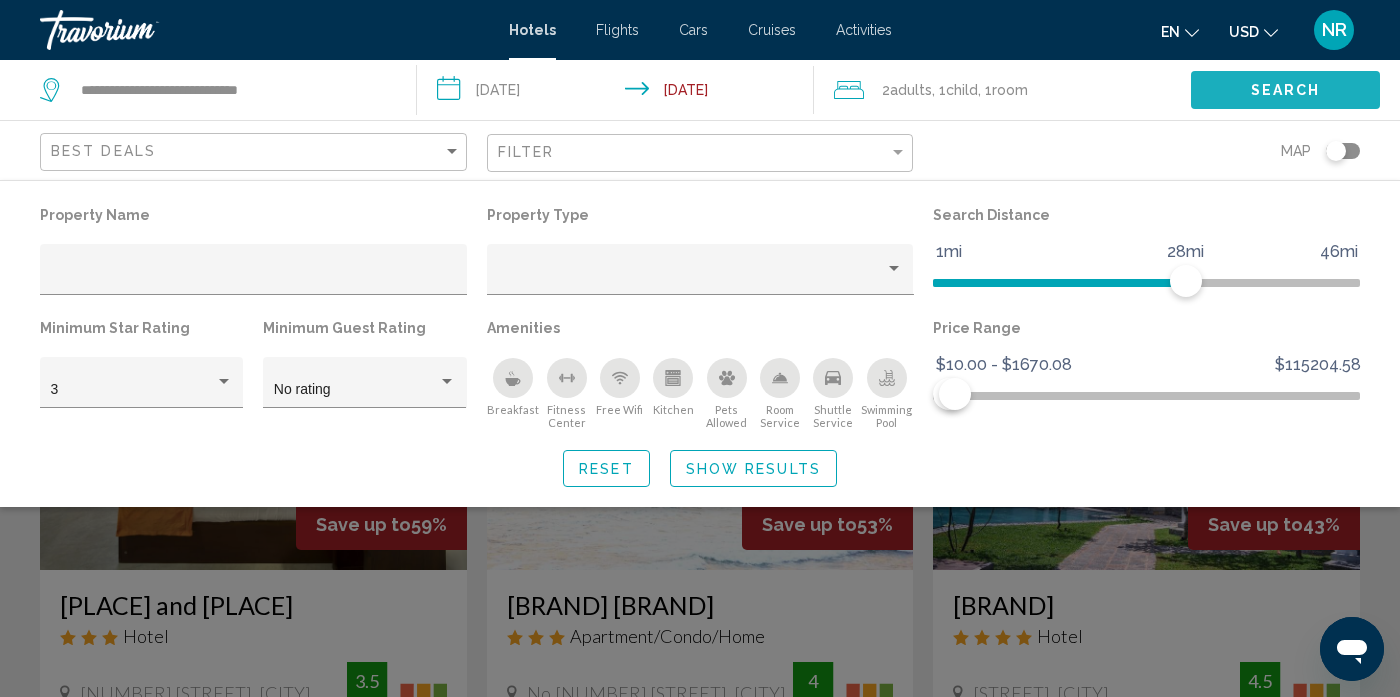 click on "Search" 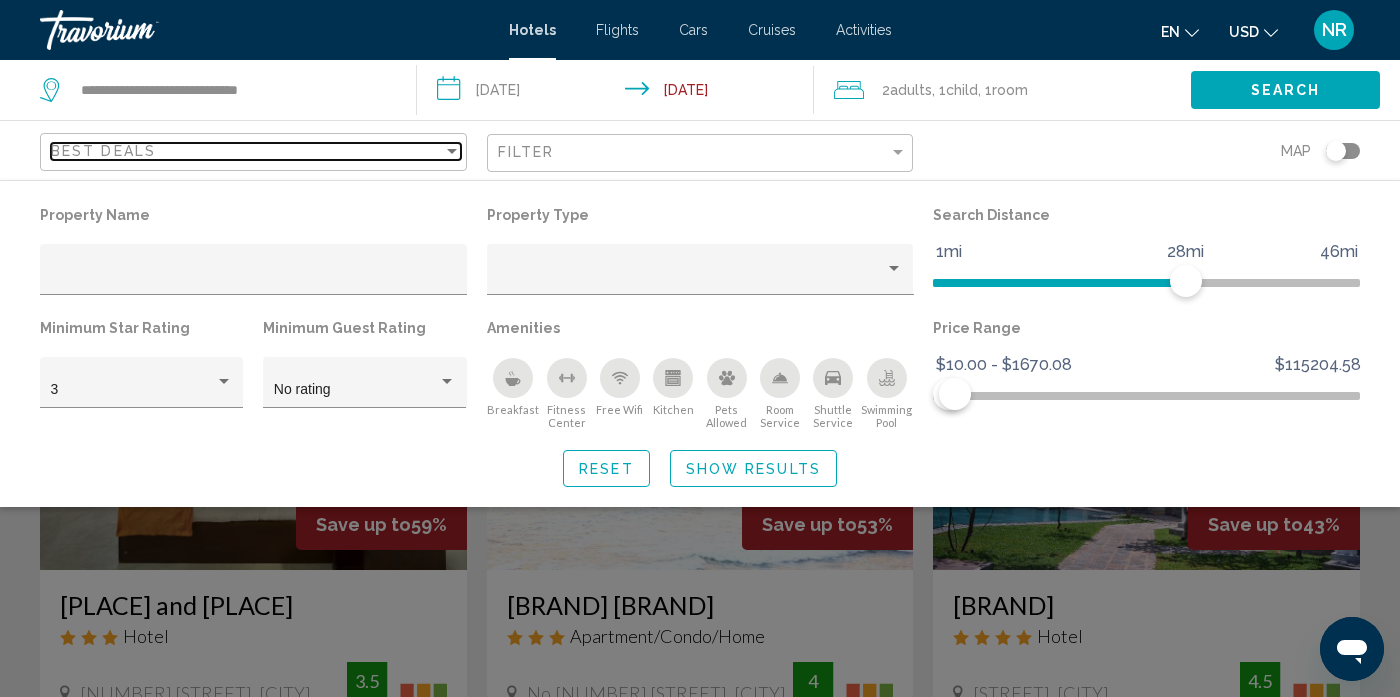 click on "Best Deals" at bounding box center (247, 151) 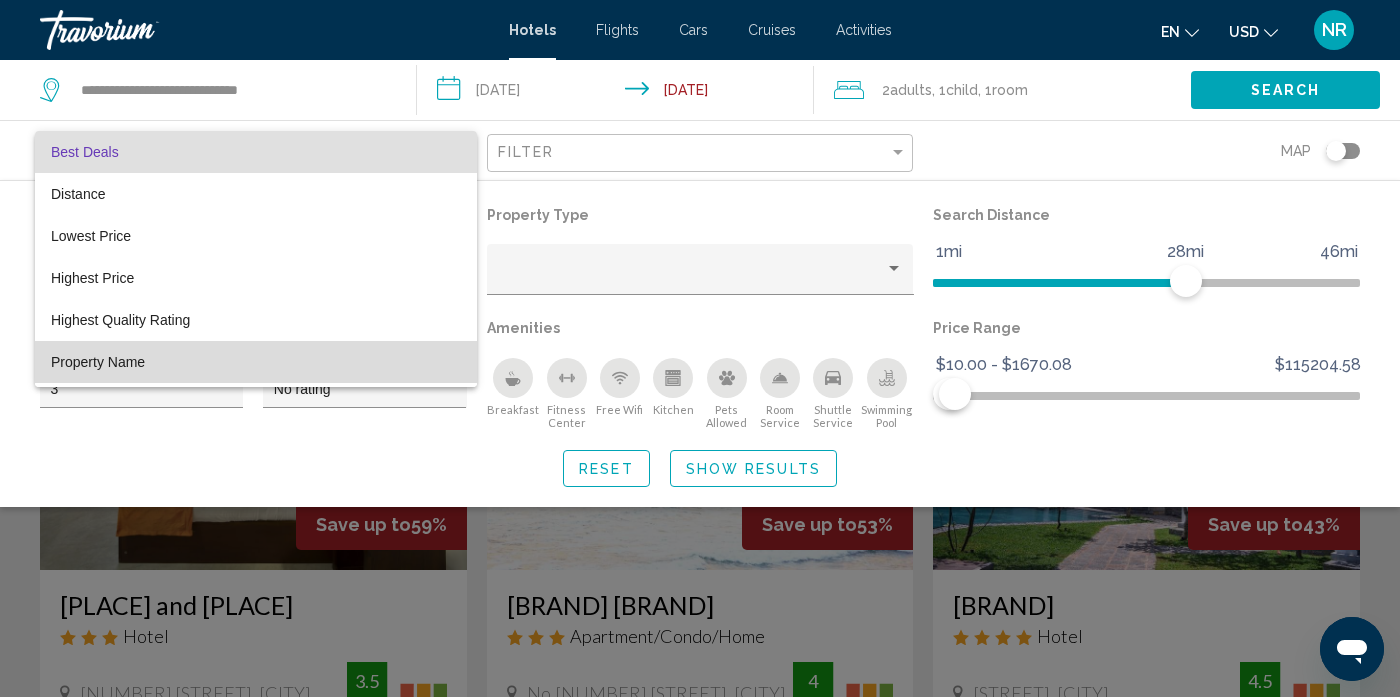 click on "Property Name" at bounding box center (98, 362) 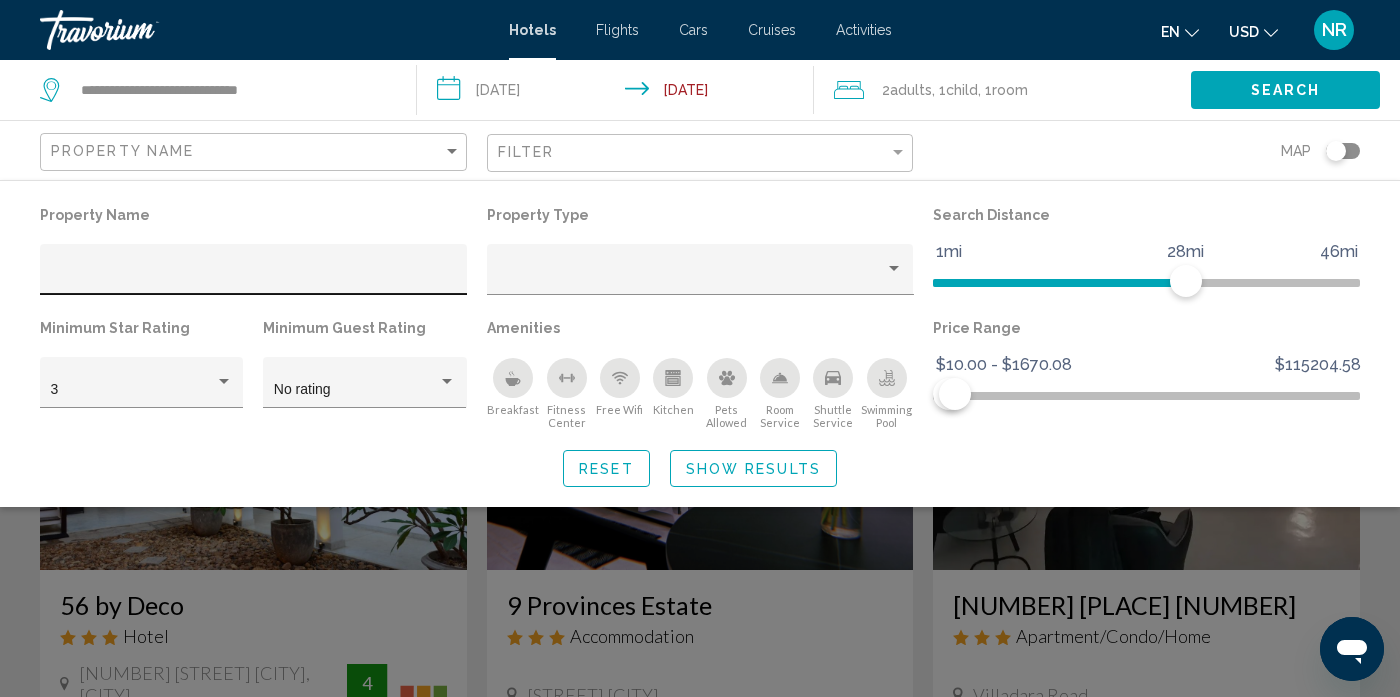 click 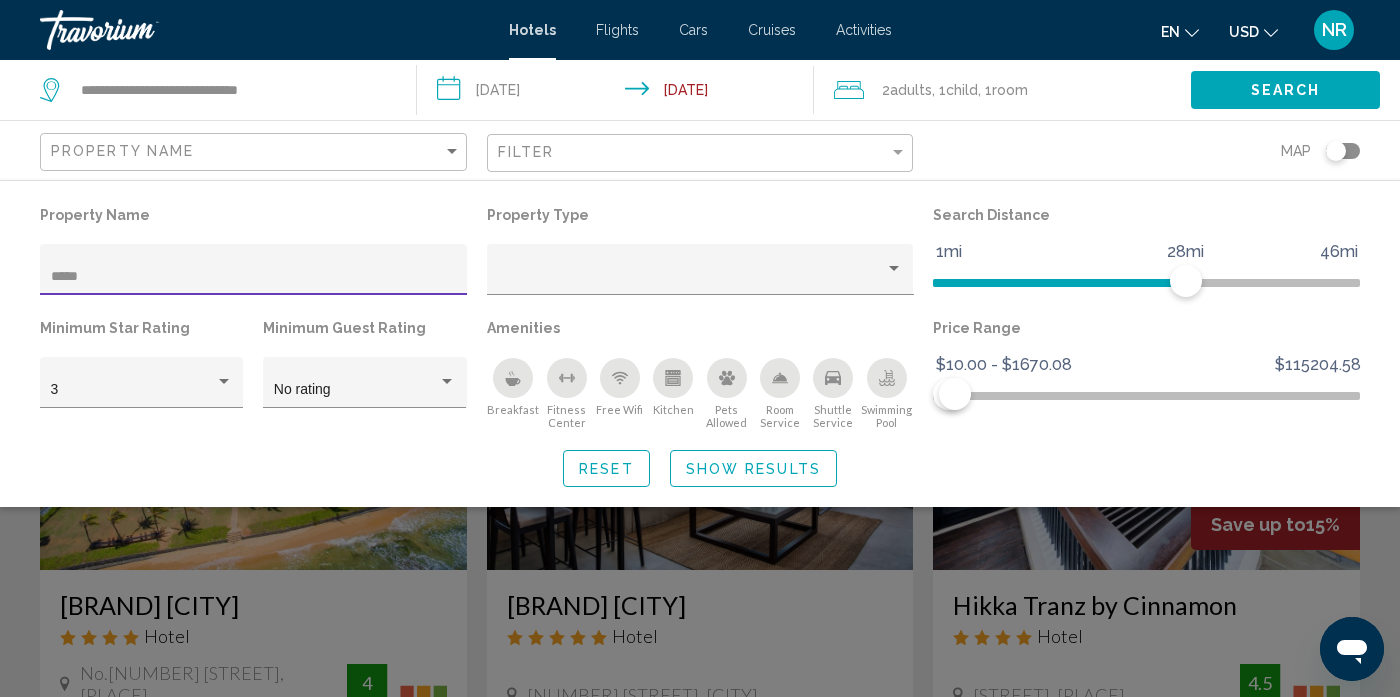 type on "*****" 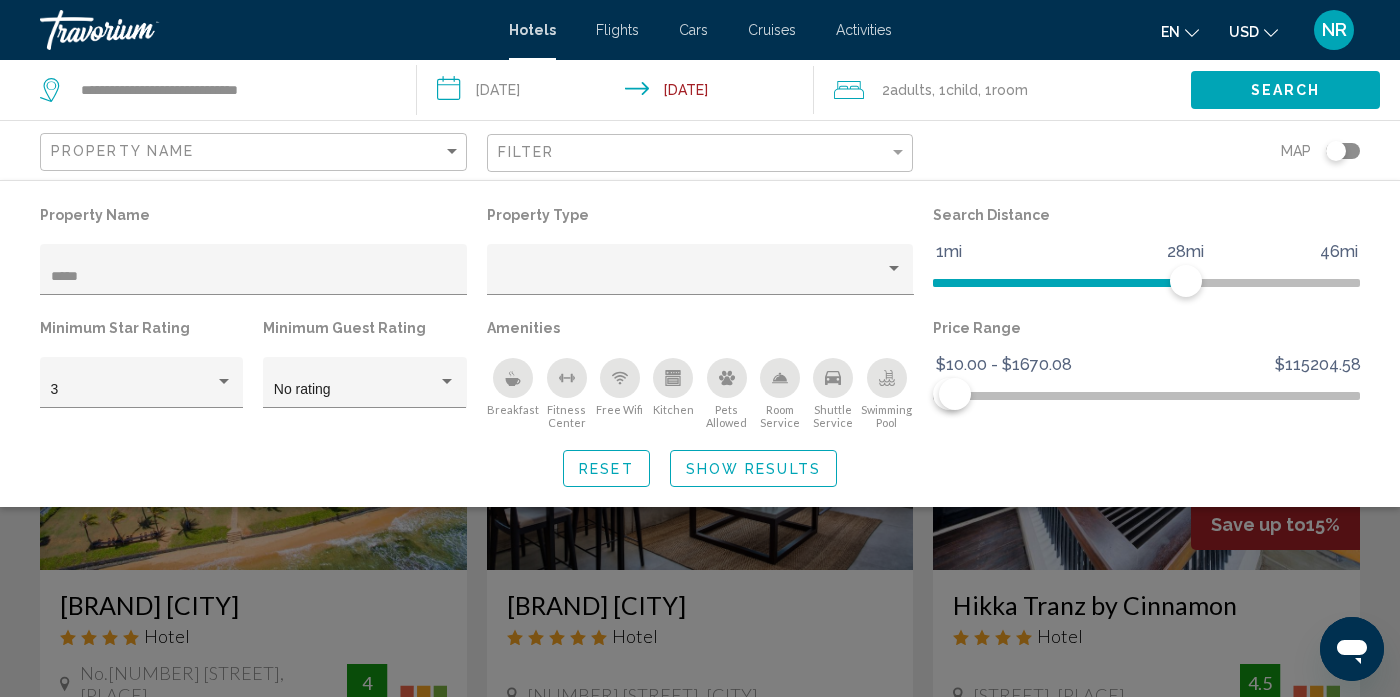 click on "Search" 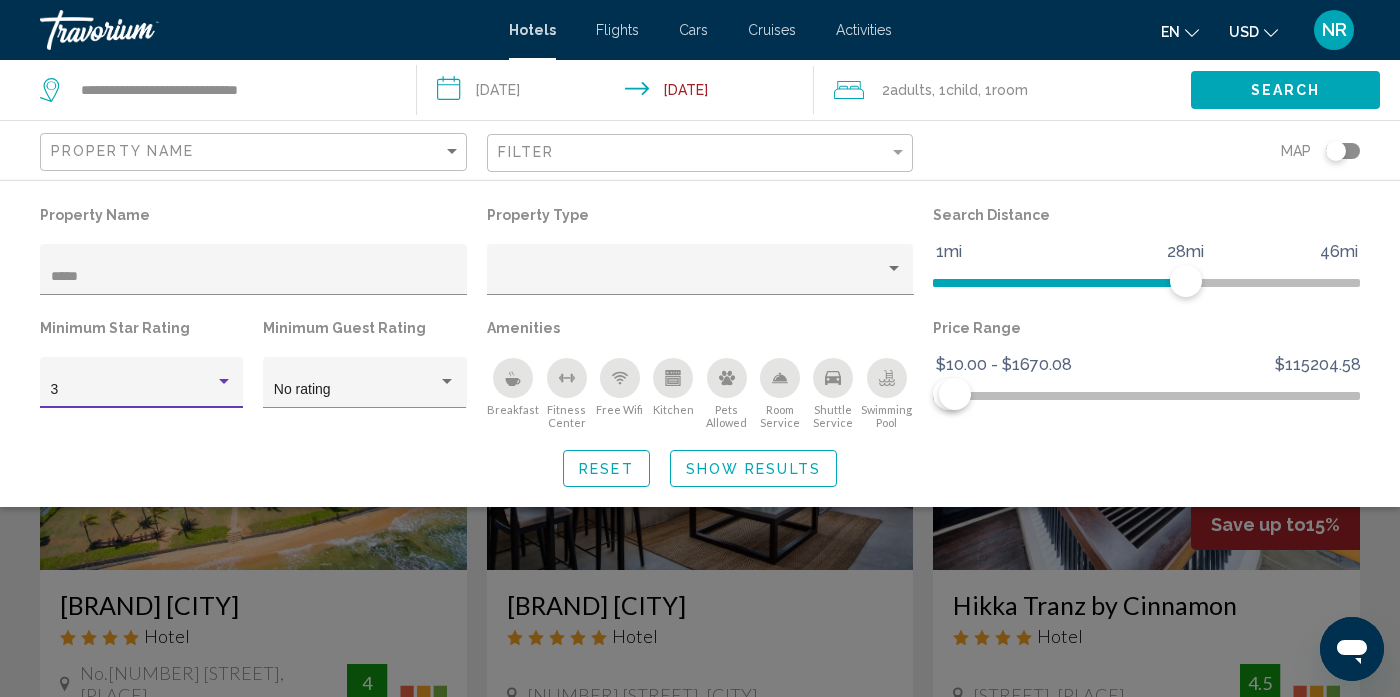 click at bounding box center (224, 382) 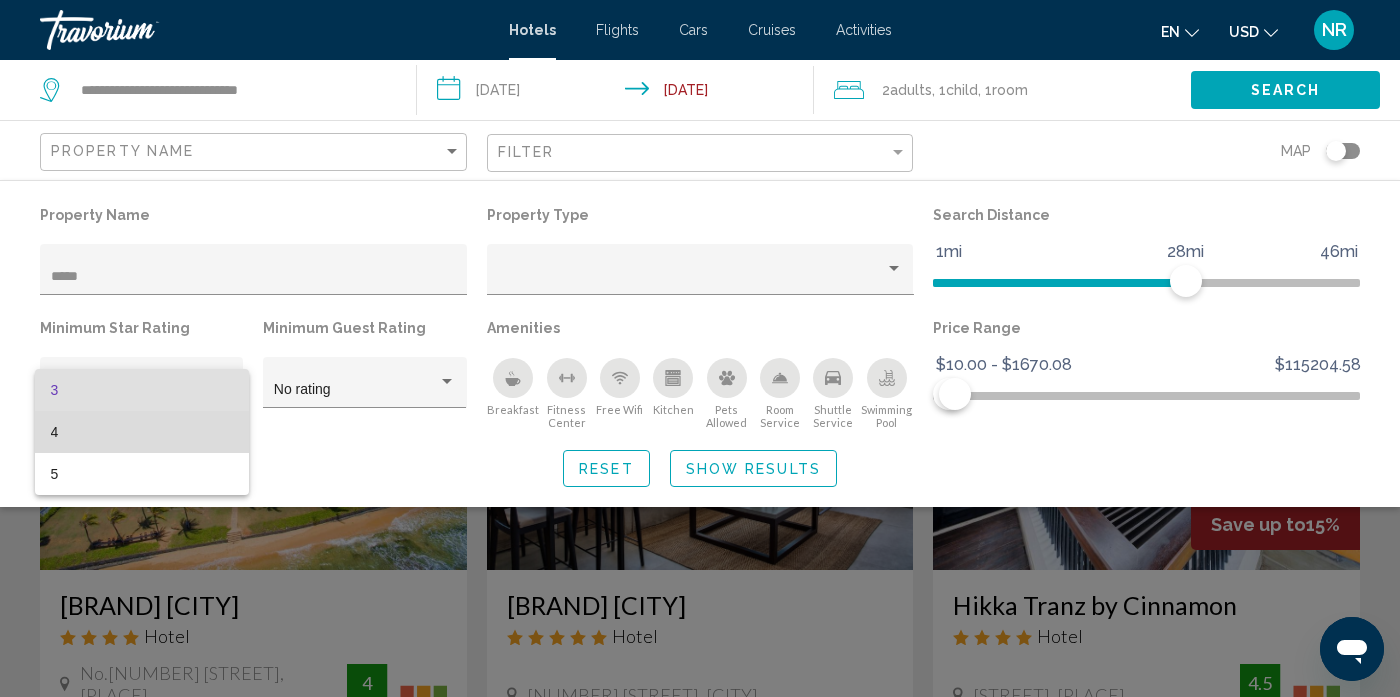 click on "4" at bounding box center (142, 432) 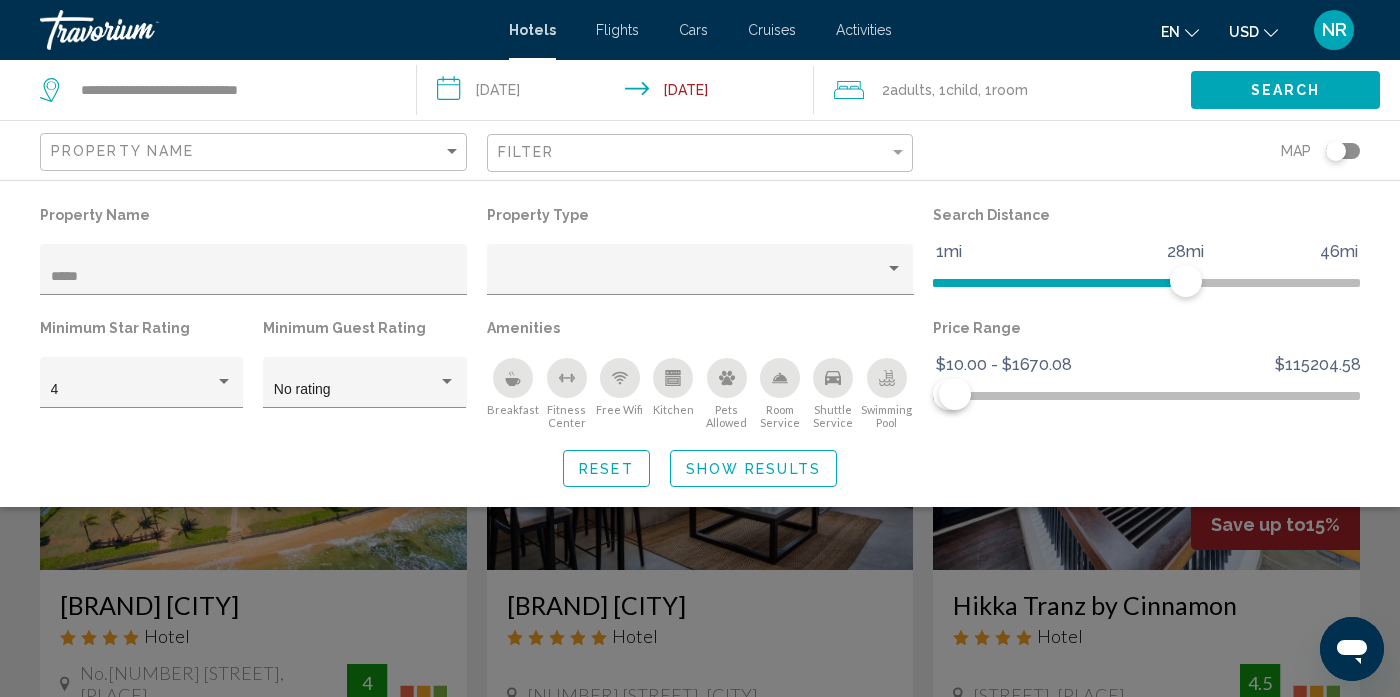 click on "Filter" 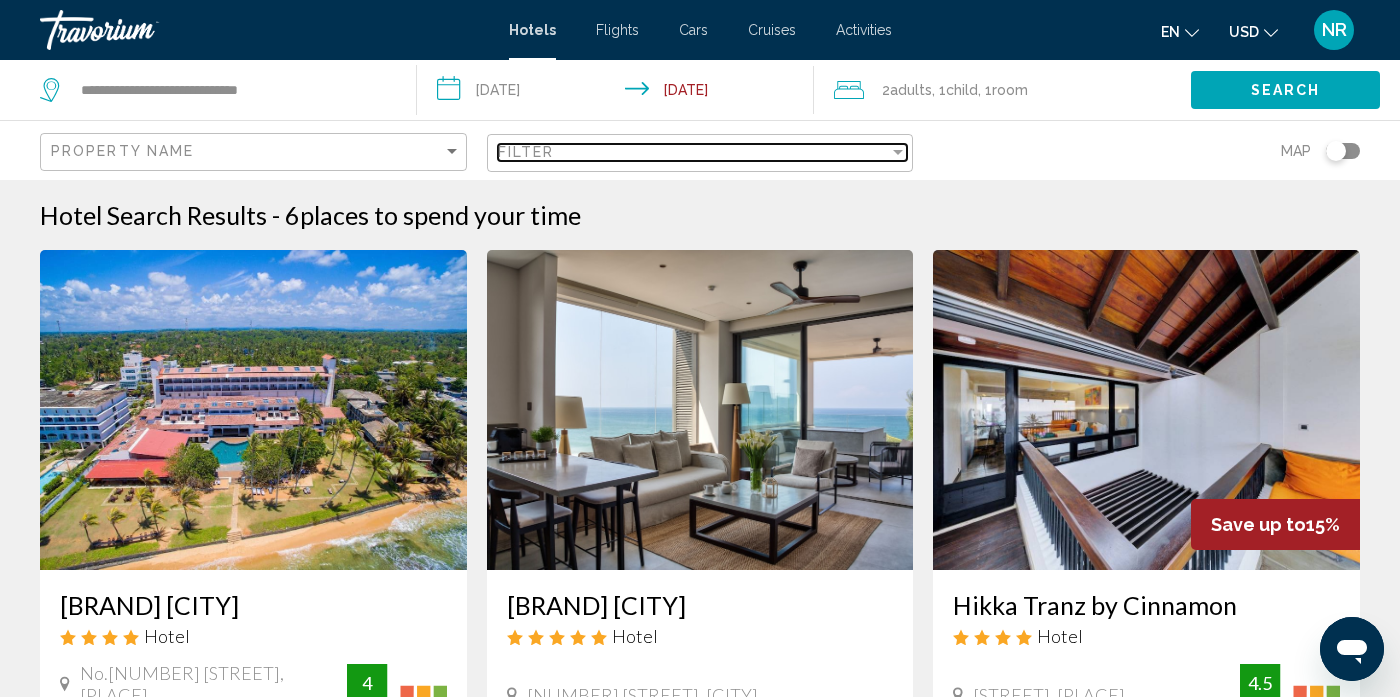 click on "Filter" at bounding box center [694, 152] 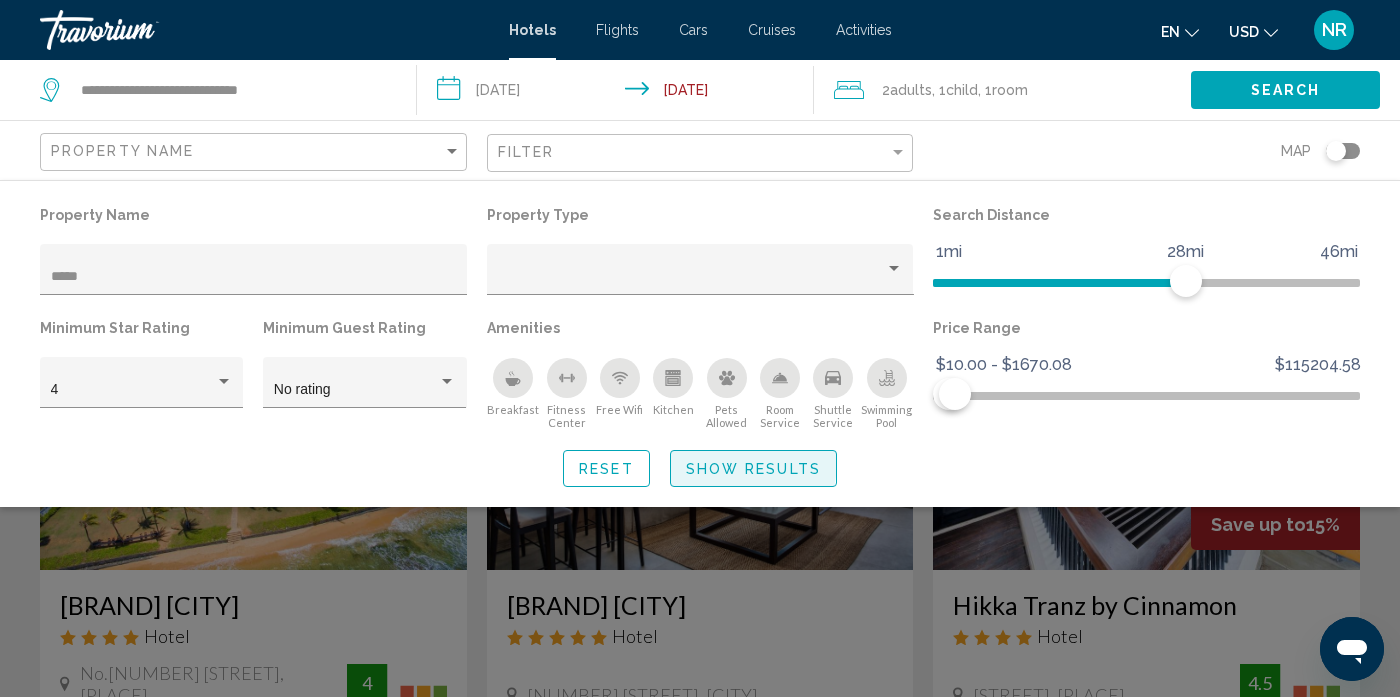 click on "Show Results" 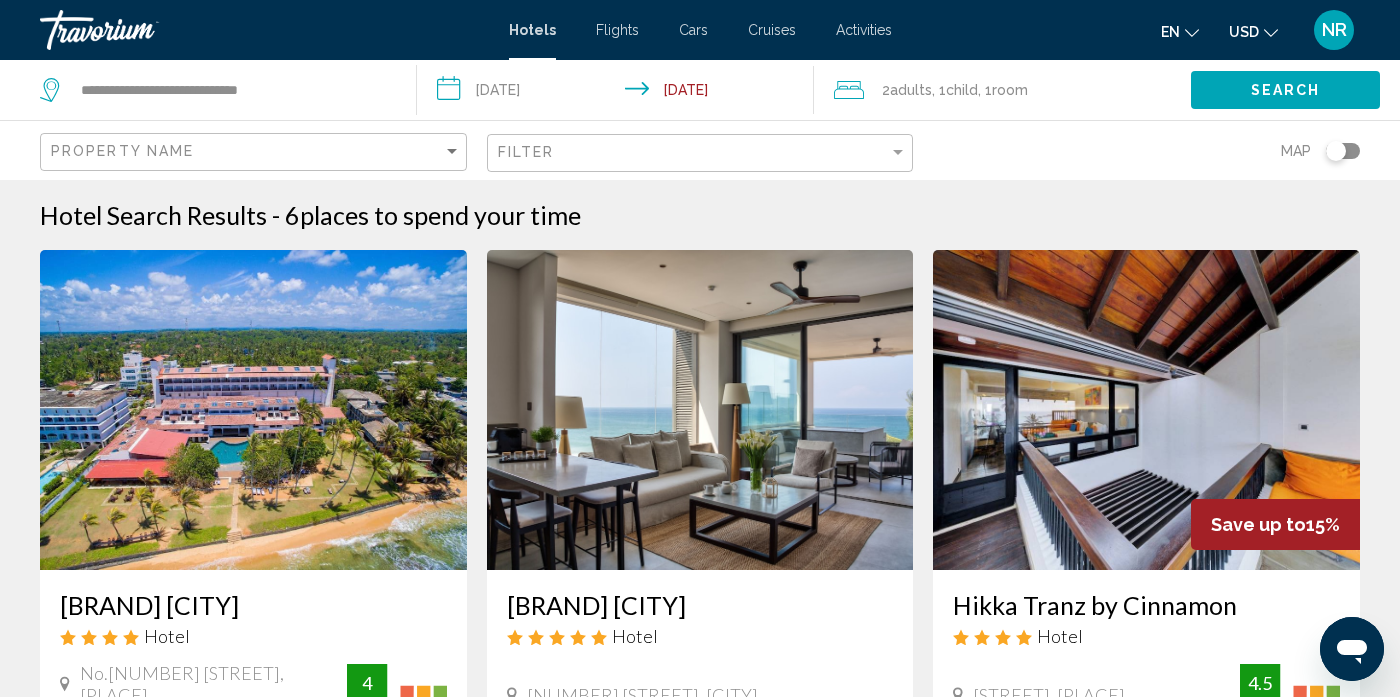 click on "Hotel Search Results  -   6  places to spend your time  Citrus Hikkaduwa
Hotel
No.[NUMBER] [STREET], [CITY] 1.1 mi  from Hikkaduwa city center from hotel 4 $1,791.16 USD
Breakfast
Free WiFi
Room Service
Shuttle Service
Swimming Pool  4 Select Room  Crystal Sands Hikkaduwa
Hotel
[NUMBER] [STREET], [CITY] 0.9 mi  from Hikkaduwa city center from hotel $6,160.41 USD
Breakfast
4" at bounding box center [700, 993] 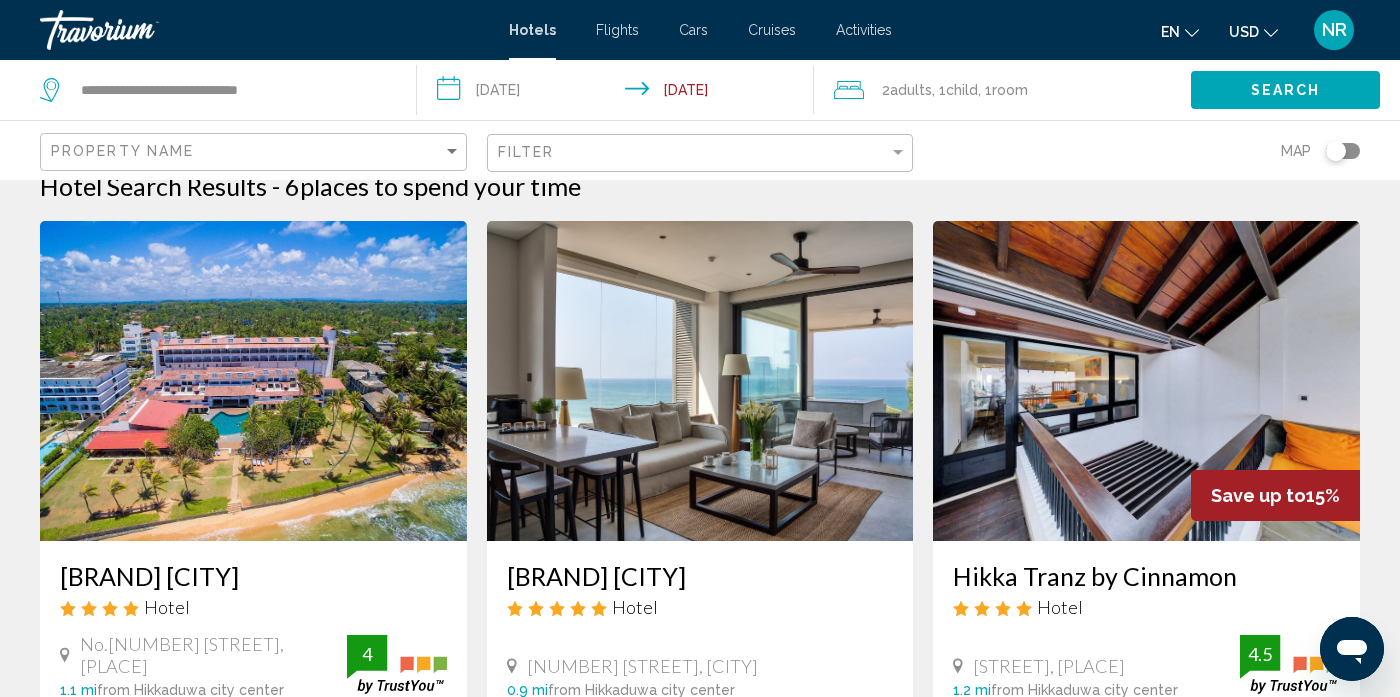 scroll, scrollTop: 0, scrollLeft: 0, axis: both 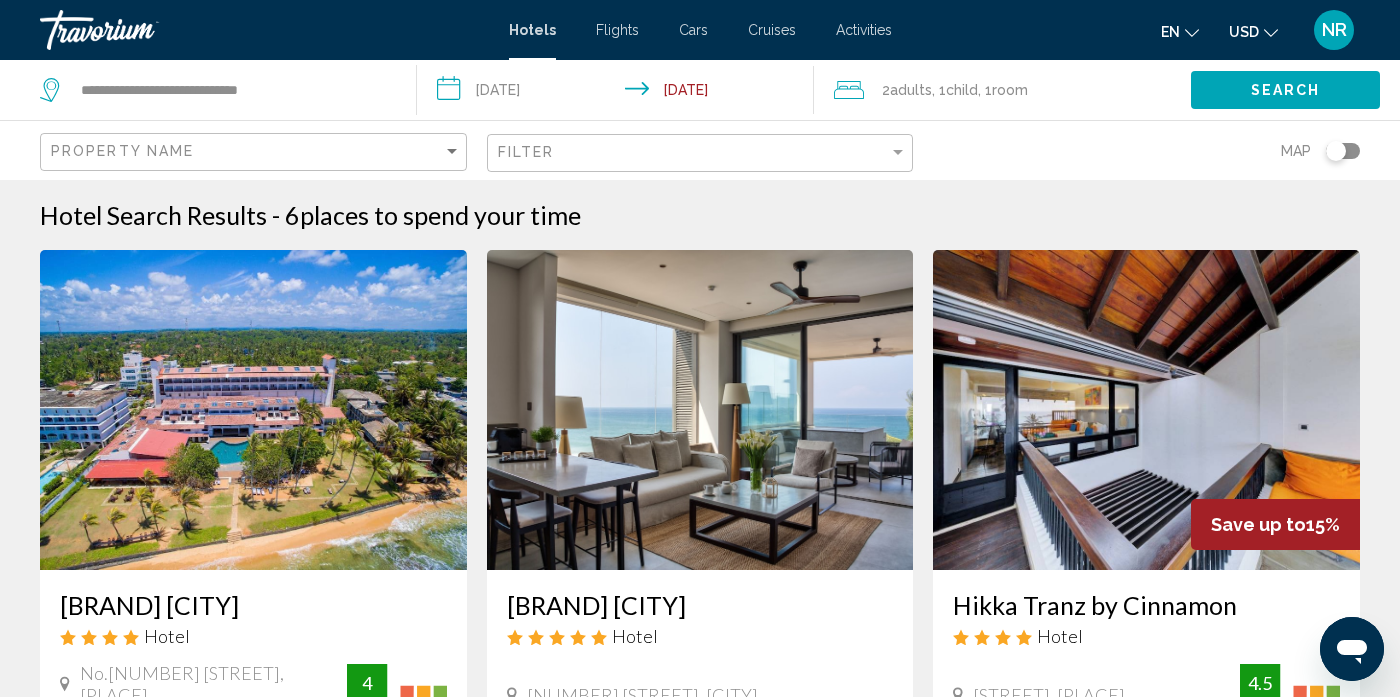 click on "Hotel Search Results  -   6  places to spend your time  Citrus Hikkaduwa
Hotel
No.[NUMBER] [STREET], [CITY] 1.1 mi  from Hikkaduwa city center from hotel 4 $1,791.16 USD
Breakfast
Free WiFi
Room Service
Shuttle Service
Swimming Pool  4 Select Room  Crystal Sands Hikkaduwa
Hotel
[NUMBER] [STREET], [CITY] 0.9 mi  from Hikkaduwa city center from hotel $6,160.41 USD
Breakfast
4" at bounding box center [700, 993] 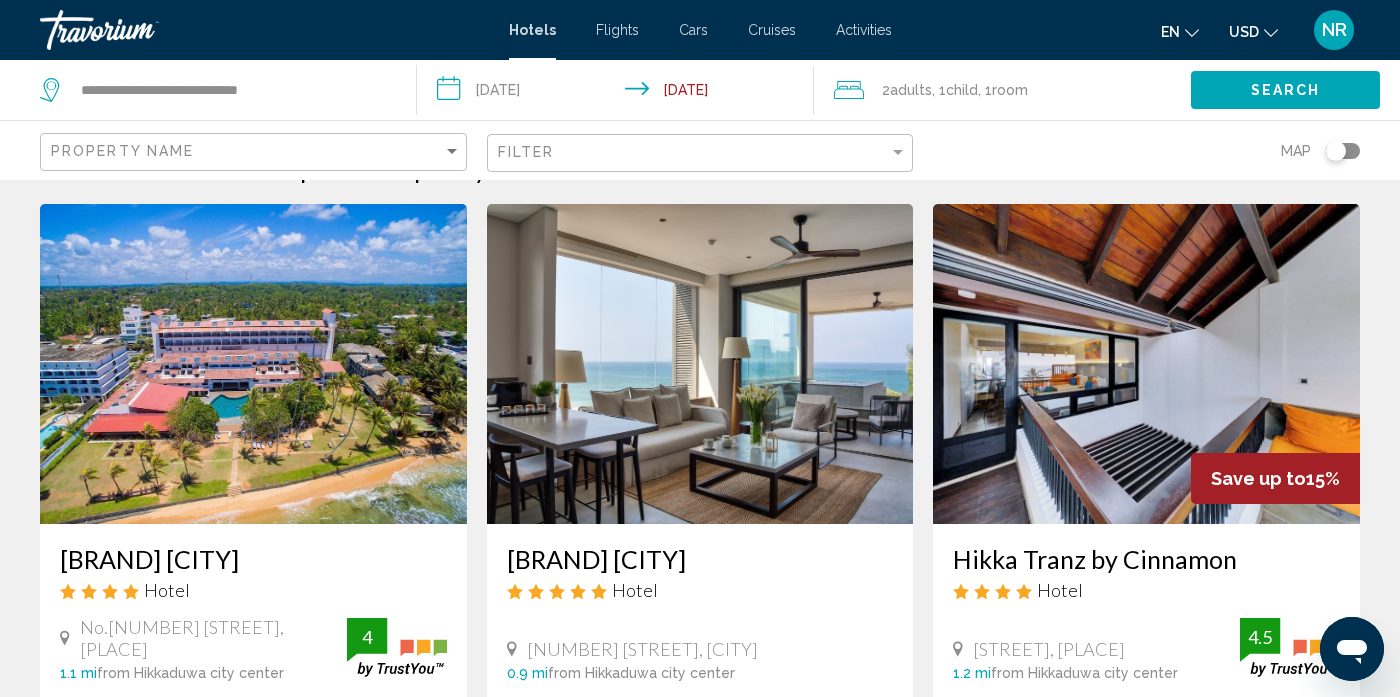 scroll, scrollTop: 80, scrollLeft: 0, axis: vertical 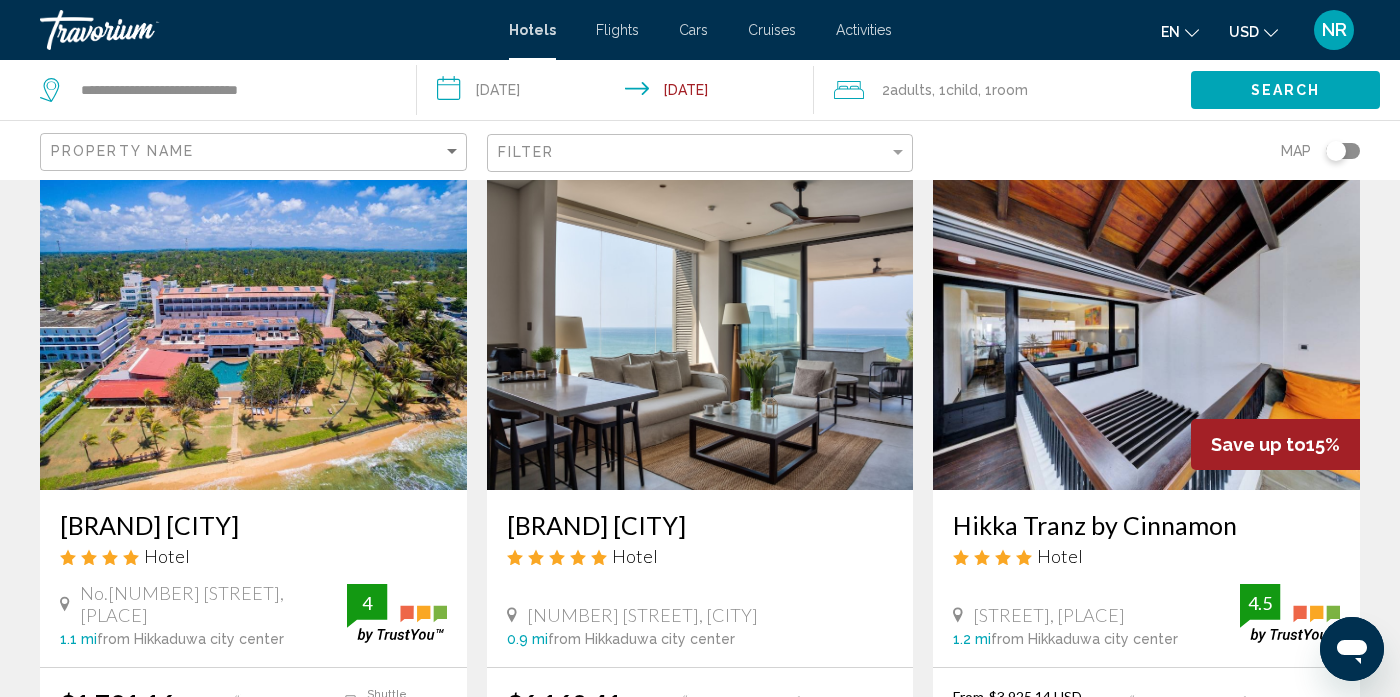click at bounding box center (1146, 330) 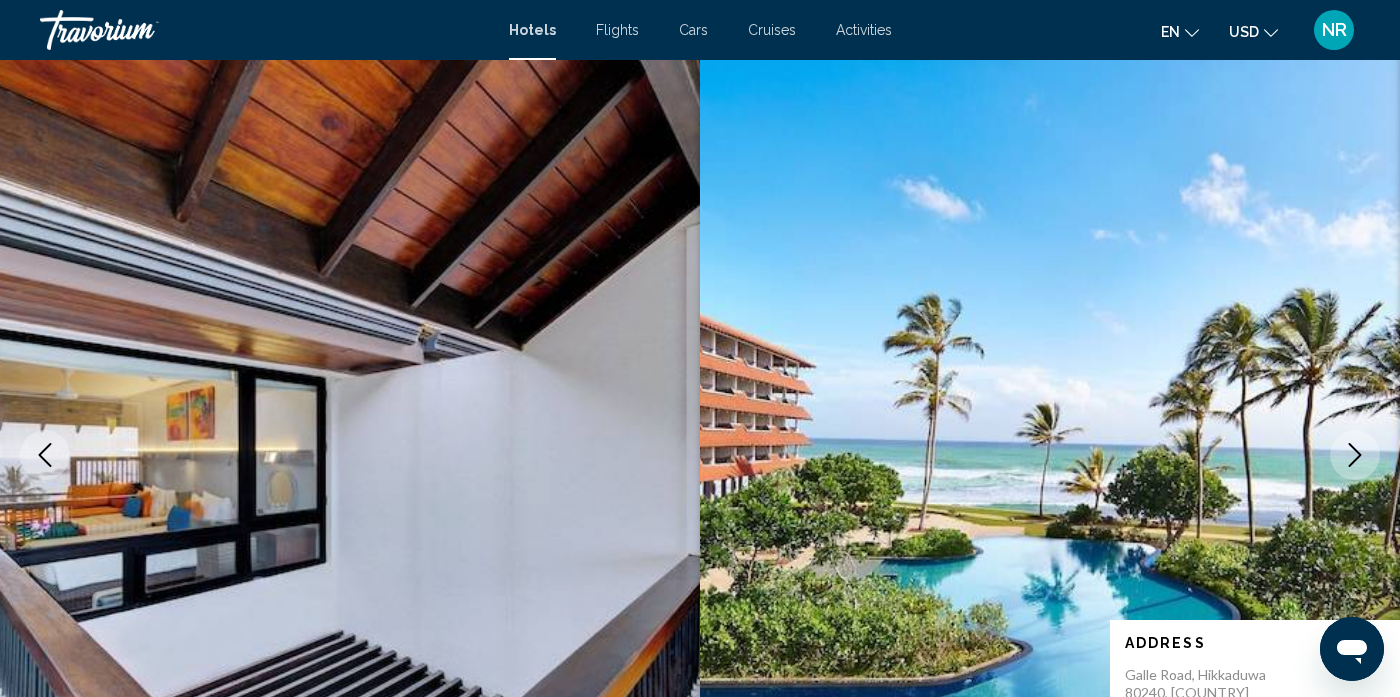 scroll, scrollTop: 186, scrollLeft: 0, axis: vertical 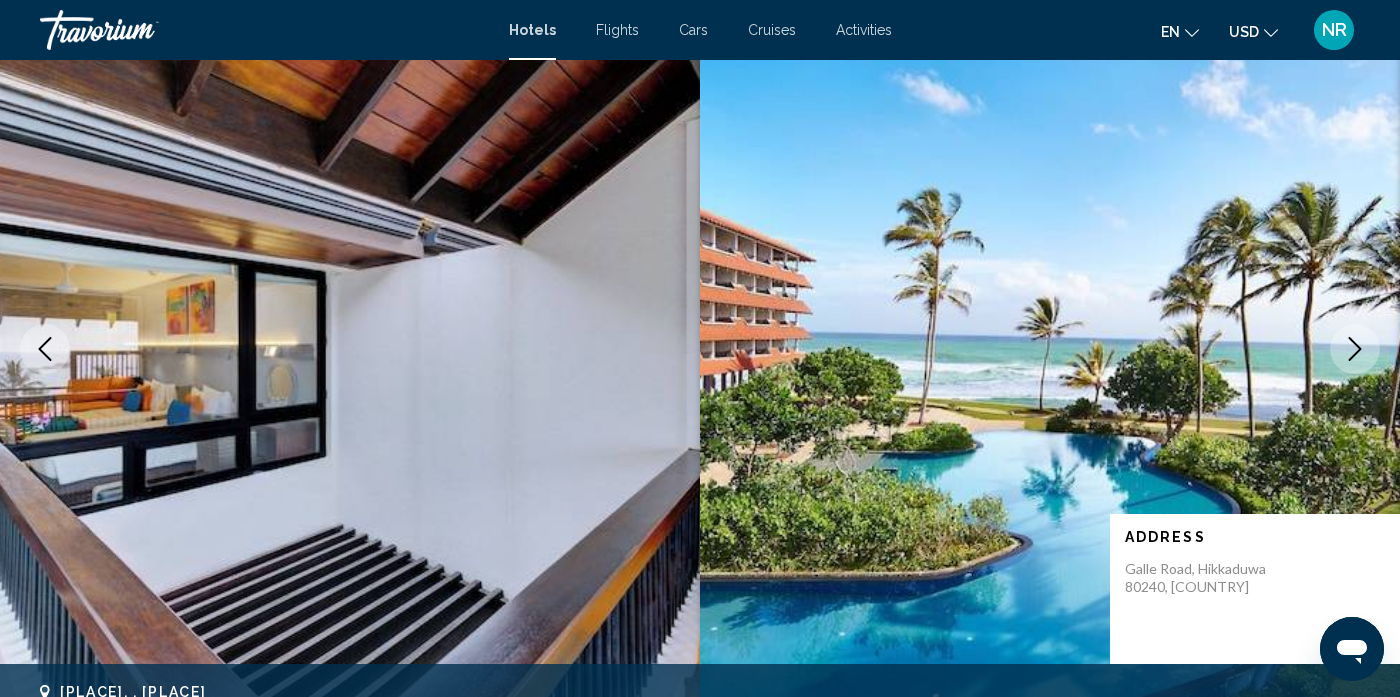 type 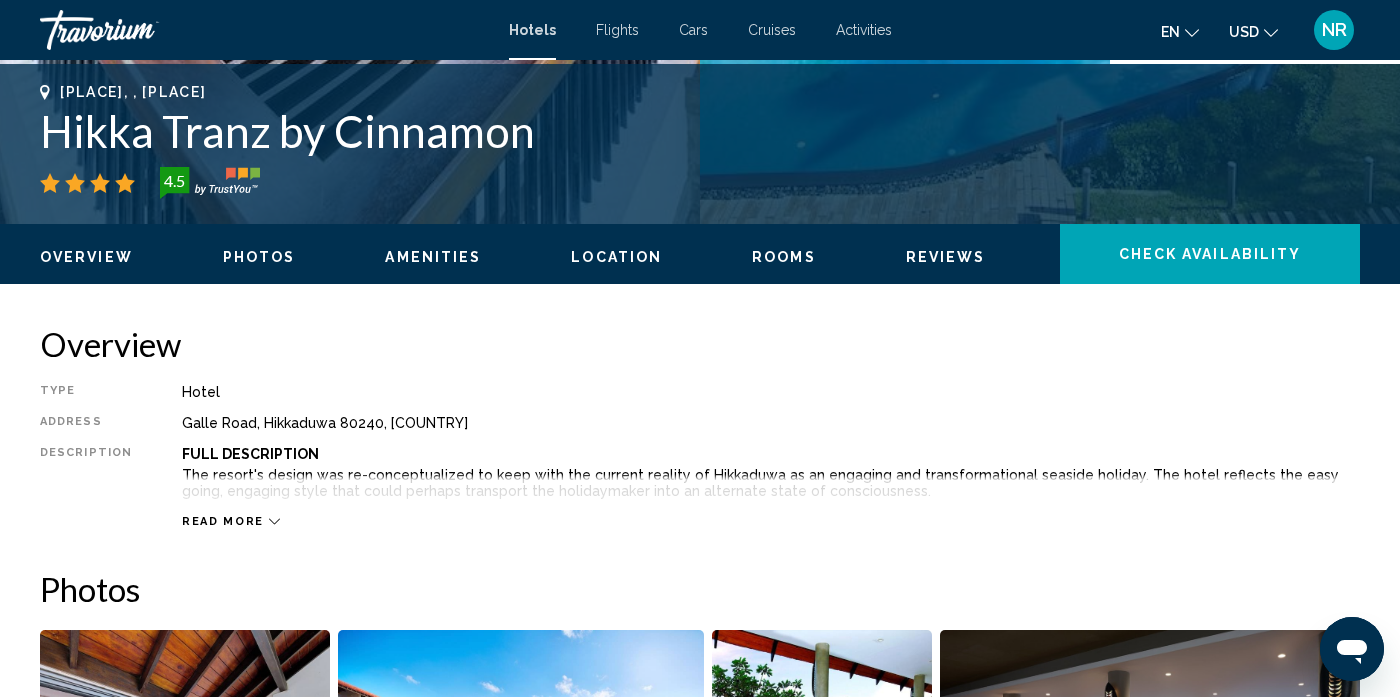 scroll, scrollTop: 826, scrollLeft: 0, axis: vertical 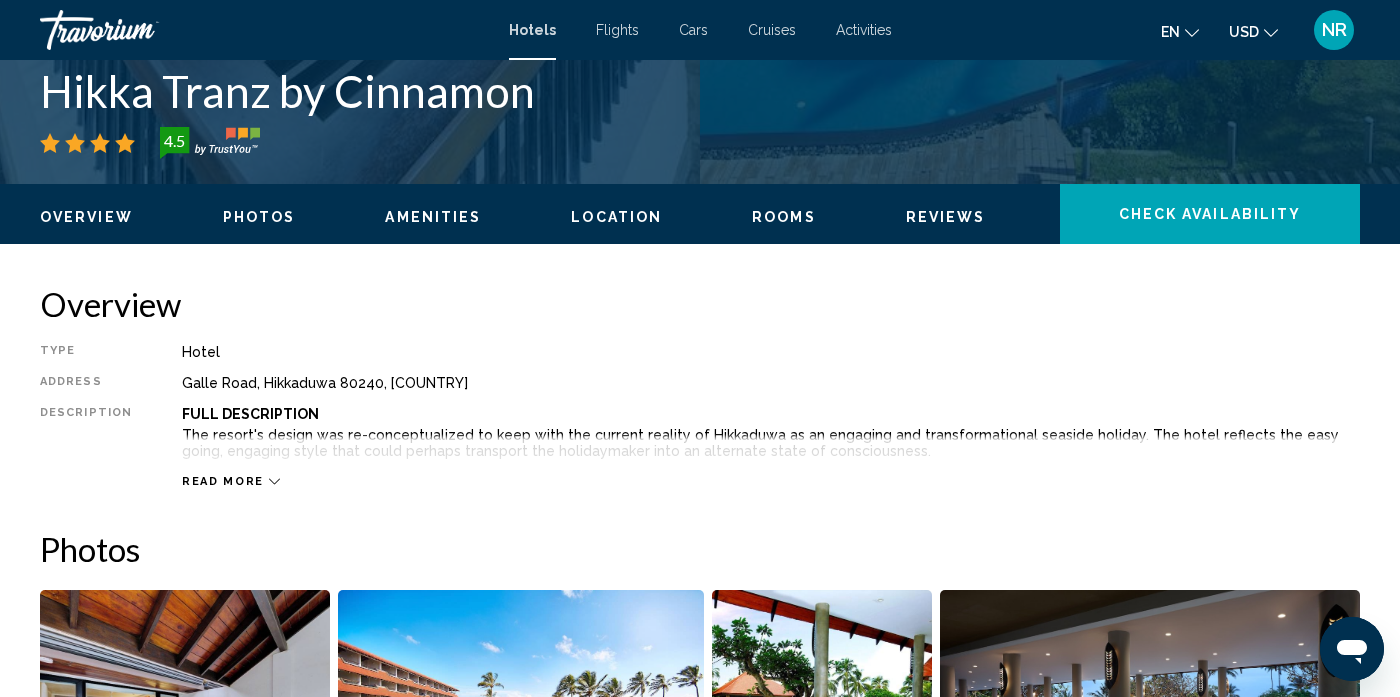 click 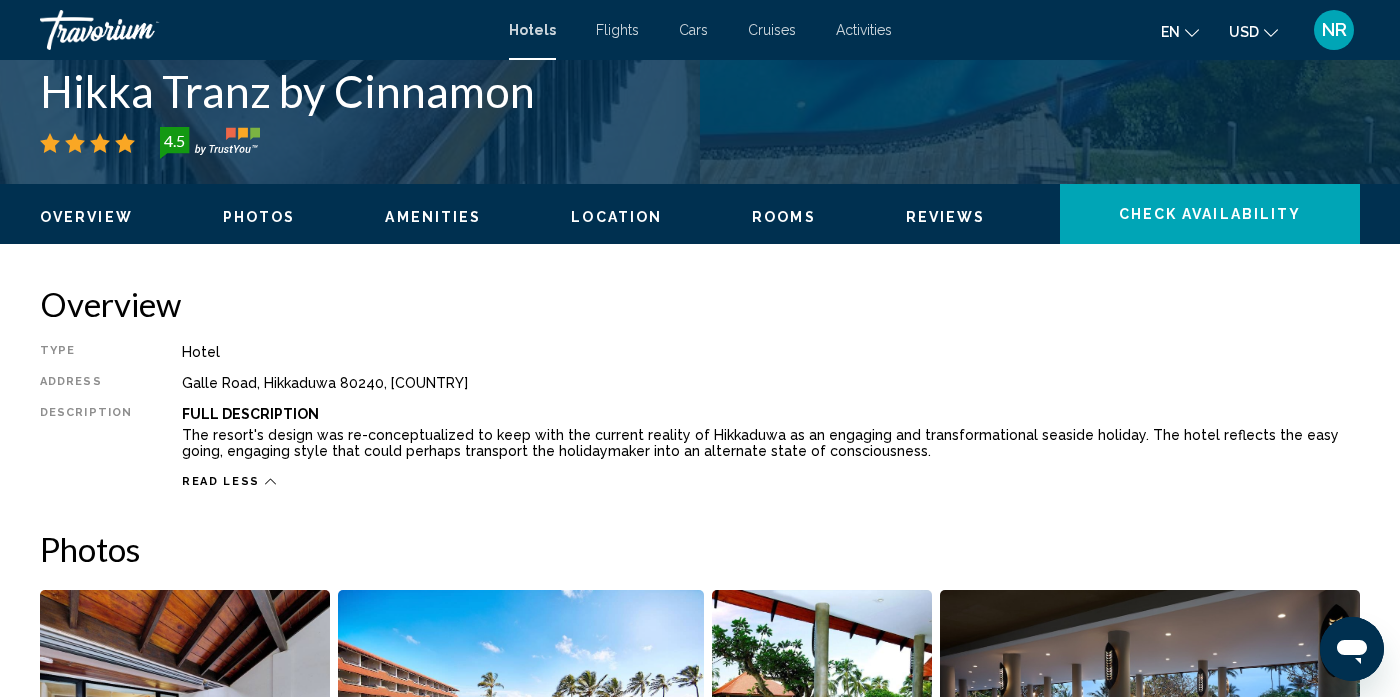 click on "Overview Type Hotel Address Galle Road, Hikkaduwa  80240, [COUNTRY] Description  Full Description The resort's design was re-conceptualized to keep with the current reality of Hikkaduwa as an engaging and transformational seaside holiday. The hotel reflects the easy going, engaging style that could perhaps transport the holidaymaker into an alternate state of consciousness. Read less
Photos Amenities
Breakfast
Fitness Center
Free WiFi
Room Service
Swimming Pool No amenities information available. Location ← Move left → Move right ↑ Move up ↓ Move down + Zoom in - Zoom out Home Jump left by 75% End Jump right by 75% Page Up Jump up by 75% Page Down Jump down by 75% Keyboard shortcuts Map Data Terms" at bounding box center [700, 3500] 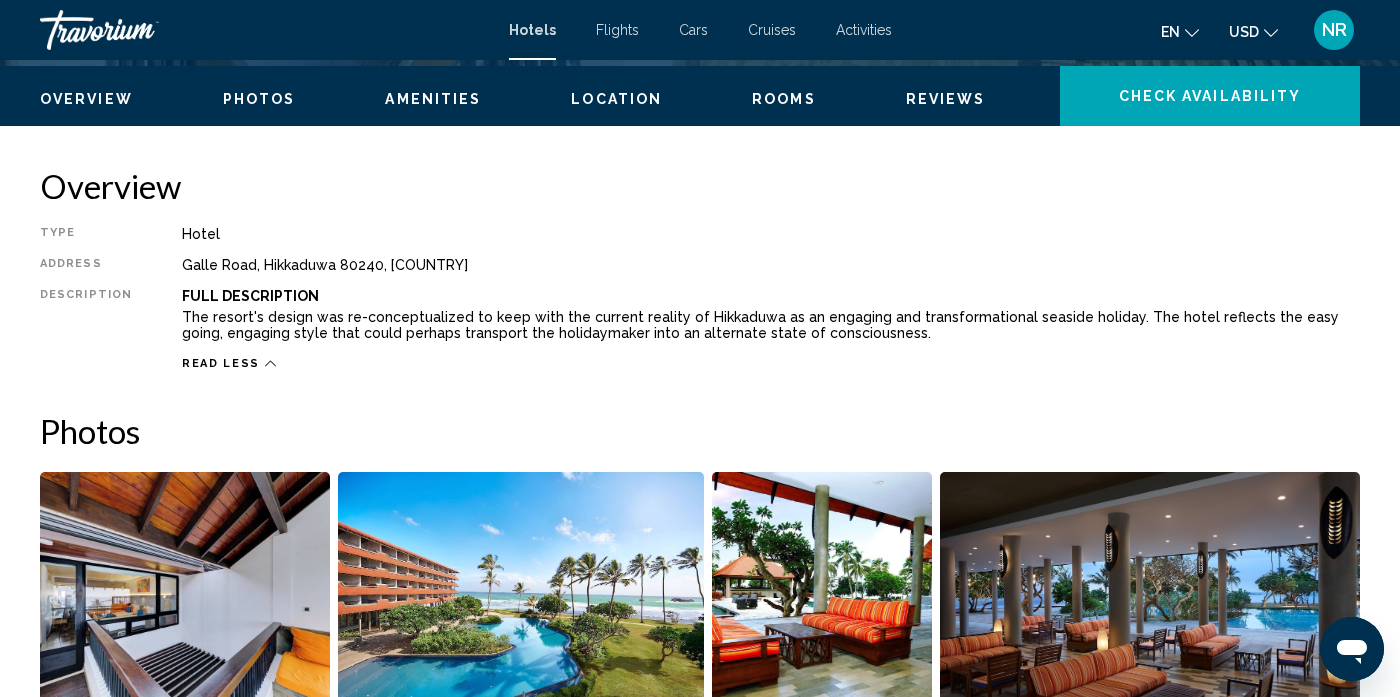 scroll, scrollTop: 946, scrollLeft: 0, axis: vertical 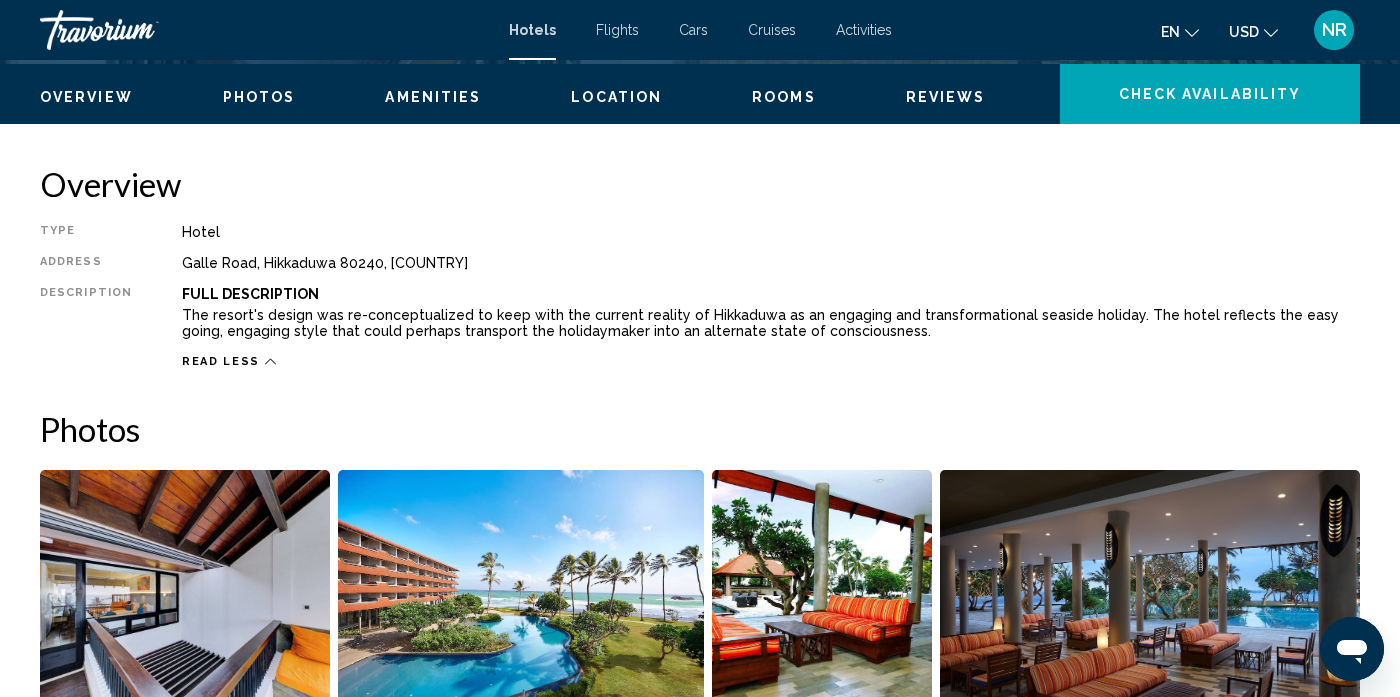 click on "Read less" at bounding box center [771, 356] 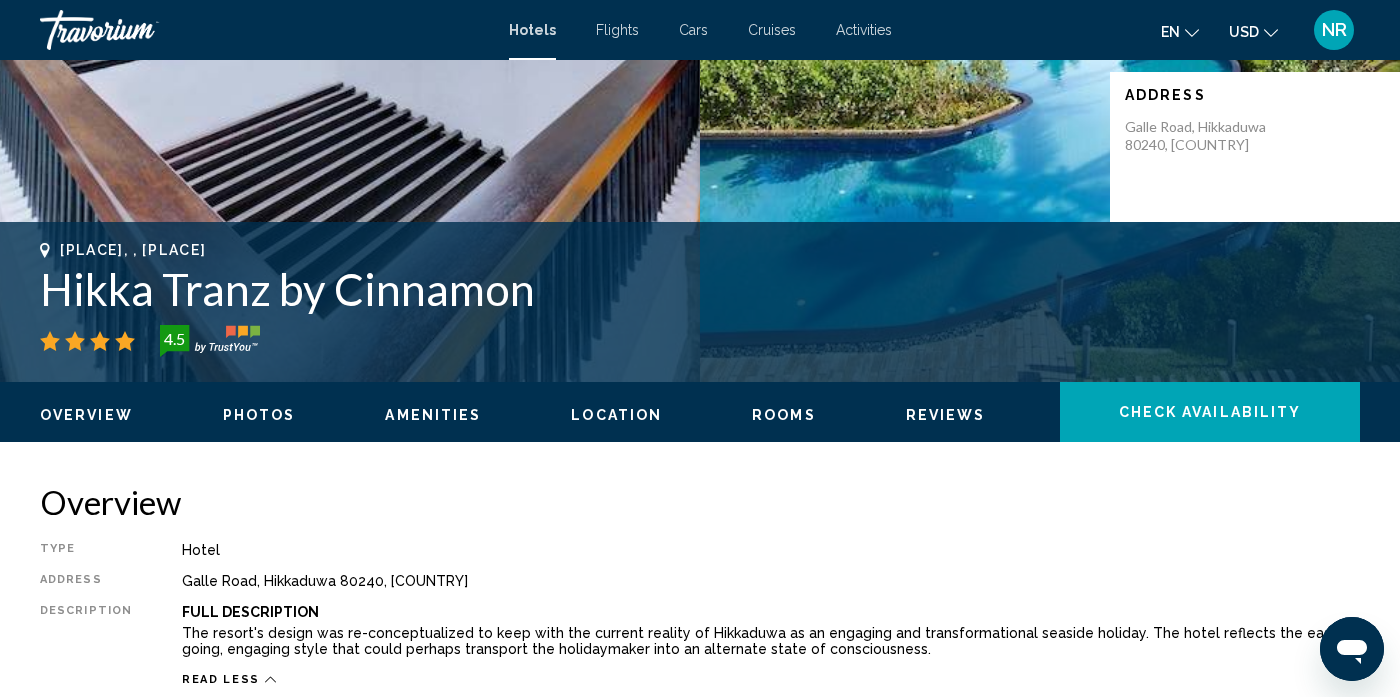 scroll, scrollTop: 626, scrollLeft: 0, axis: vertical 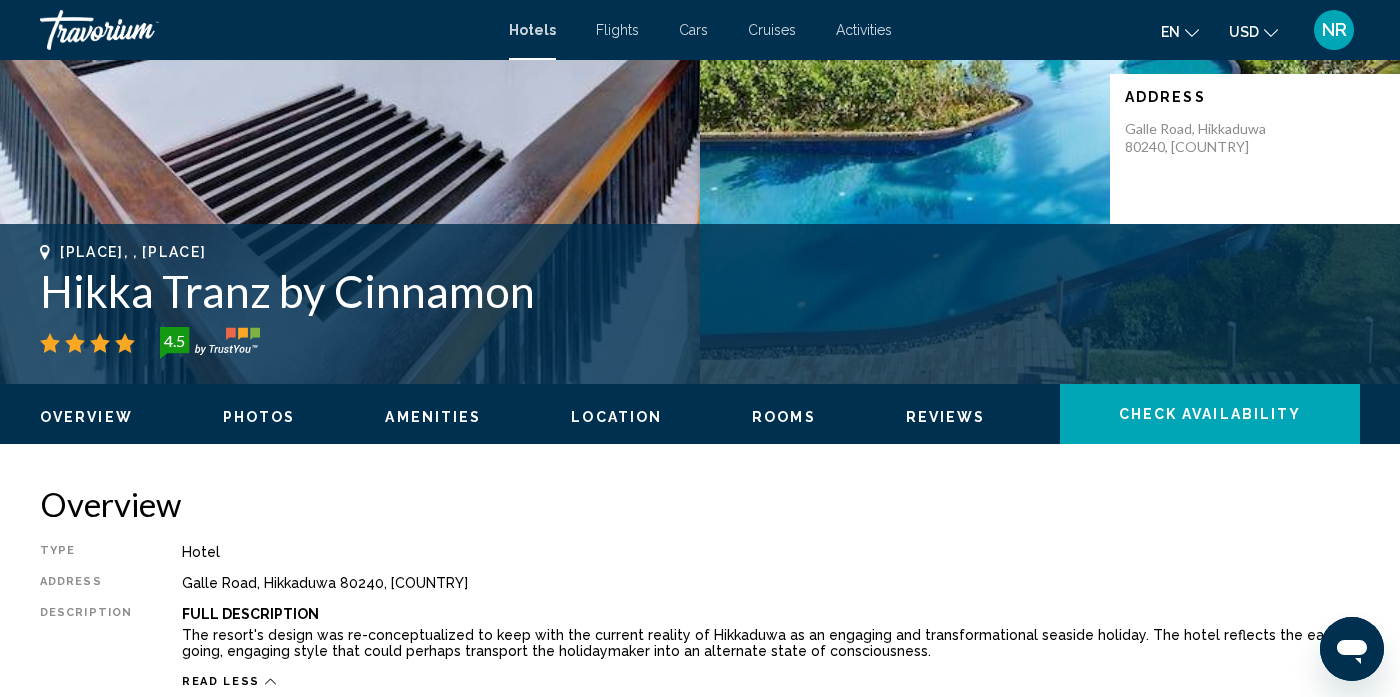 click on "Check Availability" 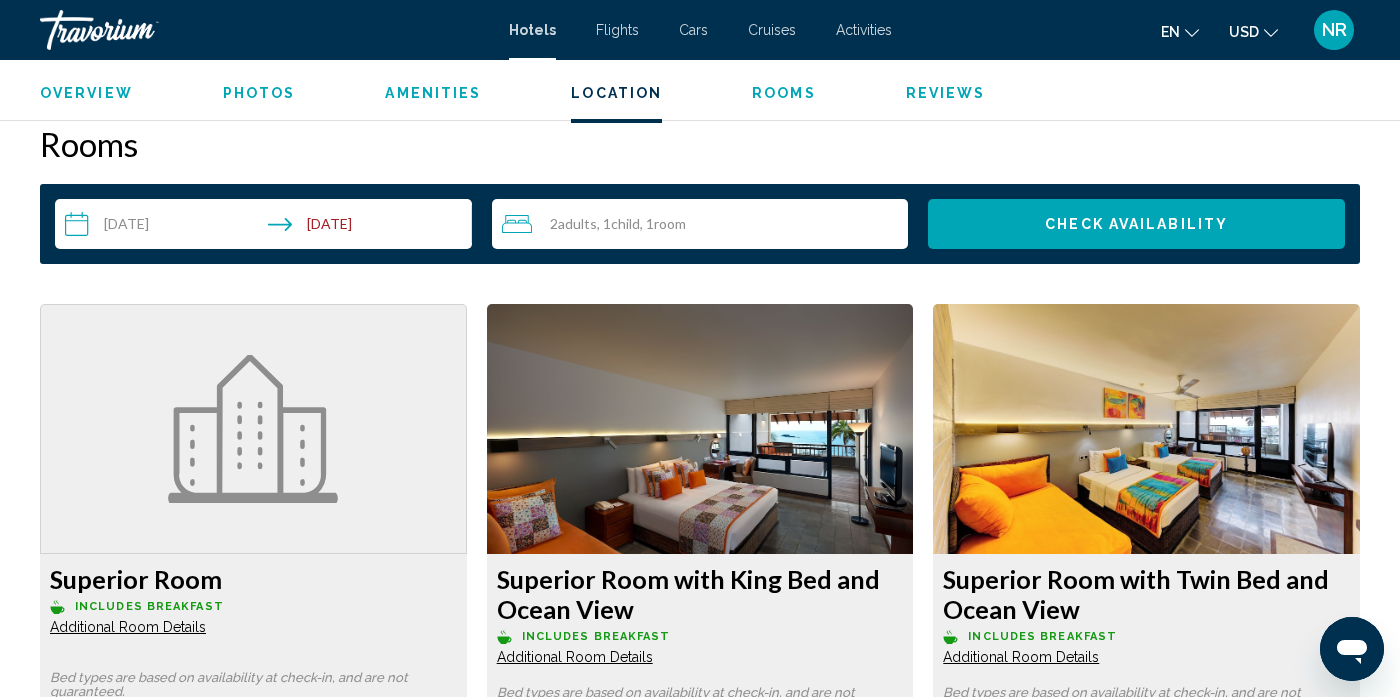 scroll, scrollTop: 2789, scrollLeft: 0, axis: vertical 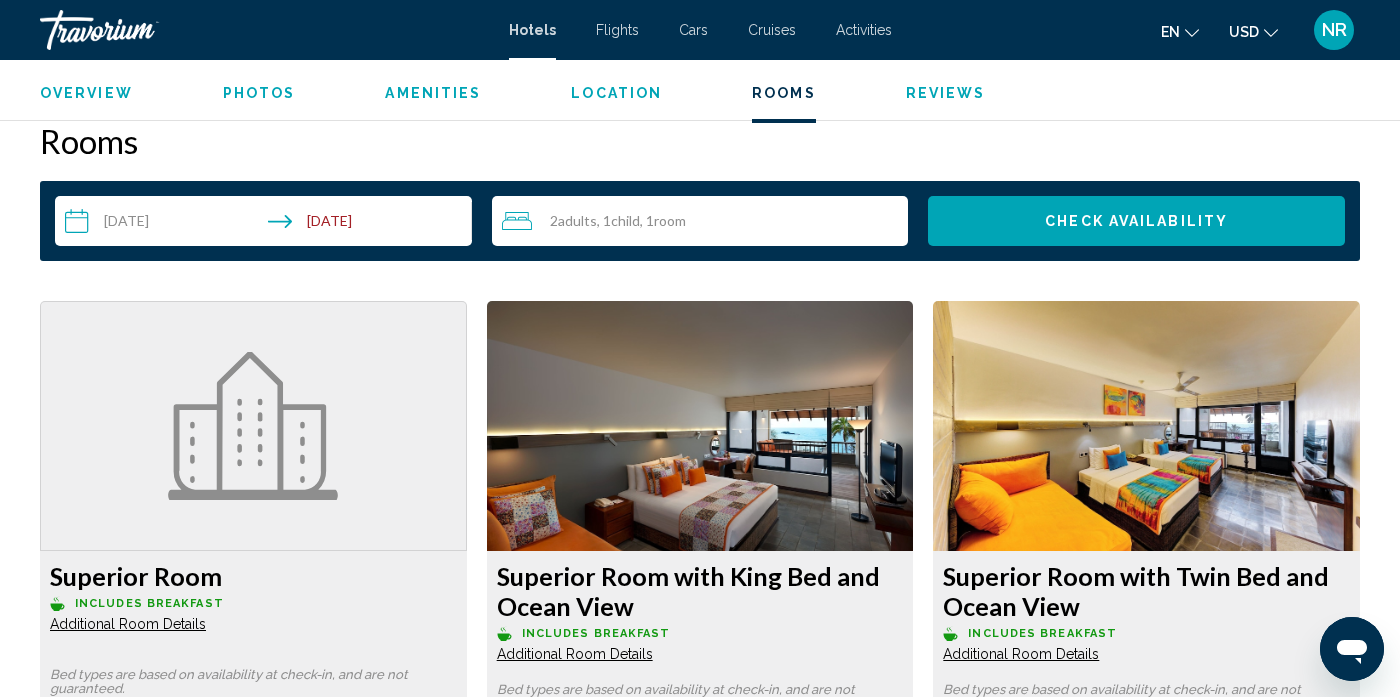 click on "Overview Type Hotel Address Galle Road, Hikkaduwa  80240, [COUNTRY] Description  Full Description The resort's design was re-conceptualized to keep with the current reality of Hikkaduwa as an engaging and transformational seaside holiday. The hotel reflects the easy going, engaging style that could perhaps transport the holidaymaker into an alternate state of consciousness. Read less
Photos Amenities
Breakfast
Fitness Center
Free WiFi
Room Service
Swimming Pool No amenities information available. Location ← Move left → Move right ↑ Move up ↓ Move down + Zoom in - Zoom out Home Jump left by 75% End Jump right by 75% Page Up Jump up by 75% Page Down Jump down by 75% Keyboard shortcuts Map Data Terms" at bounding box center (700, 1540) 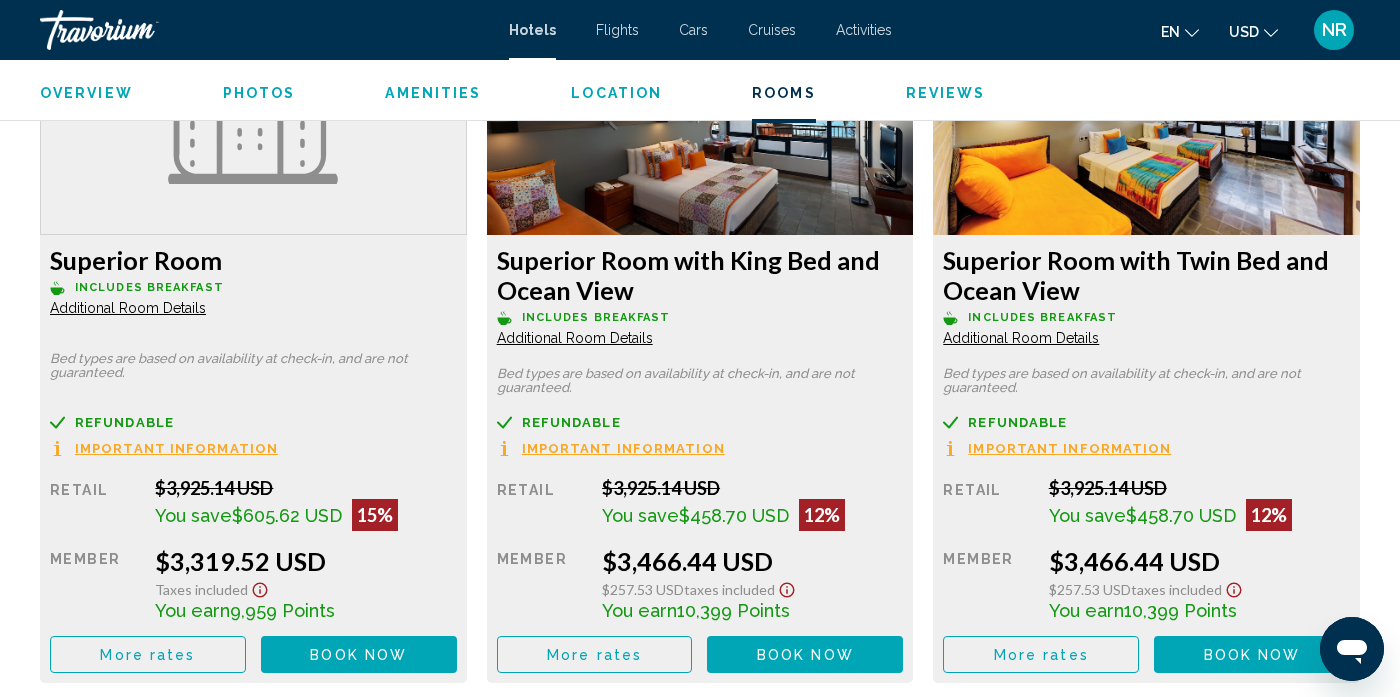 scroll, scrollTop: 3109, scrollLeft: 0, axis: vertical 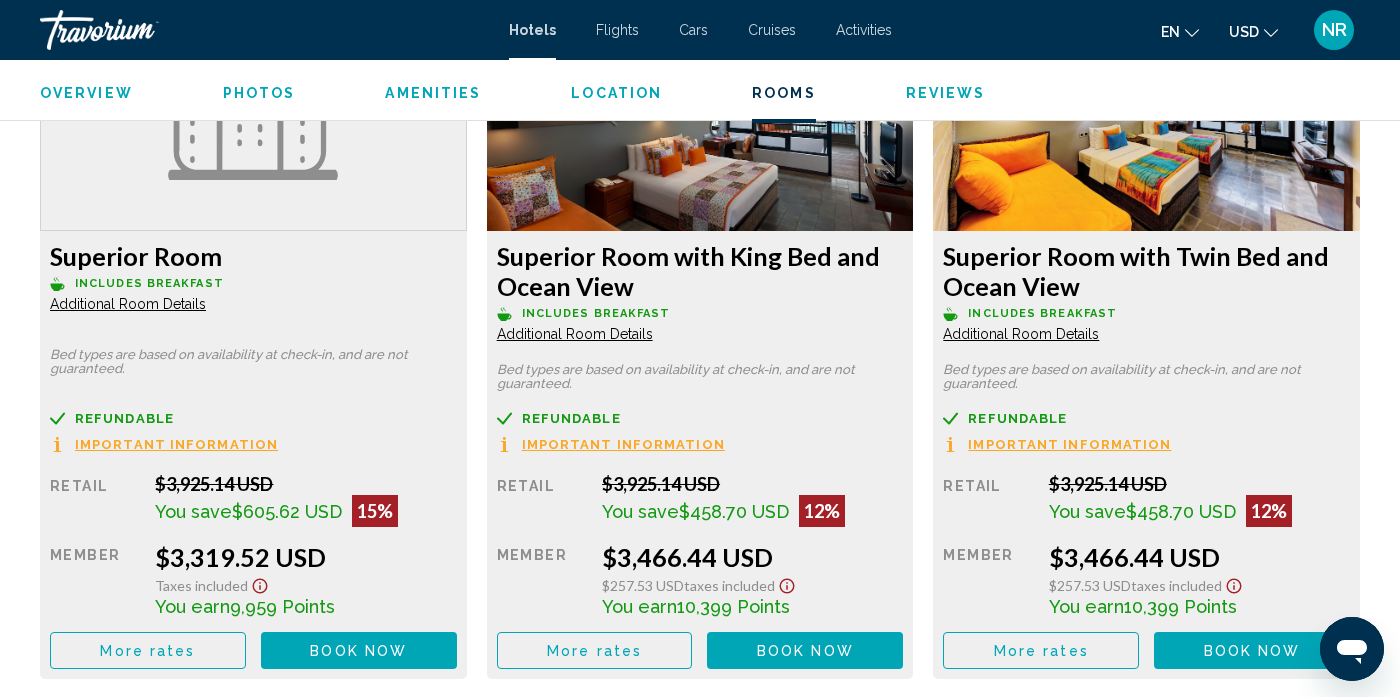 click on "Overview Type Hotel Address Galle Road, Hikkaduwa  80240, [COUNTRY] Description  Full Description The resort's design was re-conceptualized to keep with the current reality of Hikkaduwa as an engaging and transformational seaside holiday. The hotel reflects the easy going, engaging style that could perhaps transport the holidaymaker into an alternate state of consciousness. Read less
Photos Amenities
Breakfast
Fitness Center
Free WiFi
Room Service
Swimming Pool No amenities information available. Location ← Move left → Move right ↑ Move up ↓ Move down + Zoom in - Zoom out Home Jump left by 75% End Jump right by 75% Page Up Jump up by 75% Page Down Jump down by 75% Keyboard shortcuts Map Data Terms" at bounding box center [700, 1222] 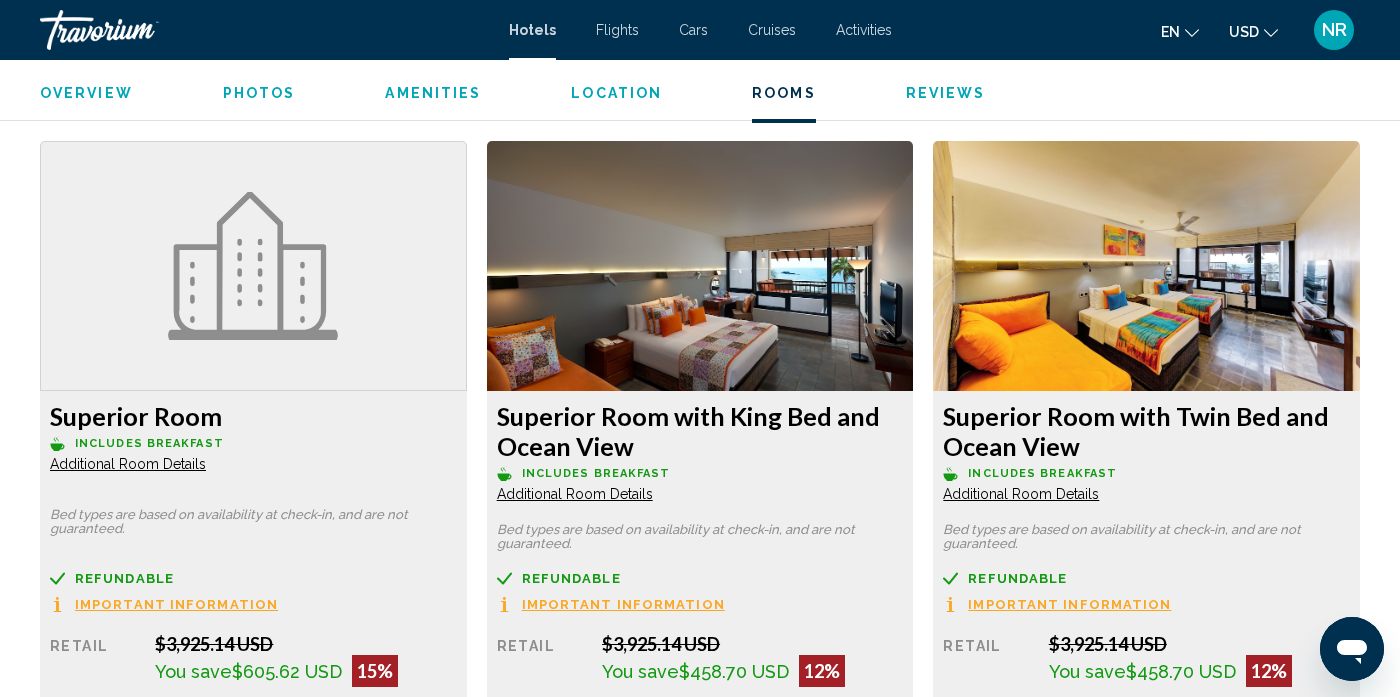 scroll, scrollTop: 2909, scrollLeft: 0, axis: vertical 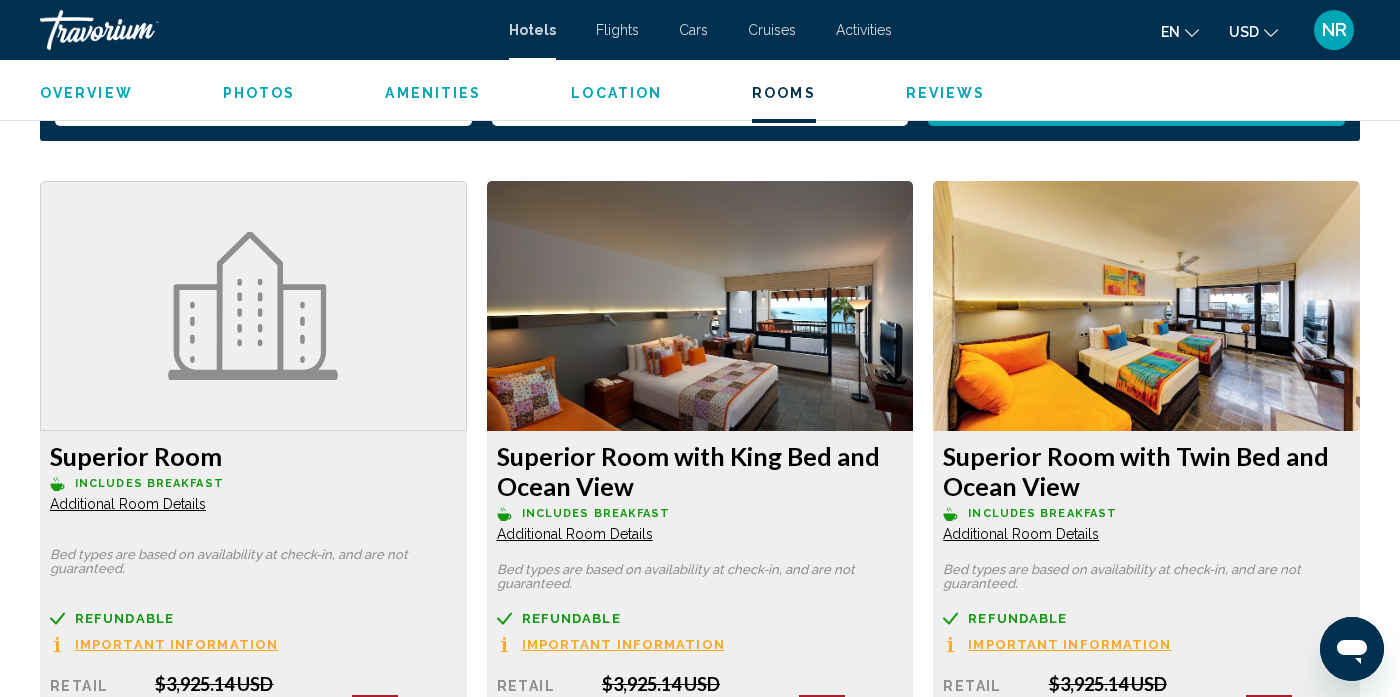 click on "Superior Room with Twin Bed and Ocean View
Includes Breakfast Additional Room Details Bed types are based on availability at check-in, and are not guaranteed.
Refundable
Non-refundable
Non-refundable
Important Information Retail  [PRICE]  You save  [PRICE]  12%  when you redeem    Member  [PRICE]  [PRICE]  Taxes included
You earn  10,399  Points  More rates Book now No longer available" at bounding box center (1146, 530) 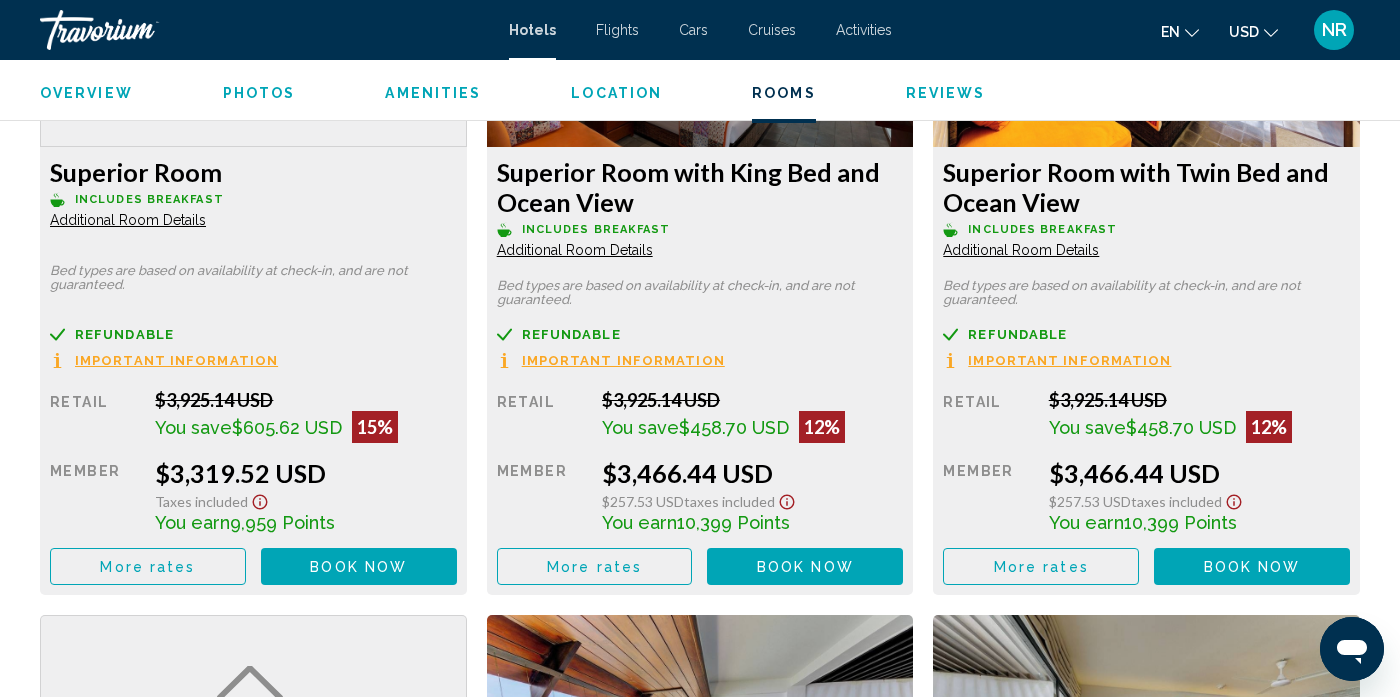 scroll, scrollTop: 3189, scrollLeft: 0, axis: vertical 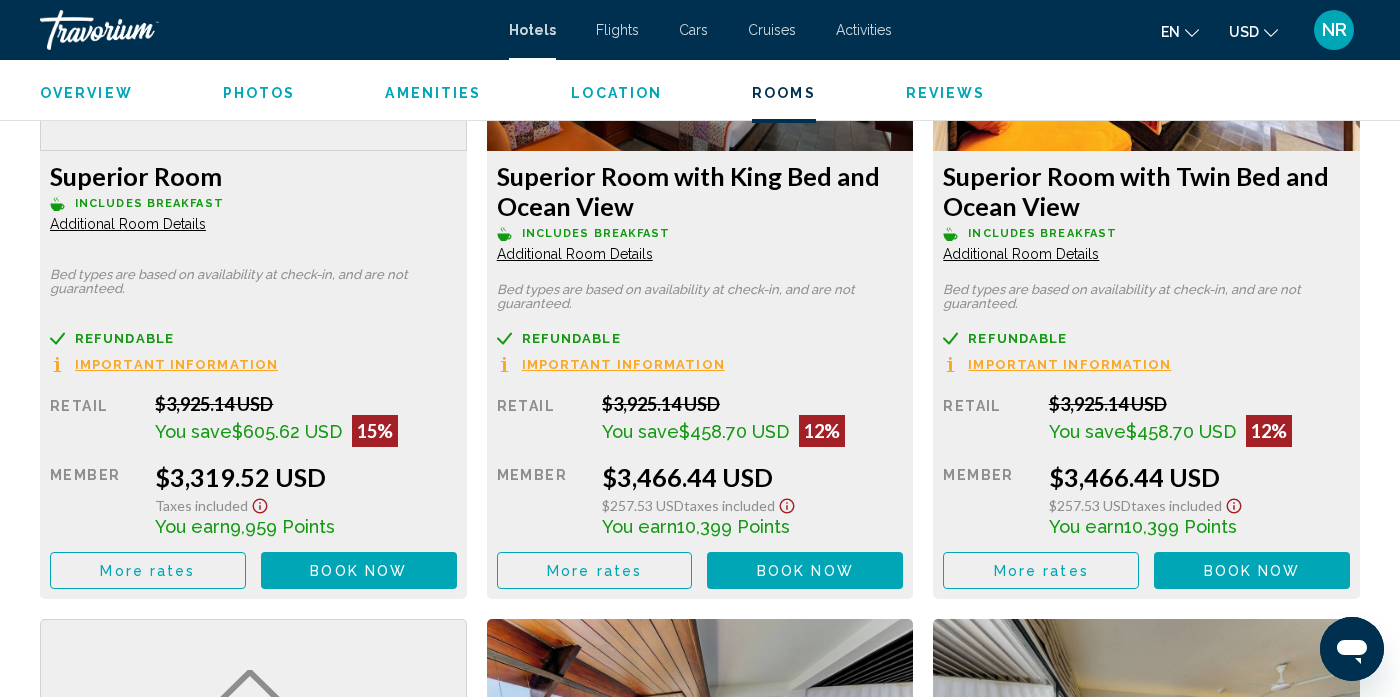 click on "Superior Room with Twin Bed and Ocean View
Includes Breakfast Additional Room Details Bed types are based on availability at check-in, and are not guaranteed.
Refundable
Non-refundable
Non-refundable
Important Information Retail  [PRICE]  You save  [PRICE]  12%  when you redeem    Member  [PRICE]  [PRICE]  Taxes included
You earn  10,399  Points  More rates Book now No longer available" at bounding box center (253, 375) 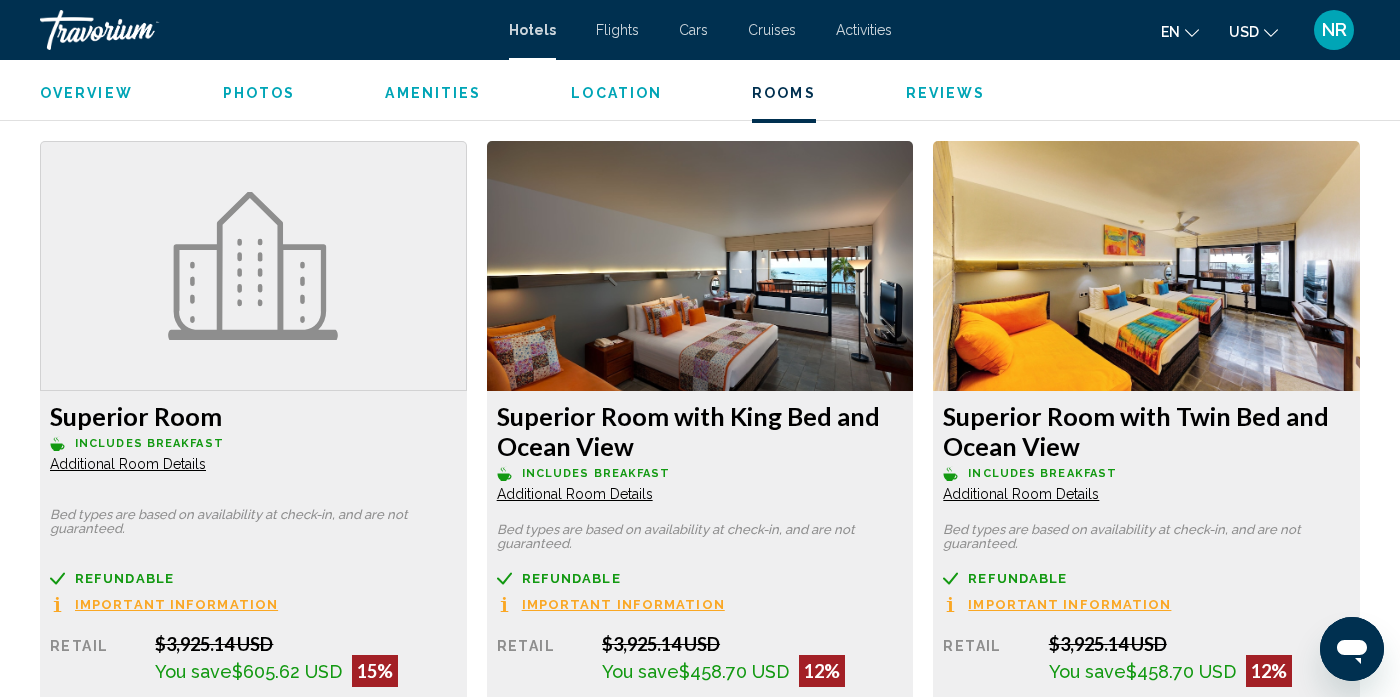 scroll, scrollTop: 2909, scrollLeft: 0, axis: vertical 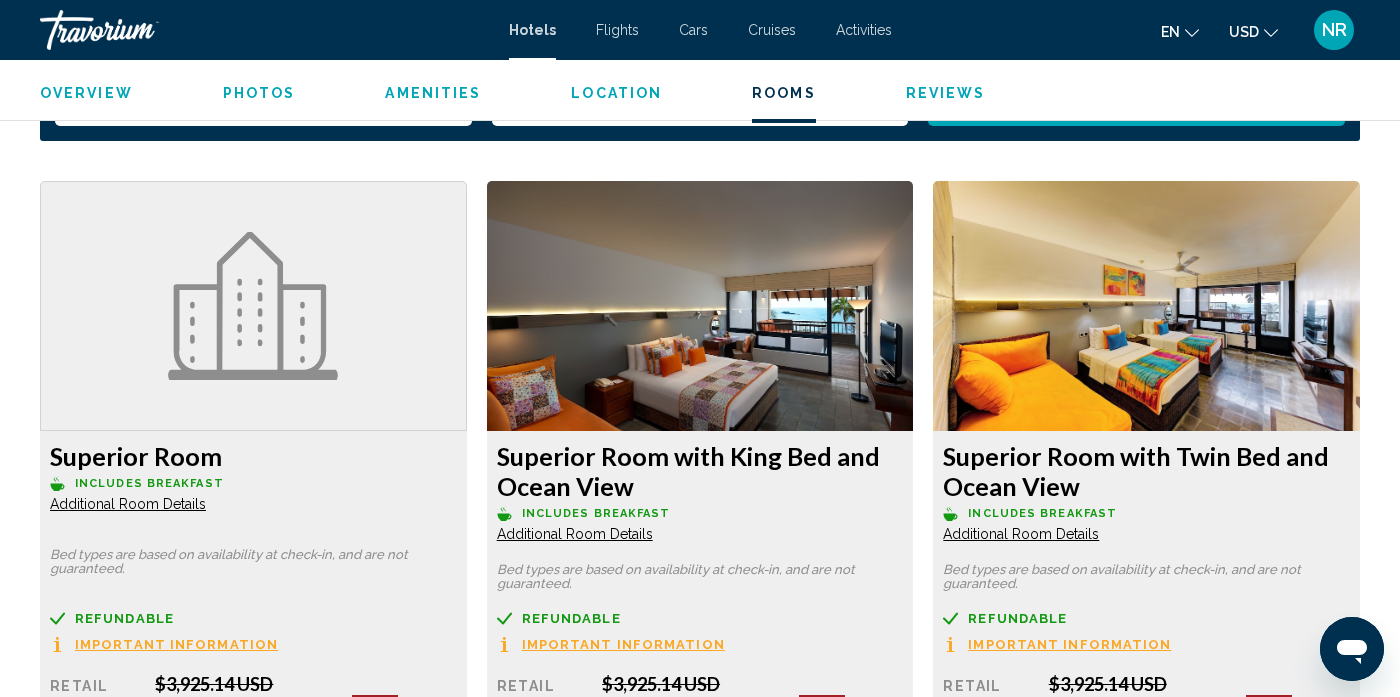 click at bounding box center (253, 306) 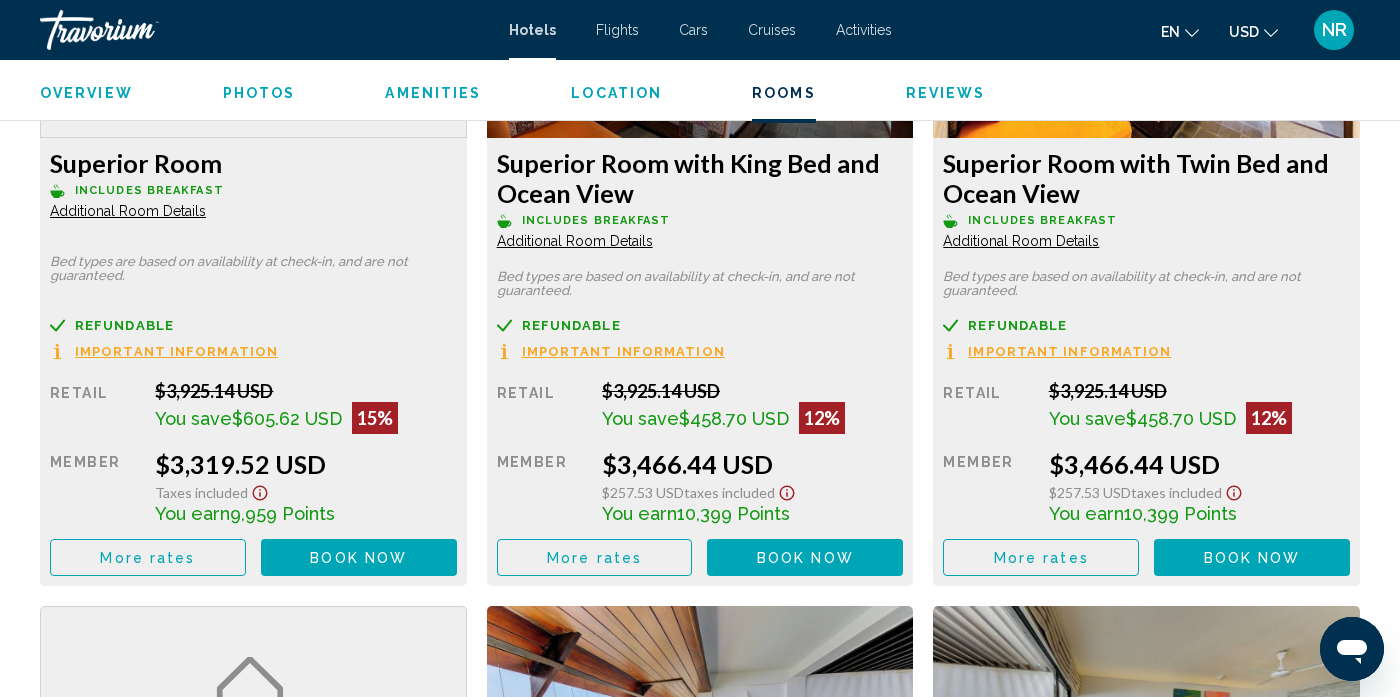 scroll, scrollTop: 3229, scrollLeft: 0, axis: vertical 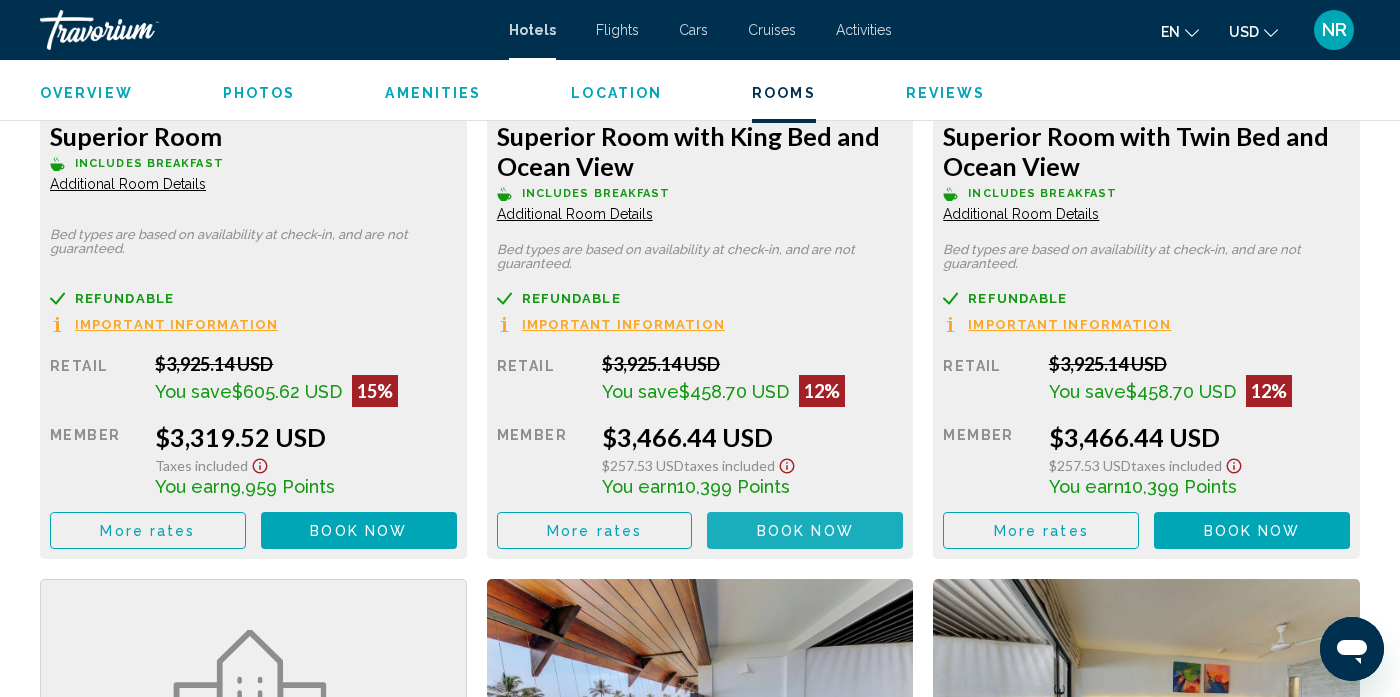 click on "Book now" at bounding box center (805, 531) 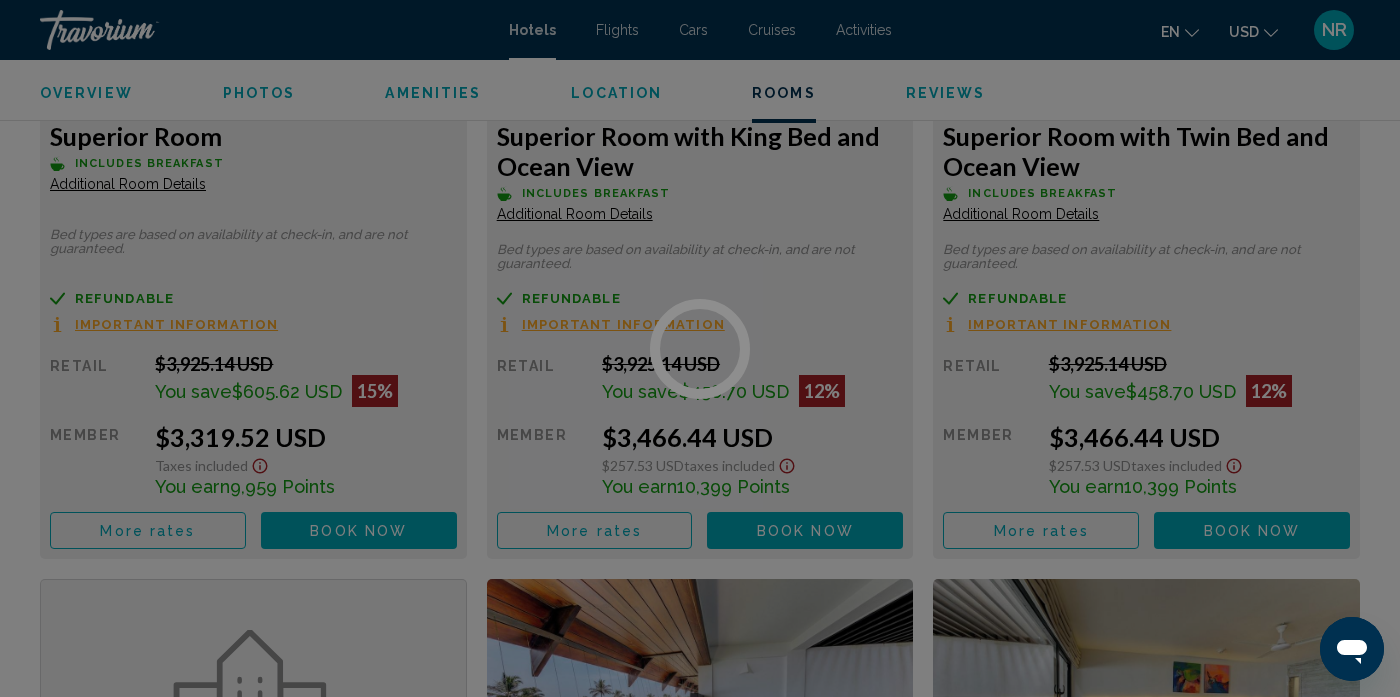 scroll, scrollTop: 0, scrollLeft: 0, axis: both 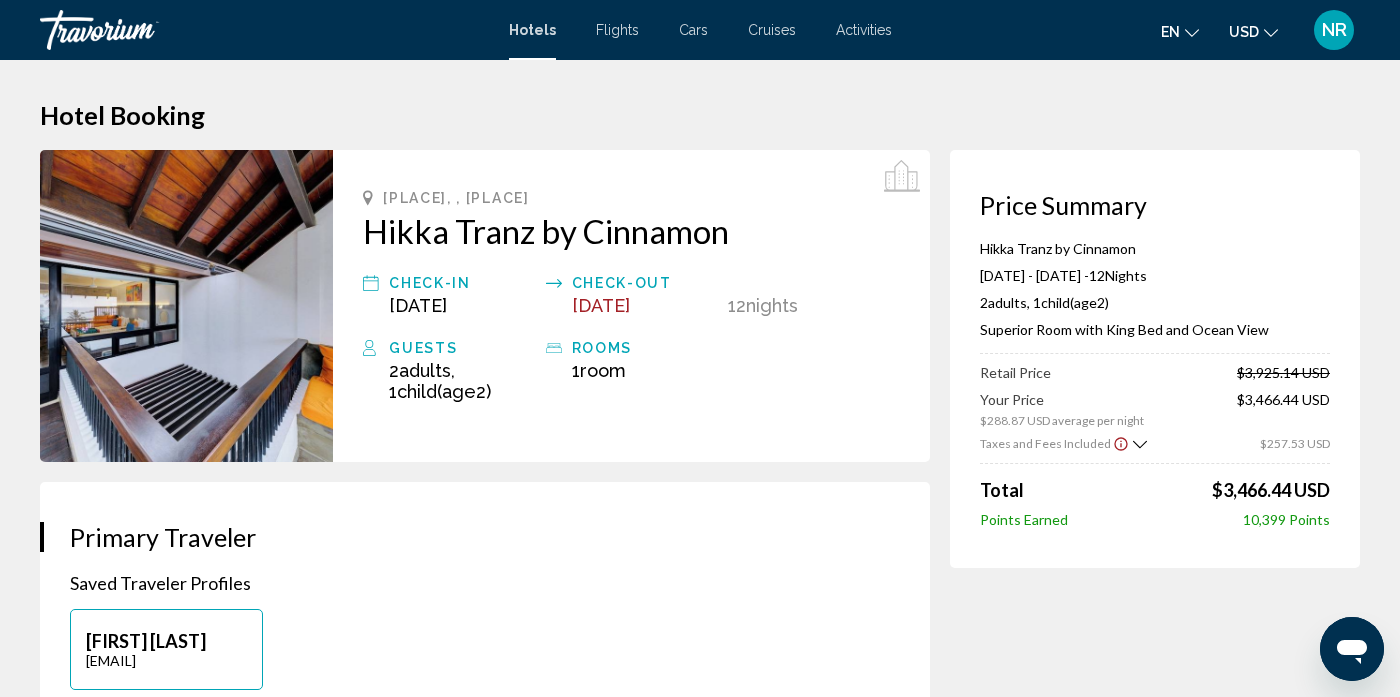 click on "**********" at bounding box center (485, 884) 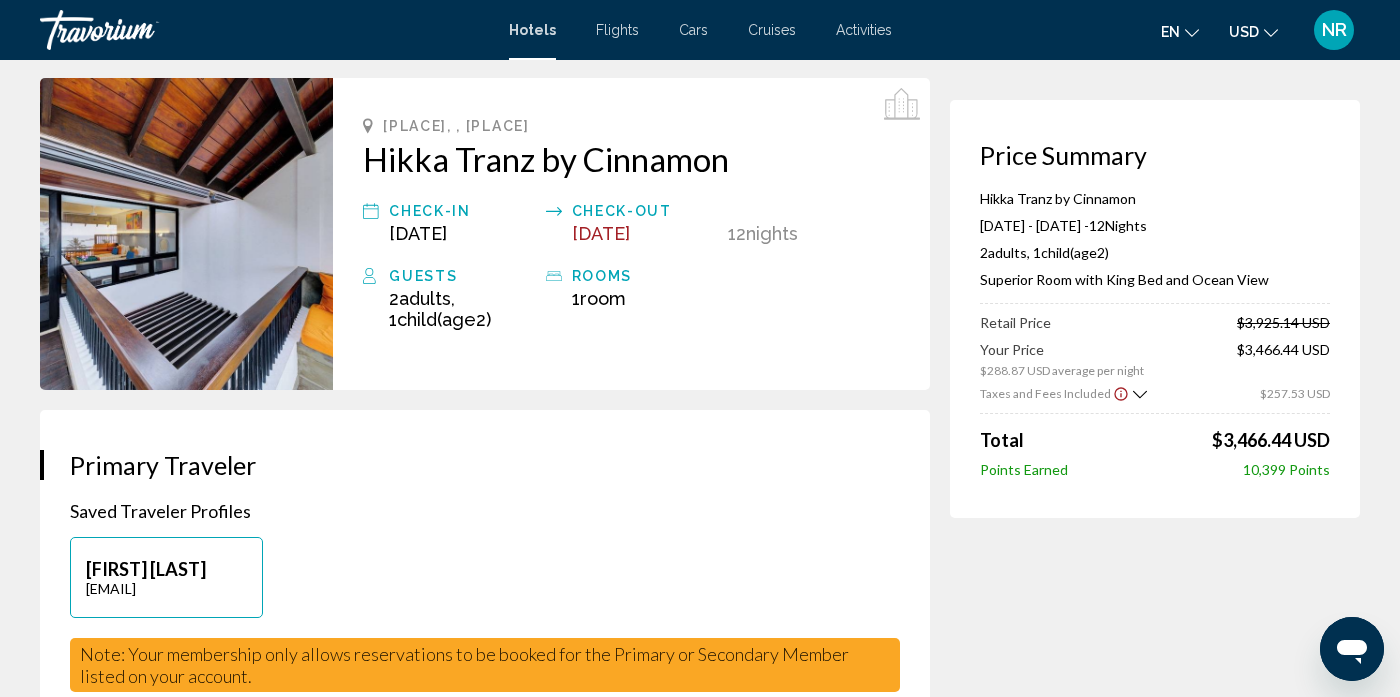scroll, scrollTop: 0, scrollLeft: 0, axis: both 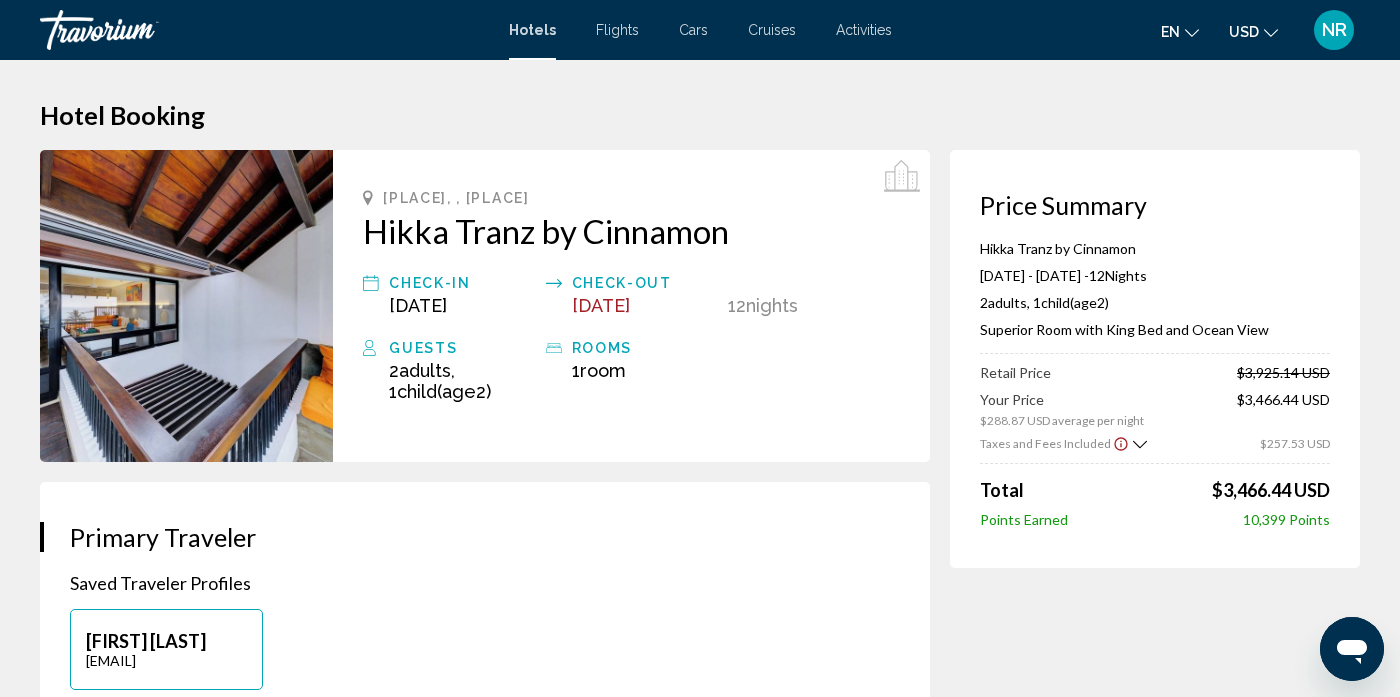 click on "Hotel Booking Price Summary Hikka Tranz by Cinnamon  Jan 8, 2026 - Jan 20, 2026 -  12  Night Nights 2  Adult Adults , 1  Child Children  ( Age   2)   Superior Room with King Bed and Ocean View  Retail Price  $3,925.14 USD   Your Price  $288.87 USD average per night  $3,466.44 USD  Taxes and Fees Included
$257.53 USD  Total  $3,466.44 USD   Points Earned  10,399  Points
Hikkaduwa, , [COUNTRY] Hikka Tranz by Cinnamon
Check-in Jan 8, 2026
Check-out Jan 20, 2026 12  Night Nights
Guests 2  Adult Adults , 1  Child Children  ( Age   2)
1" at bounding box center (700, 1737) 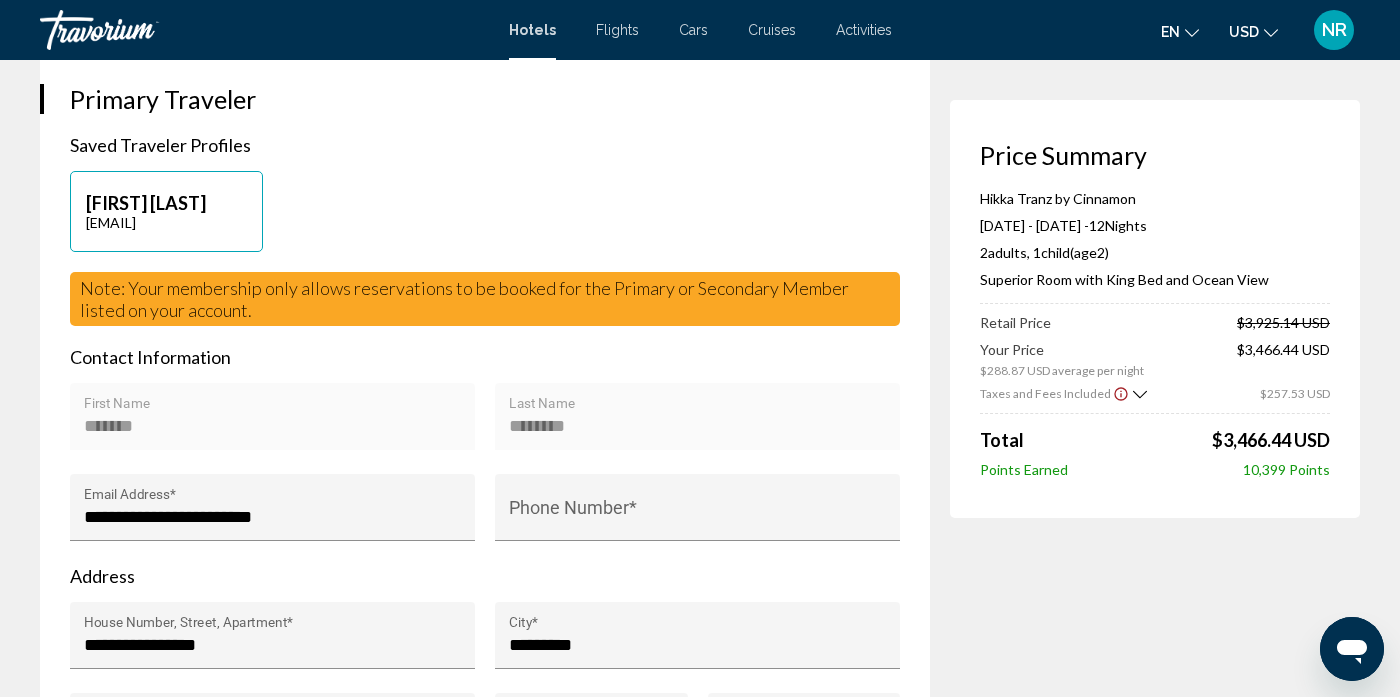 scroll, scrollTop: 440, scrollLeft: 0, axis: vertical 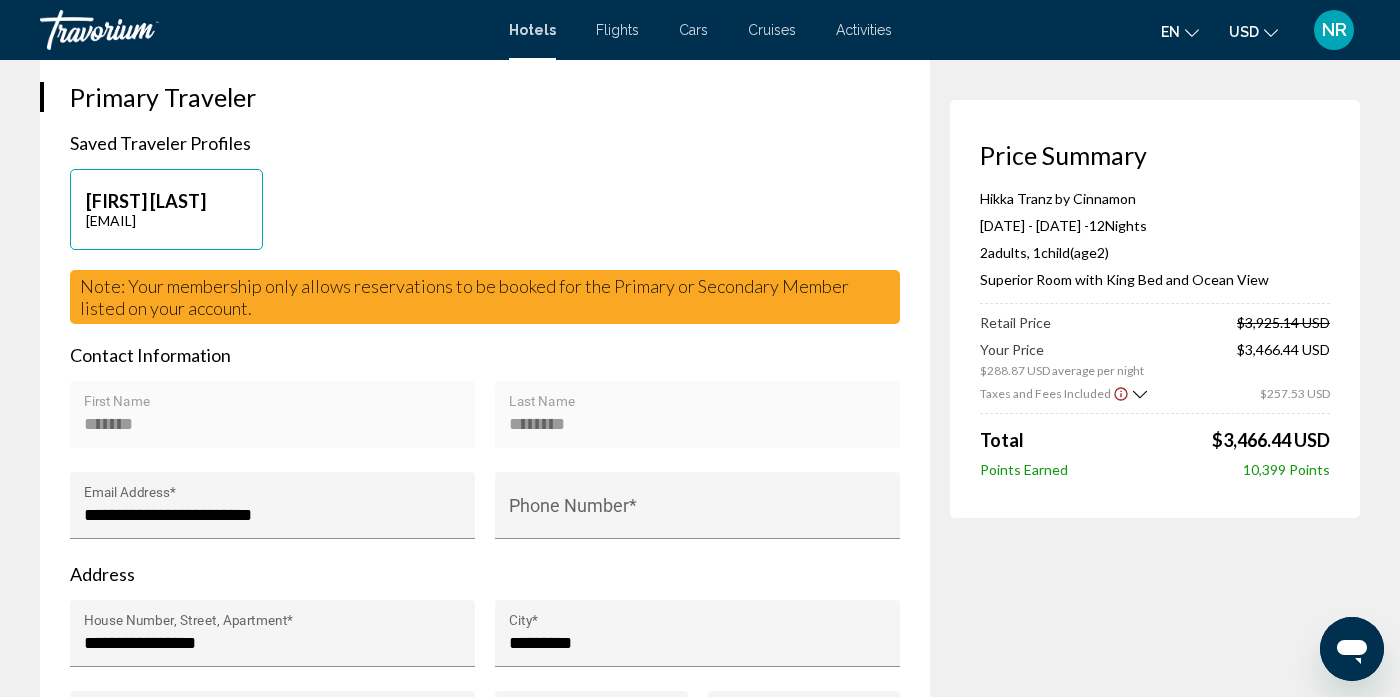 click on "Hotel Booking Price Summary Hikka Tranz by Cinnamon  Jan 8, 2026 - Jan 20, 2026 -  12  Night Nights 2  Adult Adults , 1  Child Children  ( Age   2)   Superior Room with King Bed and Ocean View  Retail Price  $3,925.14 USD   Your Price  $288.87 USD average per night  $3,466.44 USD  Taxes and Fees Included
$257.53 USD  Total  $3,466.44 USD   Points Earned  10,399  Points
Hikkaduwa, , [COUNTRY] Hikka Tranz by Cinnamon
Check-in Jan 8, 2026
Check-out Jan 20, 2026 12  Night Nights
Guests 2  Adult Adults , 1  Child Children  ( Age   2)
1" at bounding box center (700, 1297) 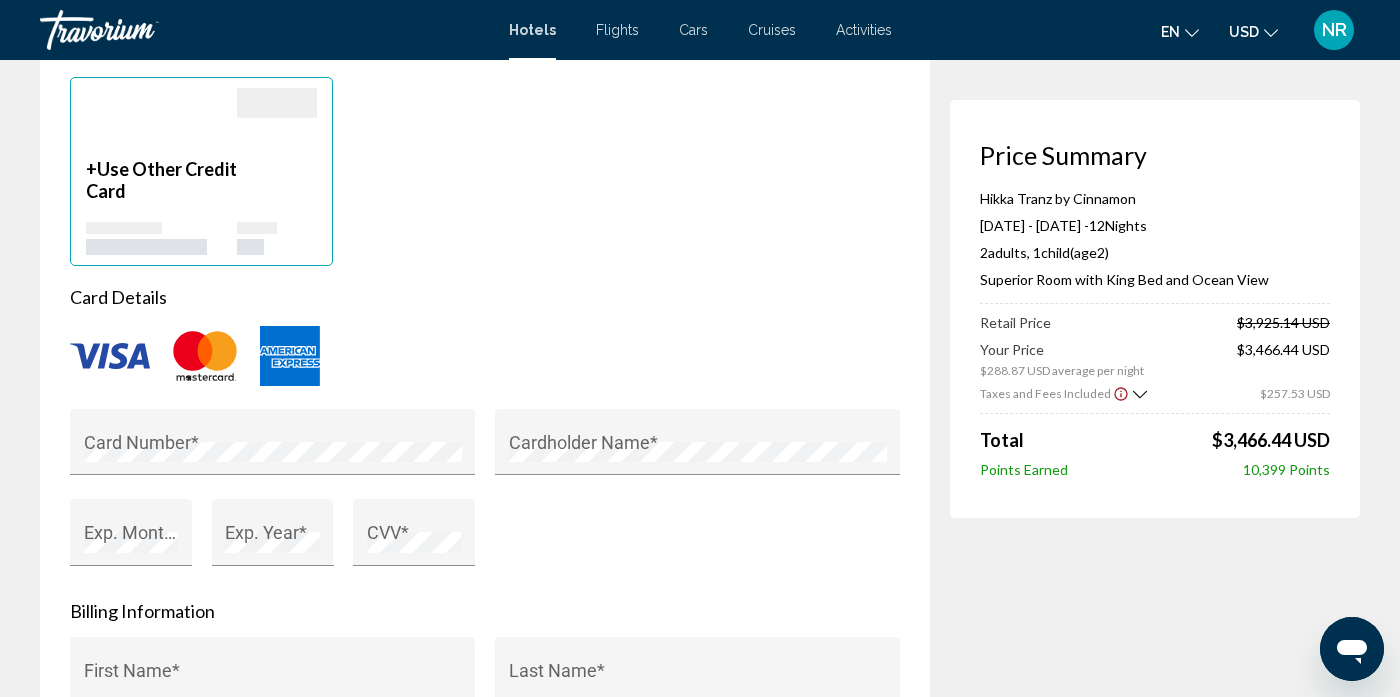 scroll, scrollTop: 1600, scrollLeft: 0, axis: vertical 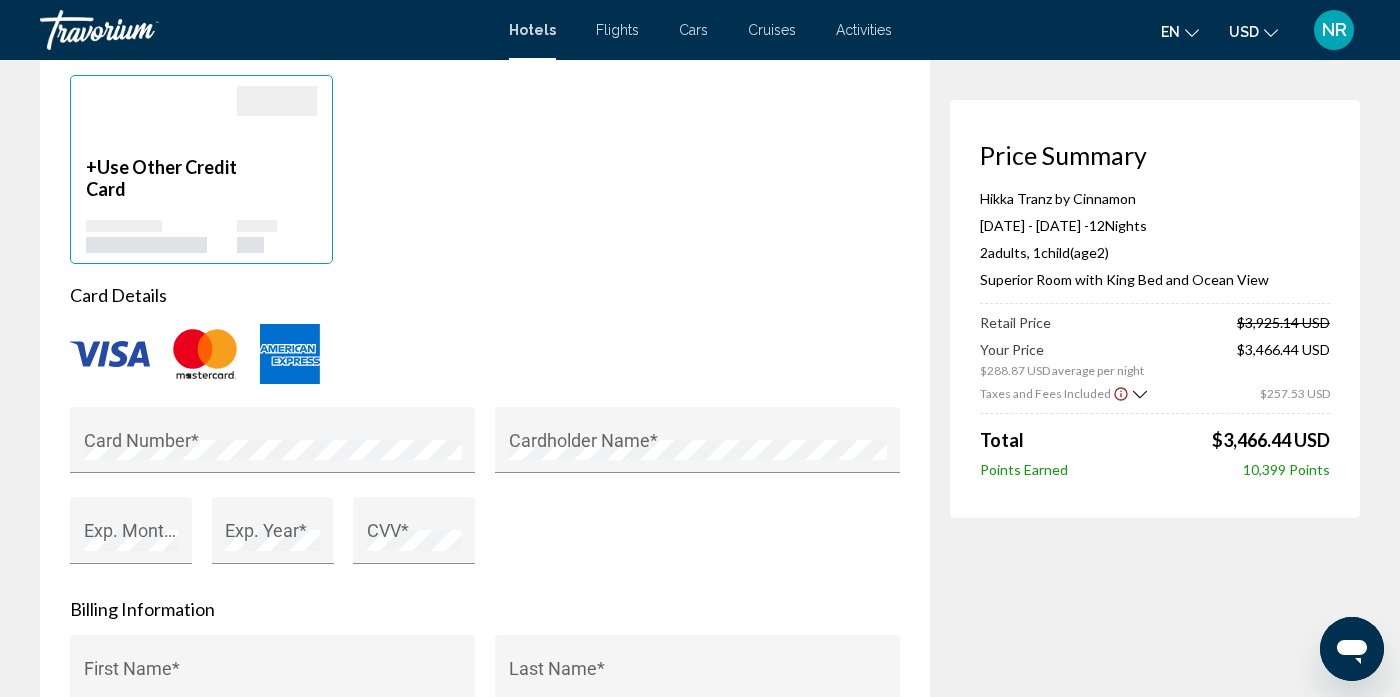 click on "Price Summary Hikka Tranz by Cinnamon  [DATE] - [DATE] -  12  Night Nights 2  Adult Adults , 1  Child Children  ( Age   2)   Superior Room with King Bed and Ocean View  Retail Price  [PRICE] USD   Your Price  [PRICE] USD average per night  [PRICE] USD  Taxes and Fees Included
[PRICE] USD  Total  [PRICE] USD   Points Earned  [NUMBER]  Points" at bounding box center (1155, 309) 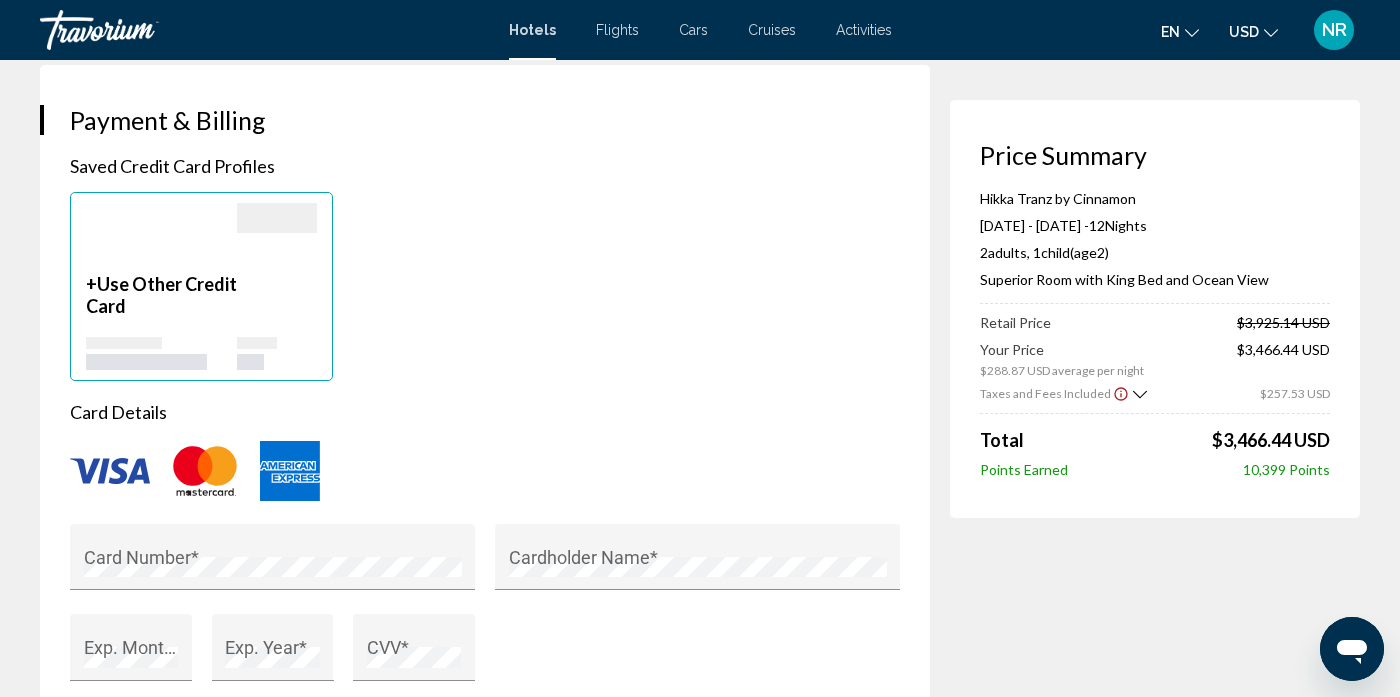 scroll, scrollTop: 1480, scrollLeft: 0, axis: vertical 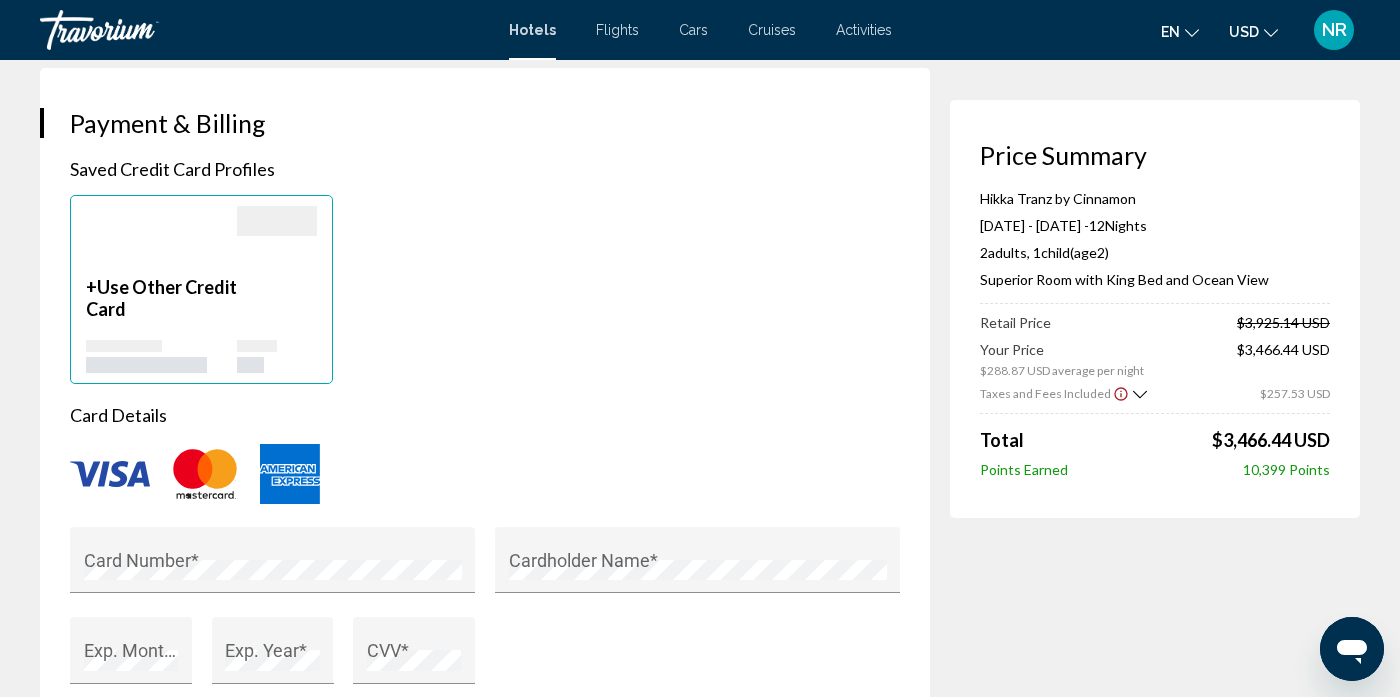 click on "Price Summary Hikka Tranz by Cinnamon  [DATE] - [DATE] -  12  Night Nights 2  Adult Adults , 1  Child Children  ( Age   2)   Superior Room with King Bed and Ocean View  Retail Price  [PRICE] USD   Your Price  [PRICE] USD average per night  [PRICE] USD  Taxes and Fees Included
[PRICE] USD  Total  [PRICE] USD   Points Earned  [NUMBER]  Points" at bounding box center (1155, 309) 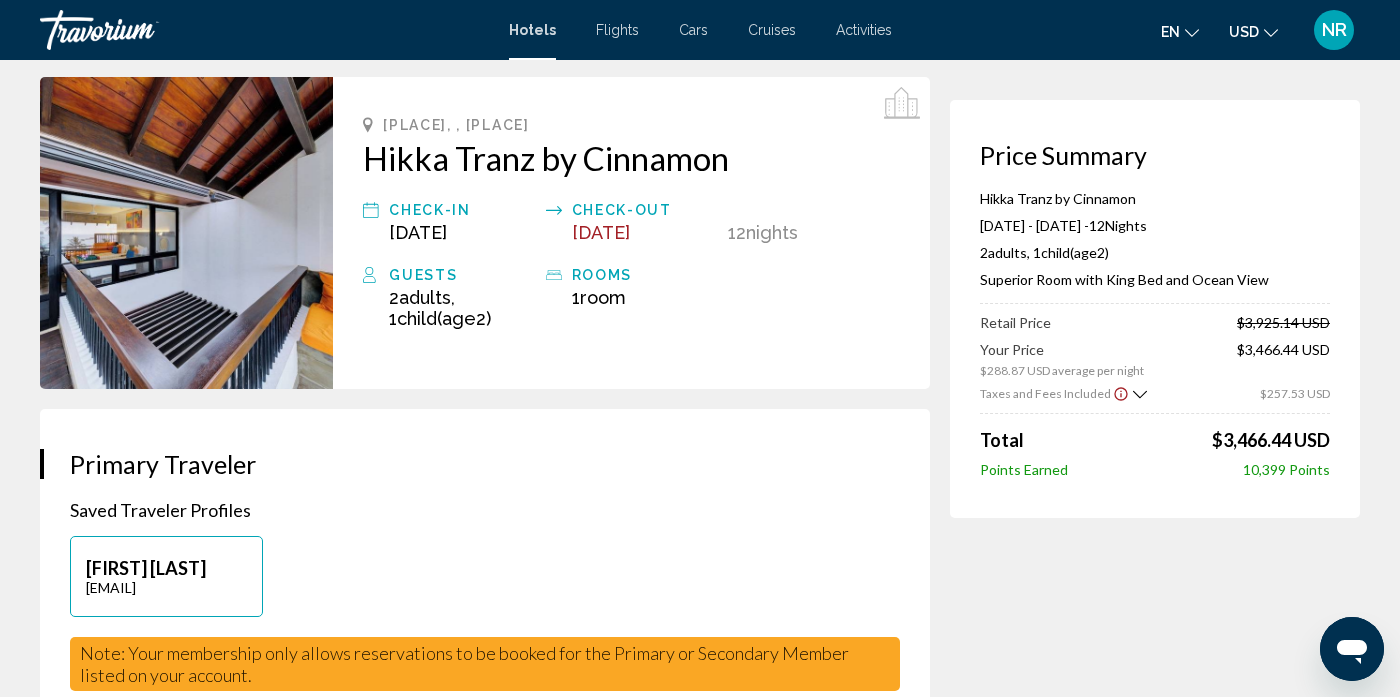 scroll, scrollTop: 0, scrollLeft: 0, axis: both 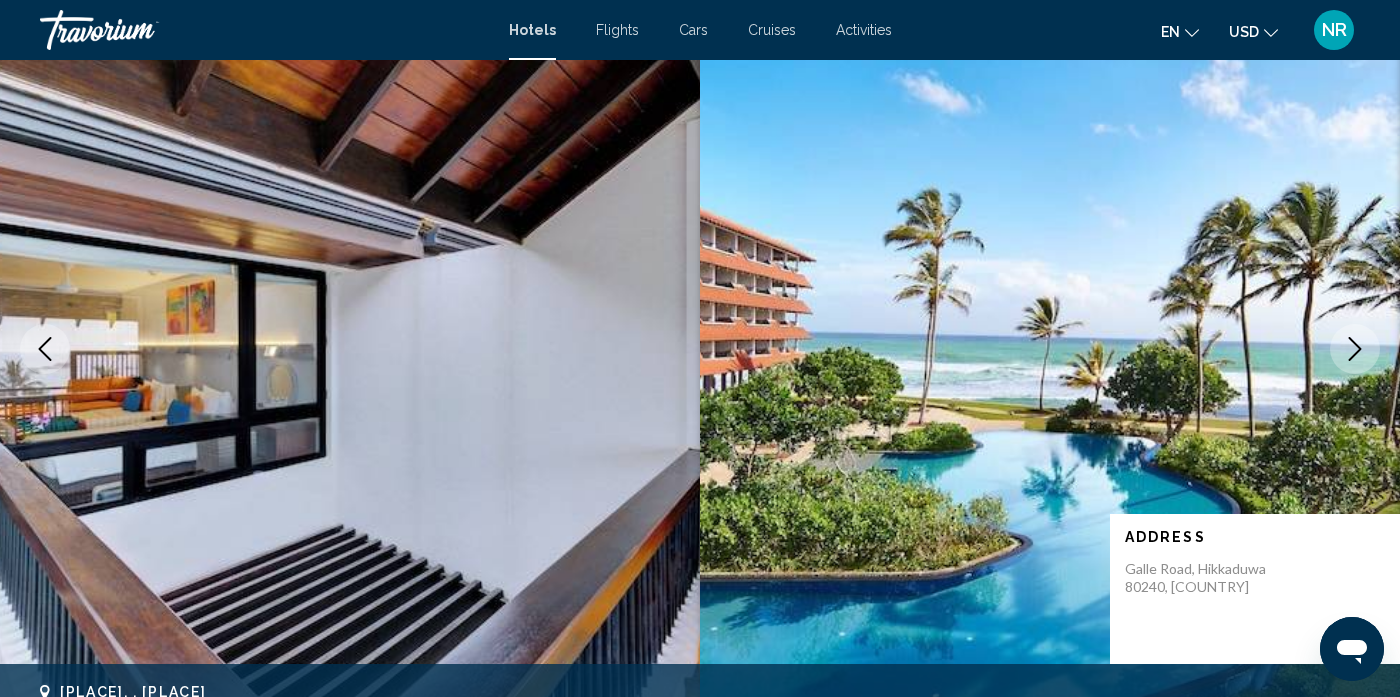 click at bounding box center [1050, 349] 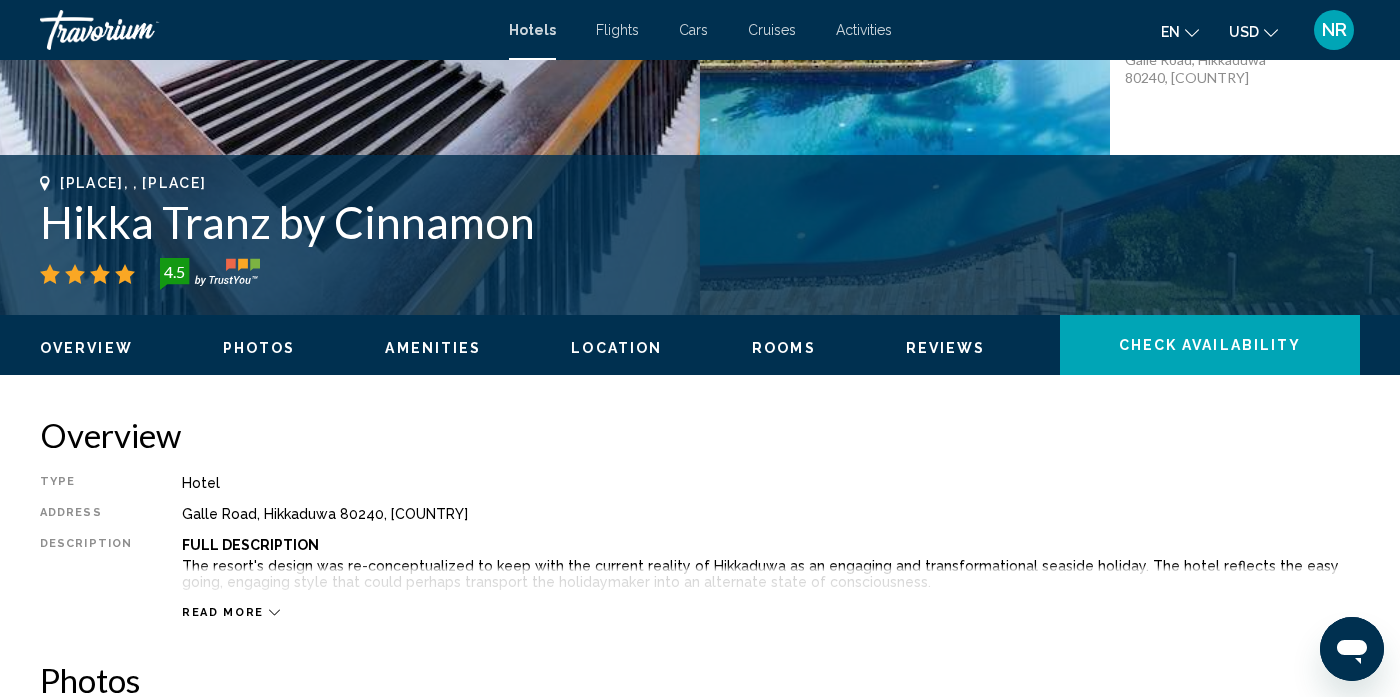 scroll, scrollTop: 706, scrollLeft: 0, axis: vertical 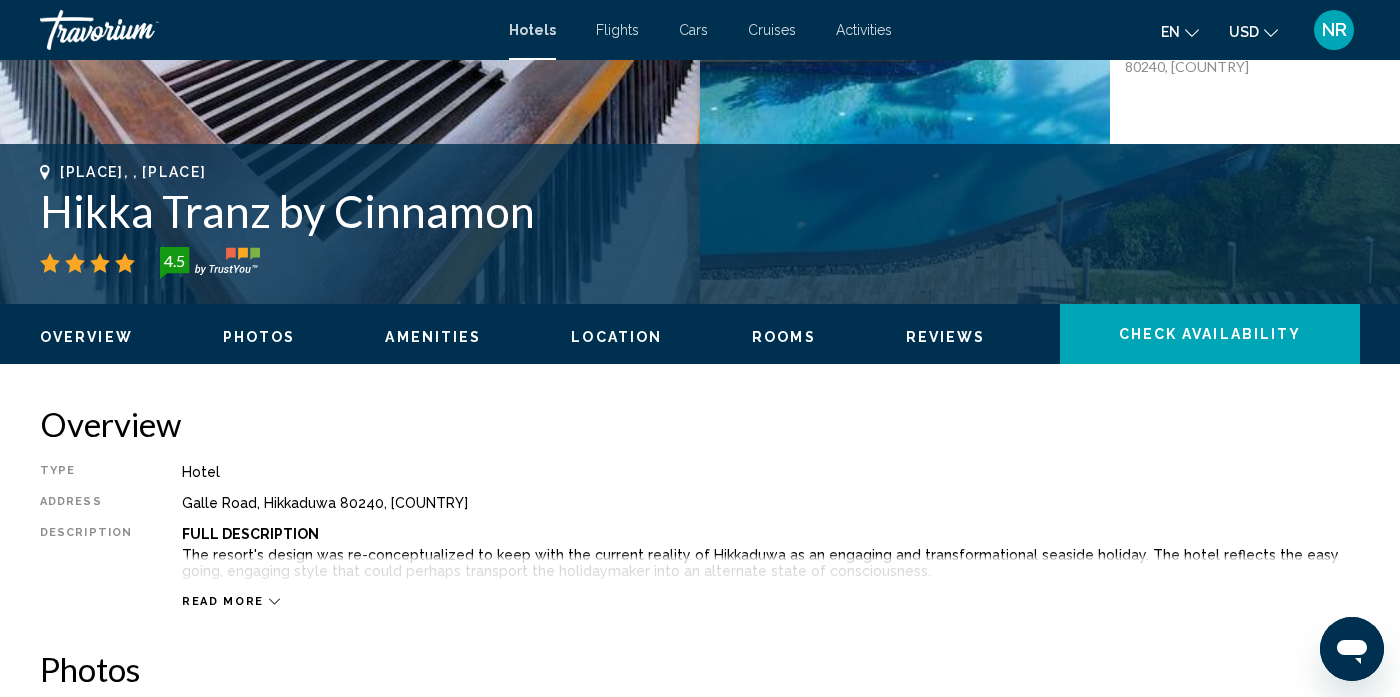 click on "Check Availability" 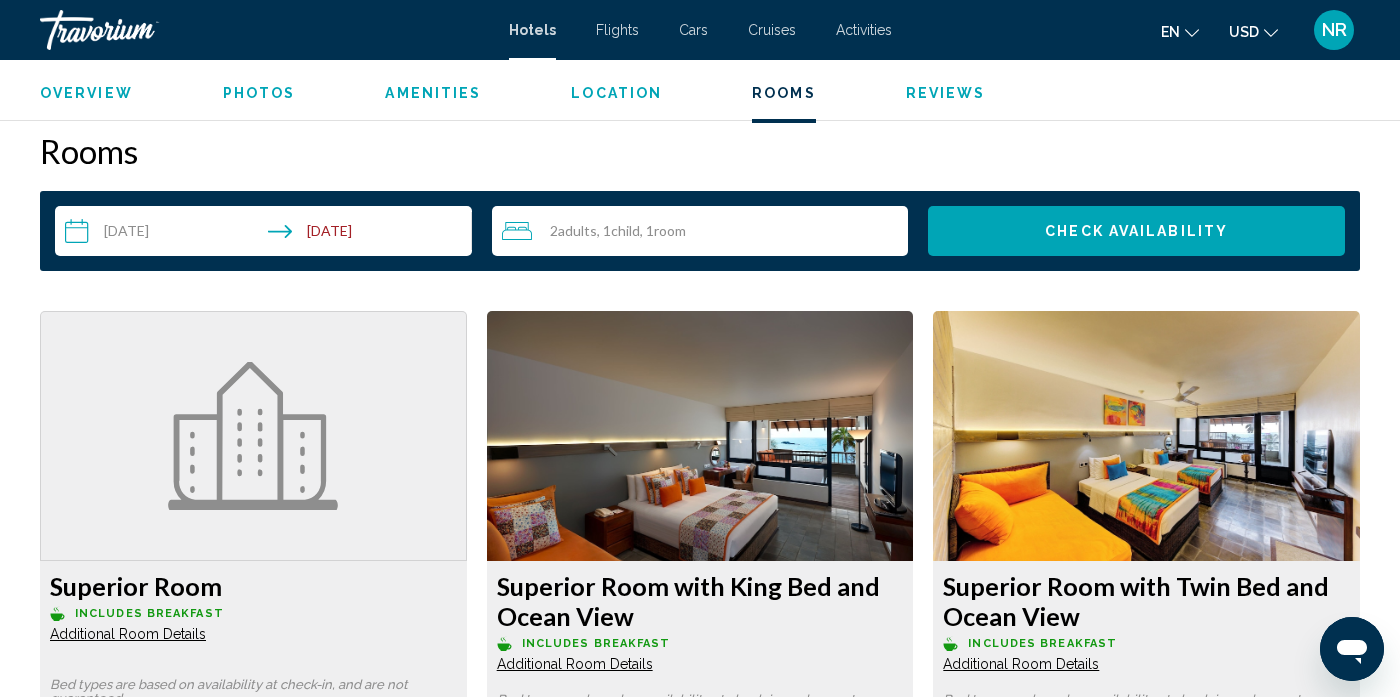 scroll, scrollTop: 2789, scrollLeft: 0, axis: vertical 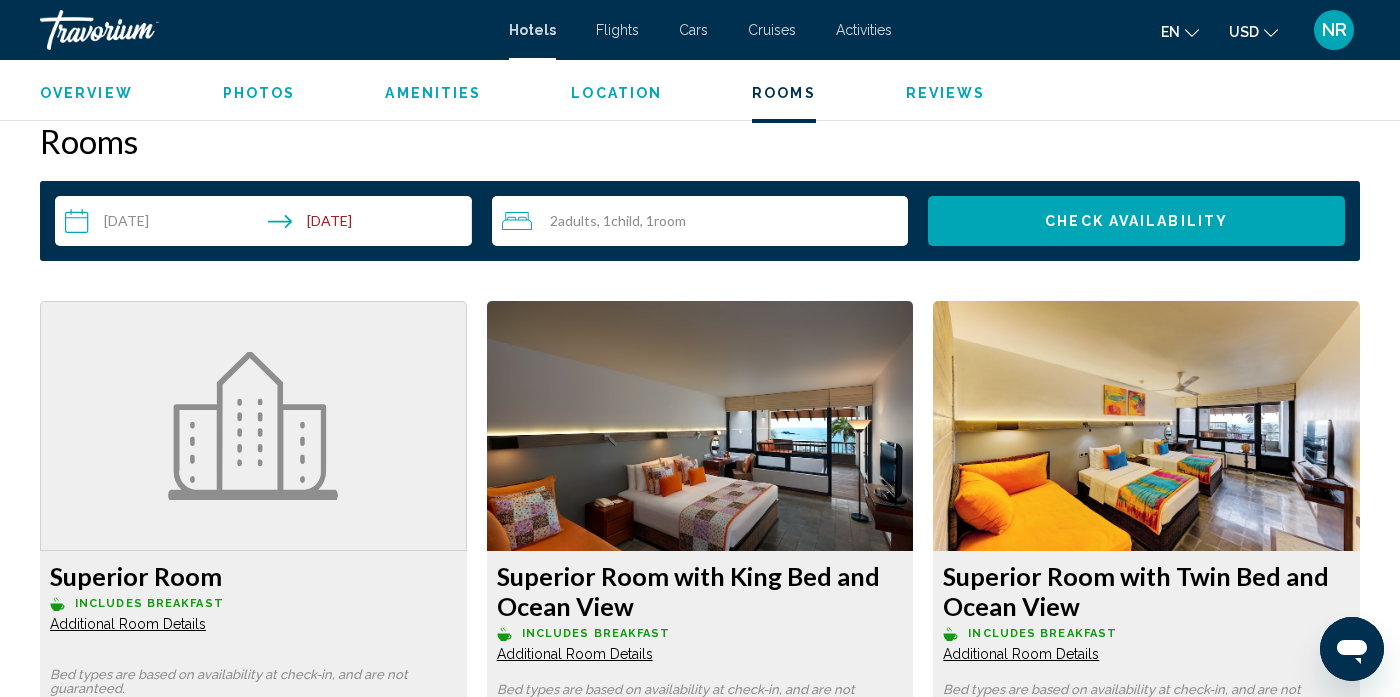 click on "**********" at bounding box center [267, 224] 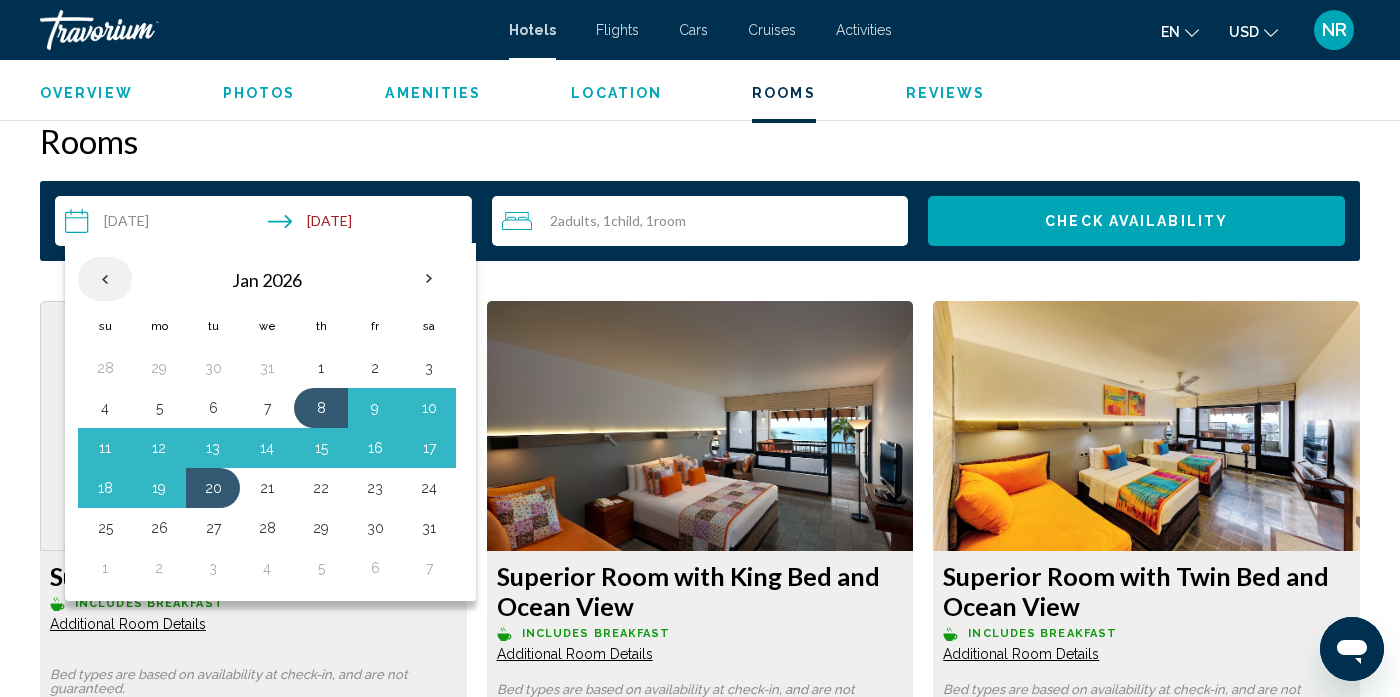 click at bounding box center (105, 279) 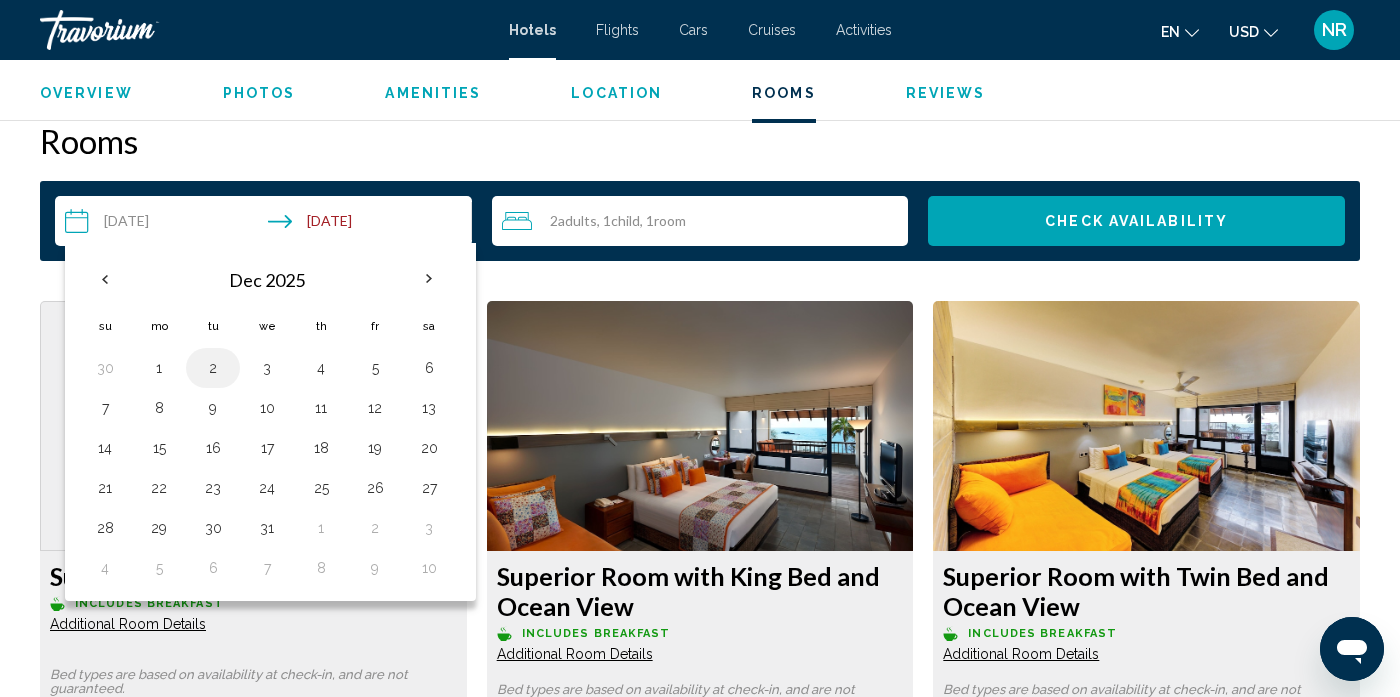 click on "2" at bounding box center [213, 368] 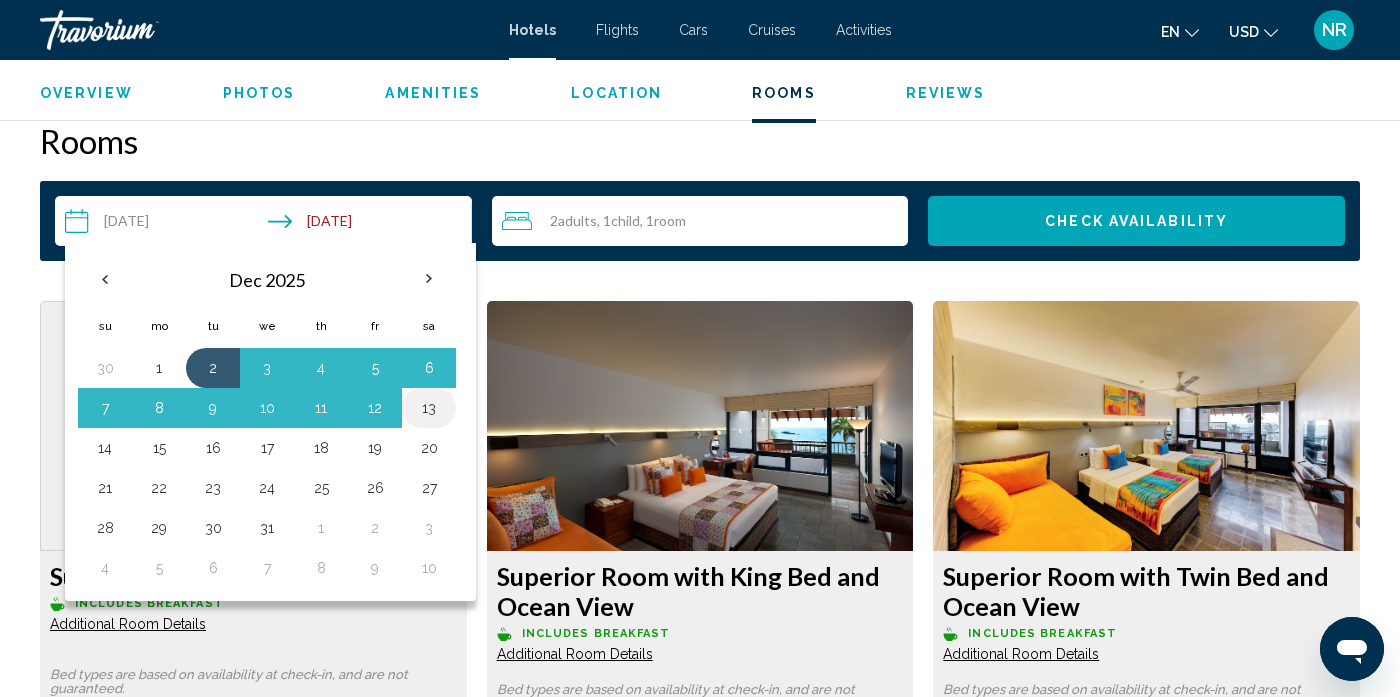 click on "13" at bounding box center [429, 408] 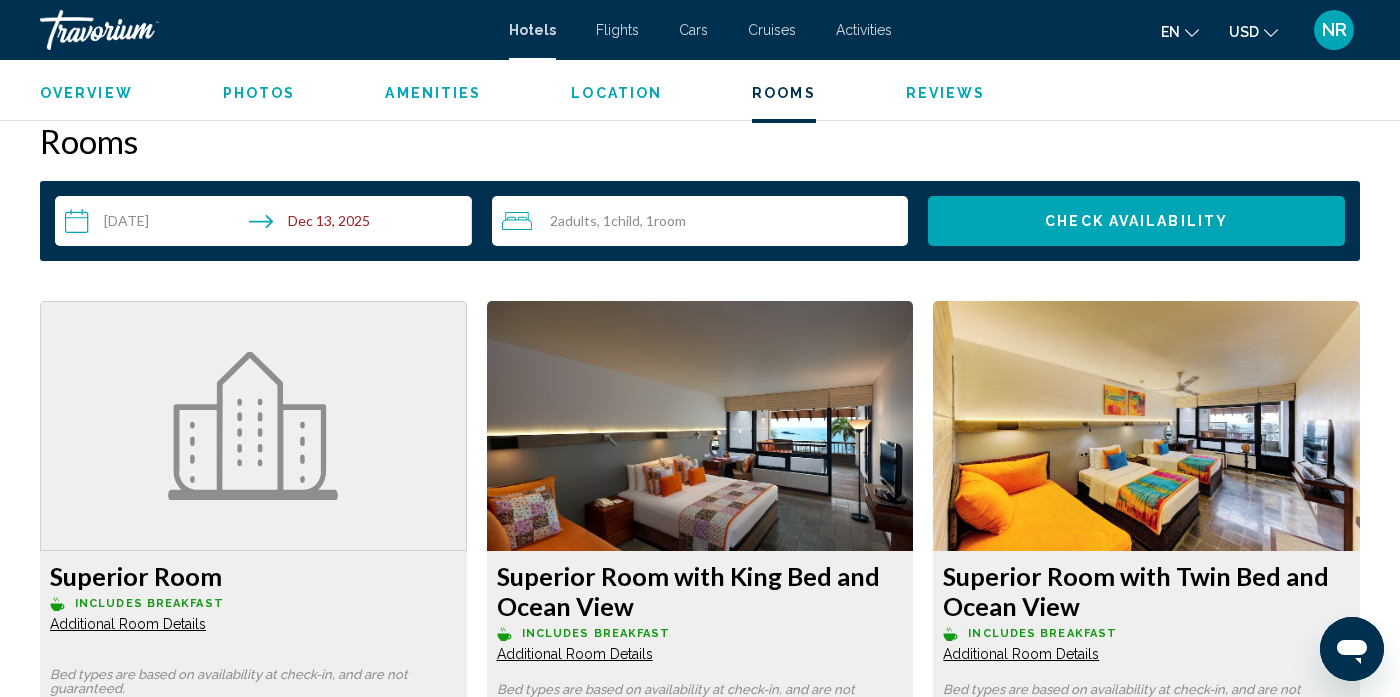 click on "Overview Type Hotel Address Galle Road, Hikkaduwa  80240, [COUNTRY] Description  Full Description The resort's design was re-conceptualized to keep with the current reality of Hikkaduwa as an engaging and transformational seaside holiday. The hotel reflects the easy going, engaging style that could perhaps transport the holidaymaker into an alternate state of consciousness. Read more
Photos Amenities
Breakfast
Fitness Center
Free WiFi
Room Service
Swimming Pool No amenities information available. Location ← Move left → Move right ↑ Move up ↓ Move down + Zoom in - Zoom out Home Jump left by 75% End Jump right by 75% Page Up Jump up by 75% Page Down Jump down by 75% Keyboard shortcuts Map Data Terms" at bounding box center [700, 1540] 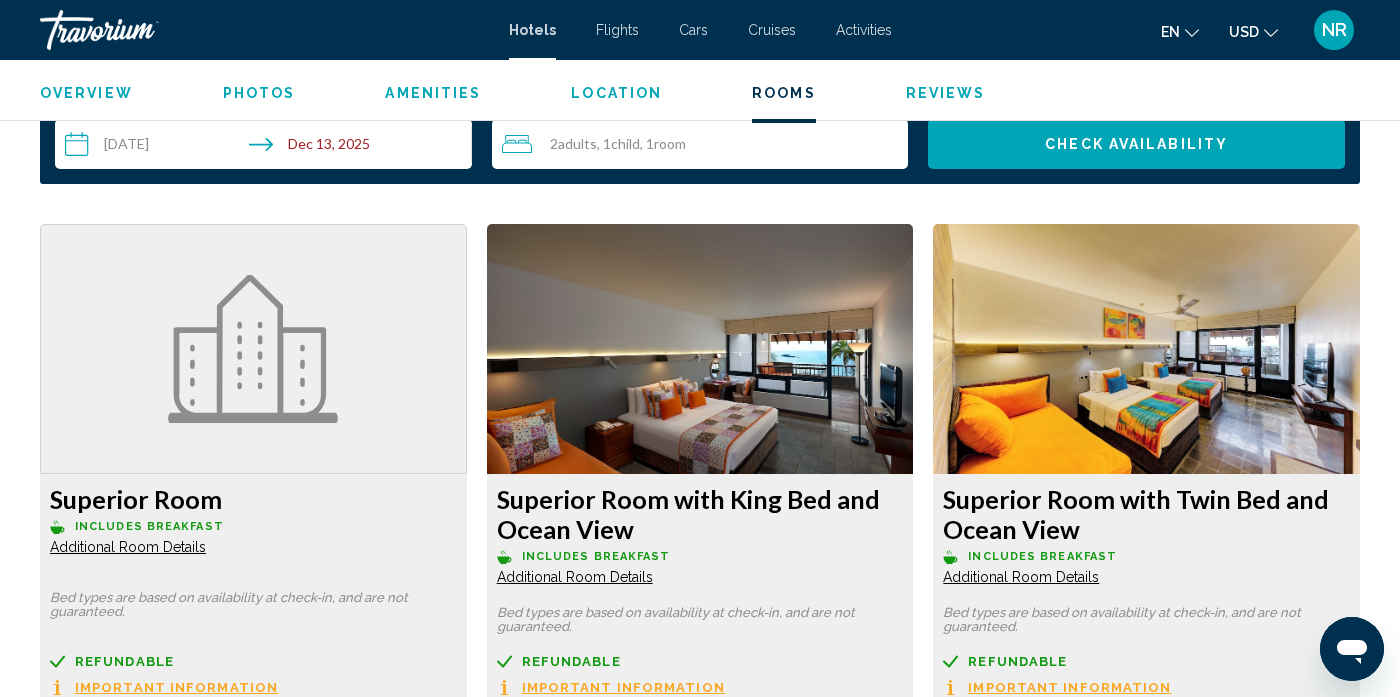 scroll, scrollTop: 2869, scrollLeft: 0, axis: vertical 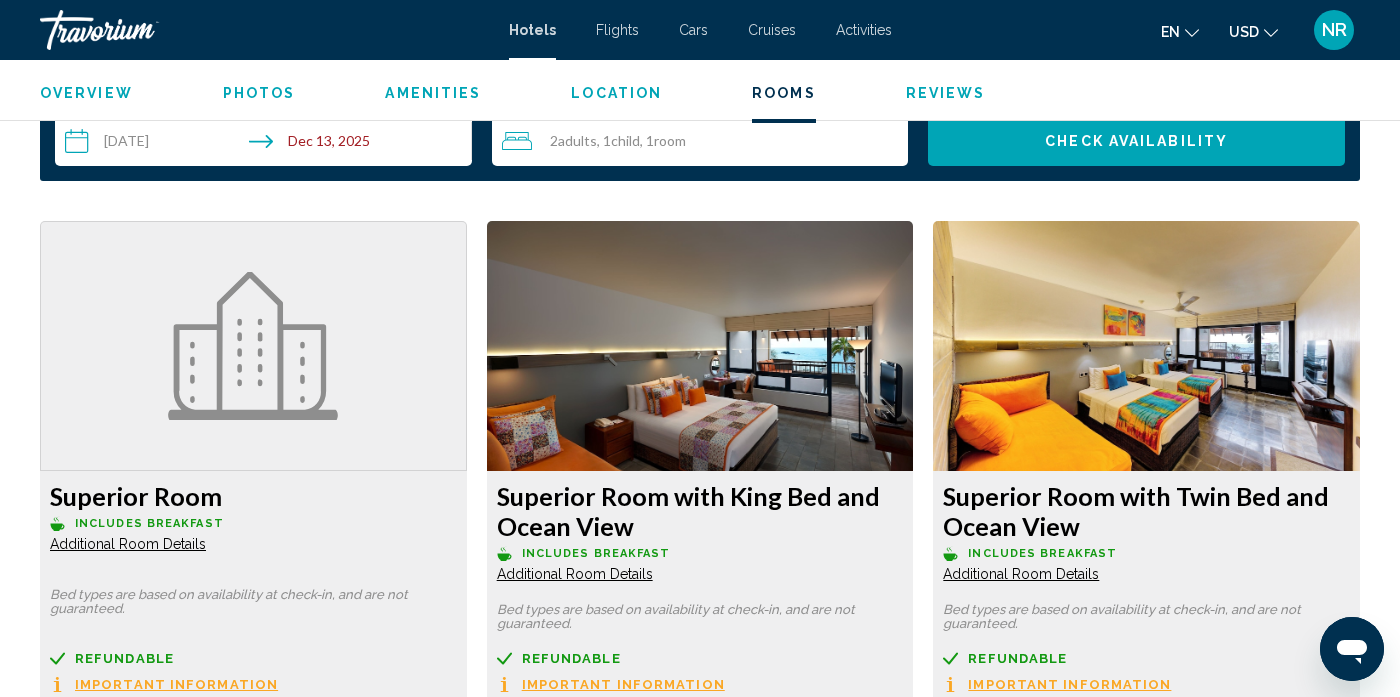 click on "Overview Type Hotel Address Galle Road, Hikkaduwa  80240, [COUNTRY] Description  Full Description The resort's design was re-conceptualized to keep with the current reality of Hikkaduwa as an engaging and transformational seaside holiday. The hotel reflects the easy going, engaging style that could perhaps transport the holidaymaker into an alternate state of consciousness. Read more
Photos Amenities
Breakfast
Fitness Center
Free WiFi
Room Service
Swimming Pool No amenities information available. Location ← Move left → Move right ↑ Move up ↓ Move down + Zoom in - Zoom out Home Jump left by 75% End Jump right by 75% Page Up Jump up by 75% Page Down Jump down by 75% Keyboard shortcuts Map Data Terms" at bounding box center (700, 1468) 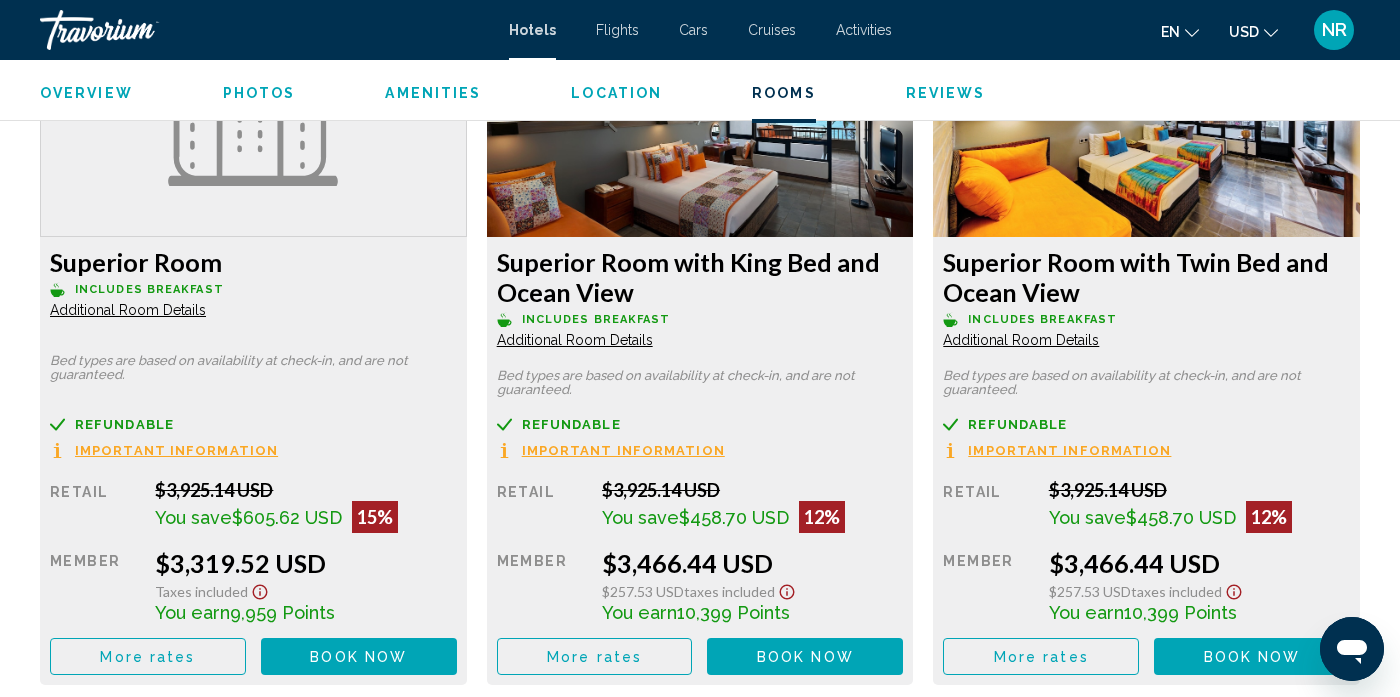 scroll, scrollTop: 3109, scrollLeft: 0, axis: vertical 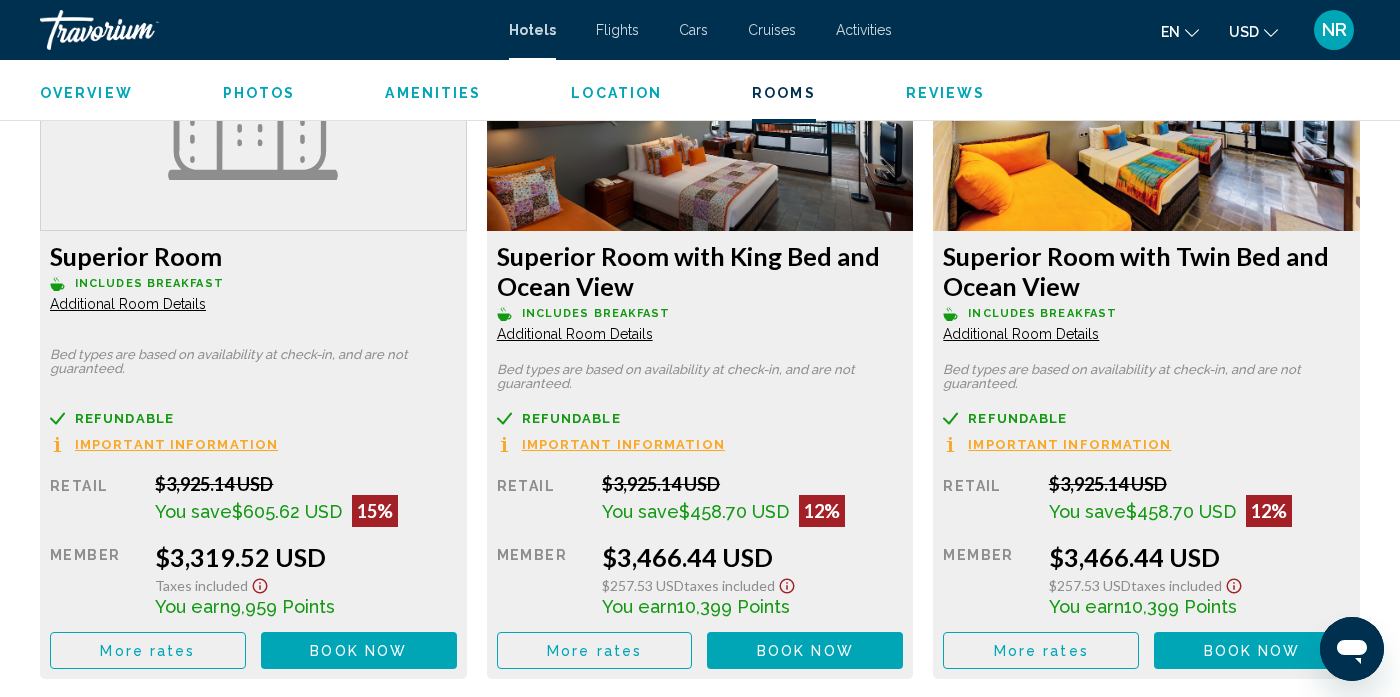 click on "More rates" at bounding box center [148, 650] 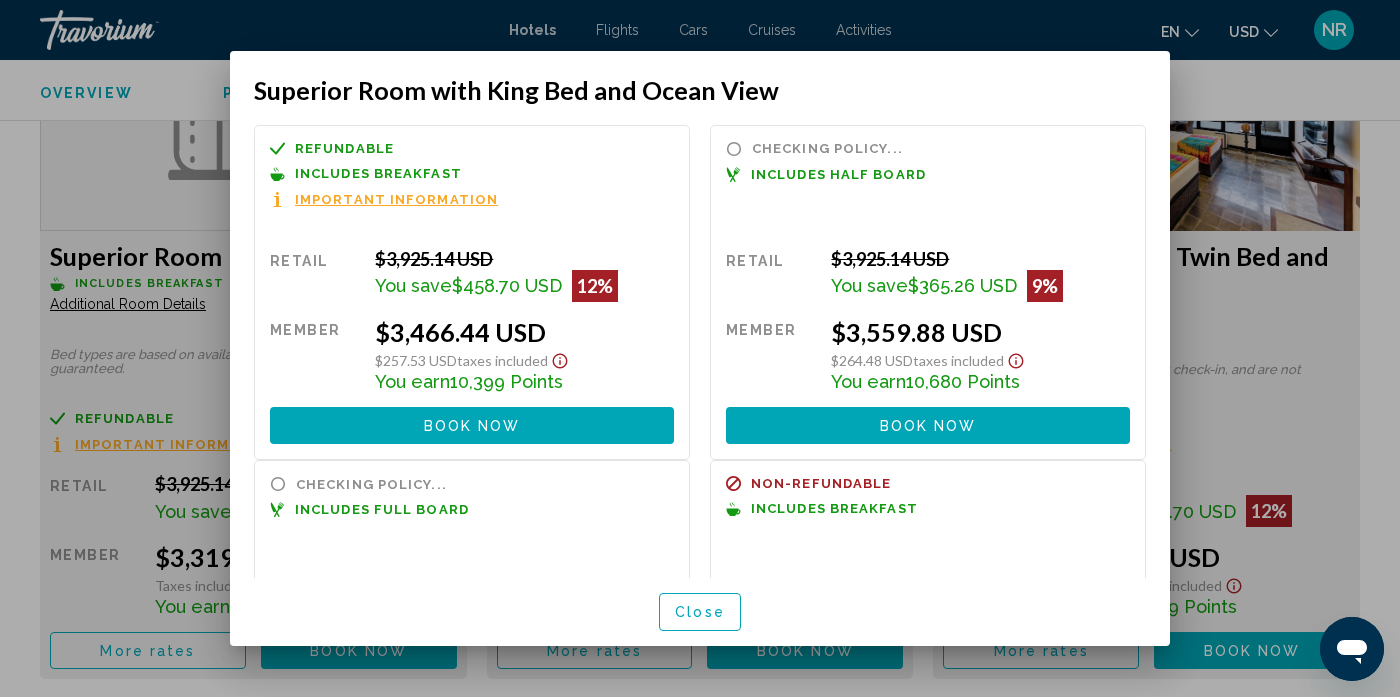scroll, scrollTop: 0, scrollLeft: 0, axis: both 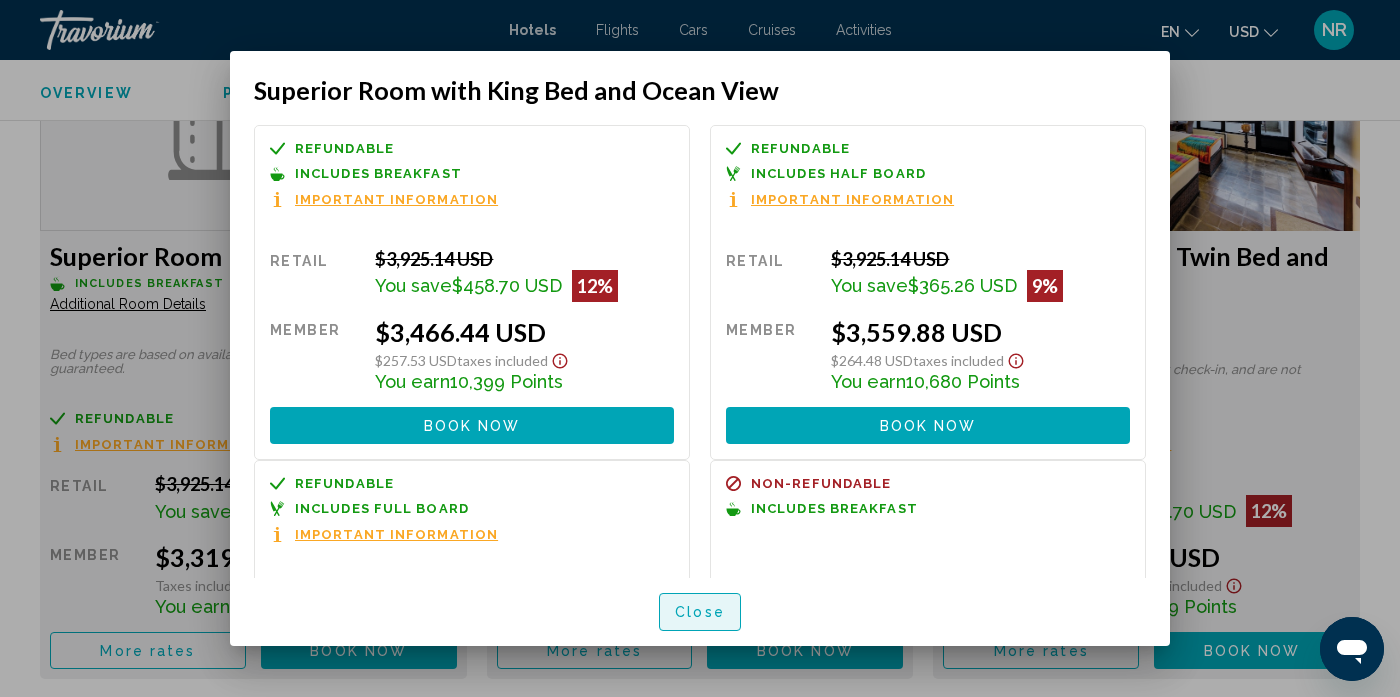 click on "Close" at bounding box center (700, 613) 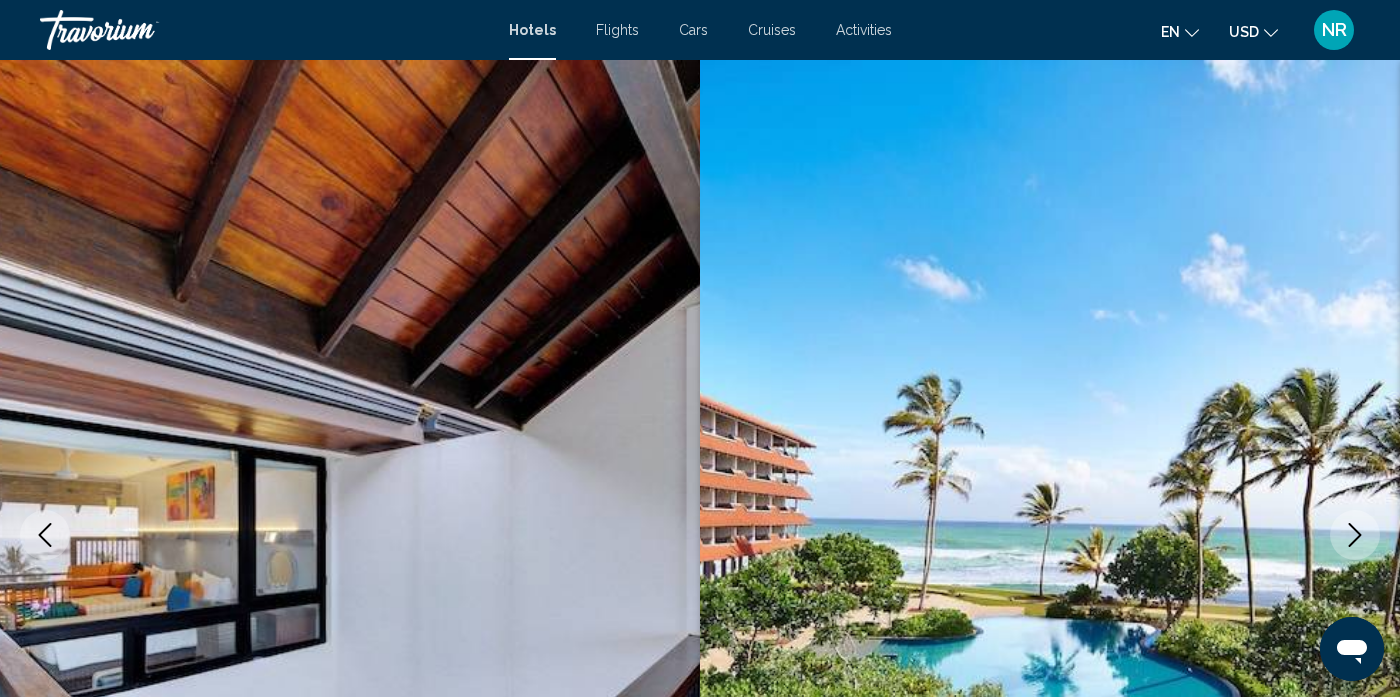 scroll, scrollTop: 3109, scrollLeft: 0, axis: vertical 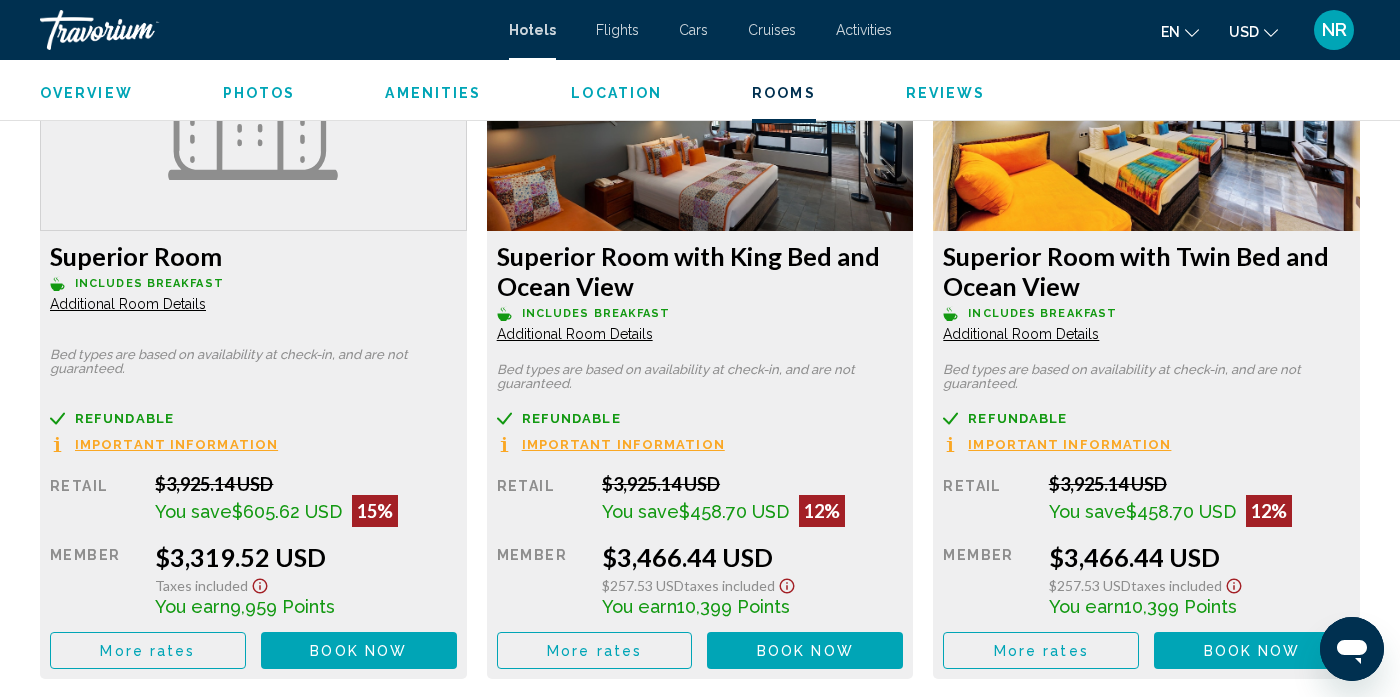 click on "Book now No longer available" at bounding box center [358, 650] 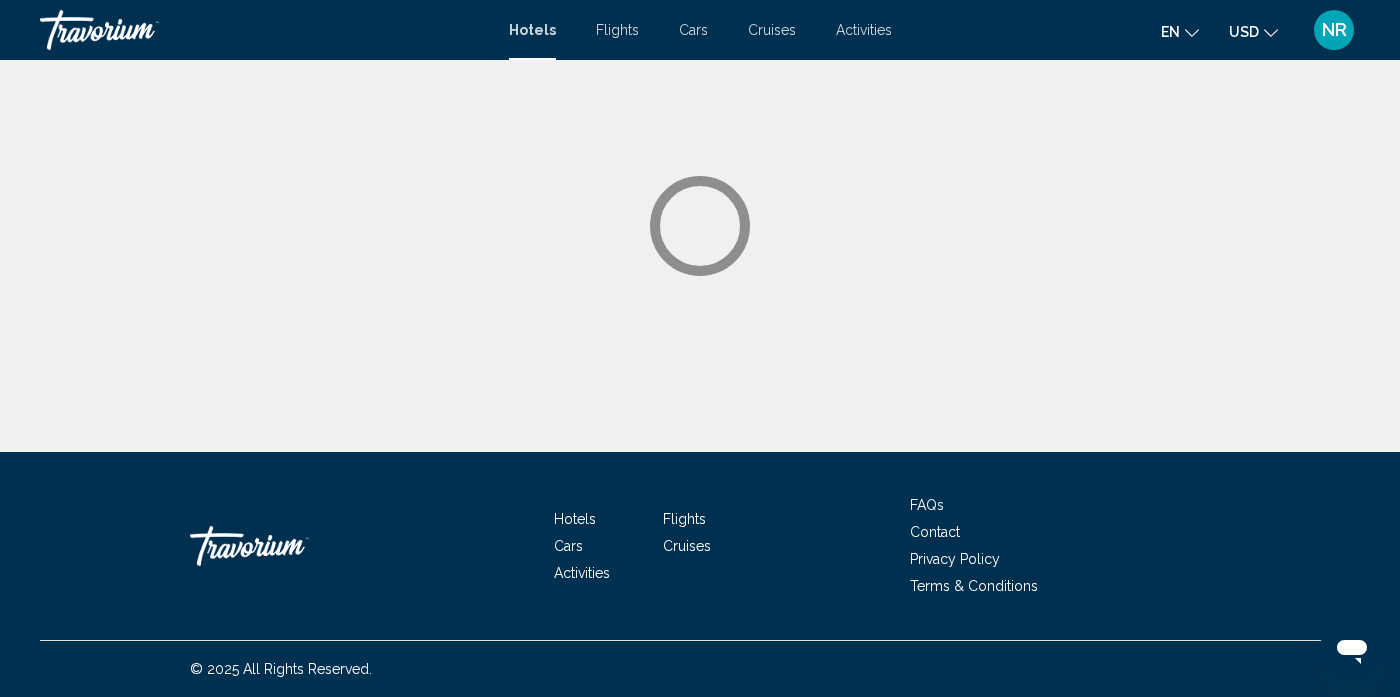 scroll, scrollTop: 0, scrollLeft: 0, axis: both 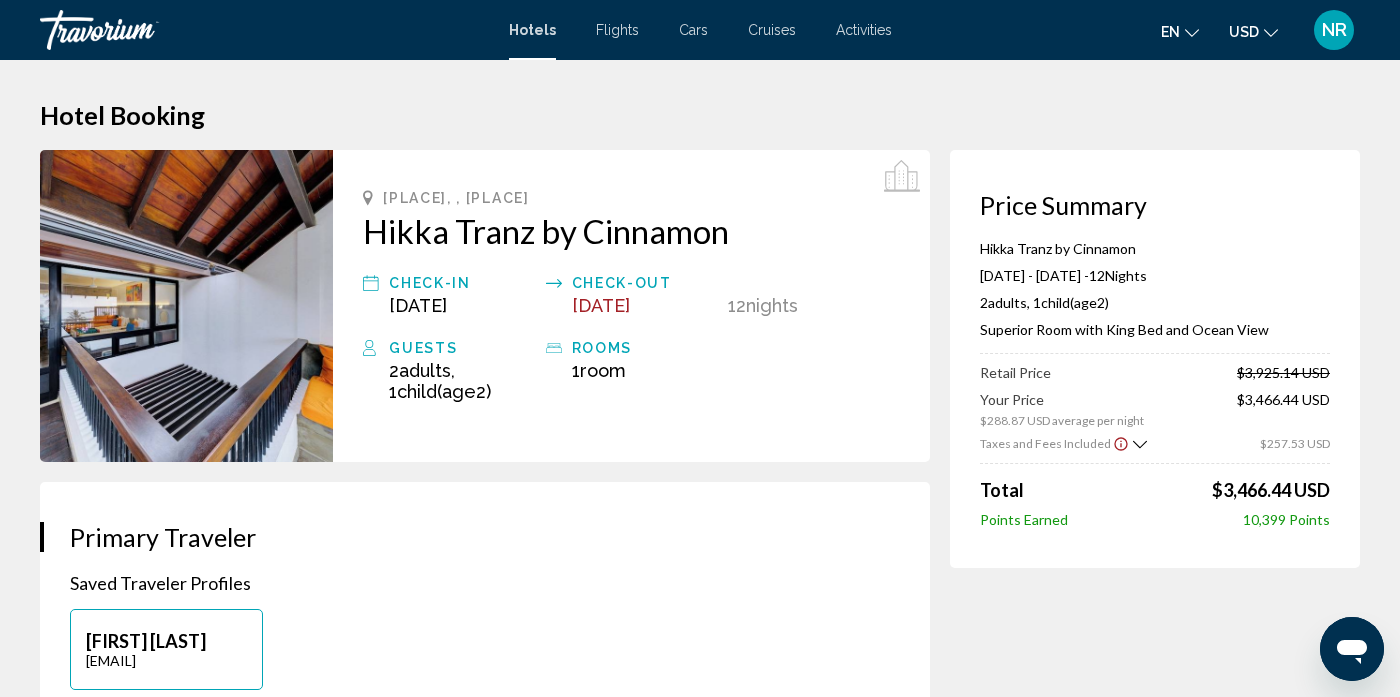 click on "NR" at bounding box center (1334, 30) 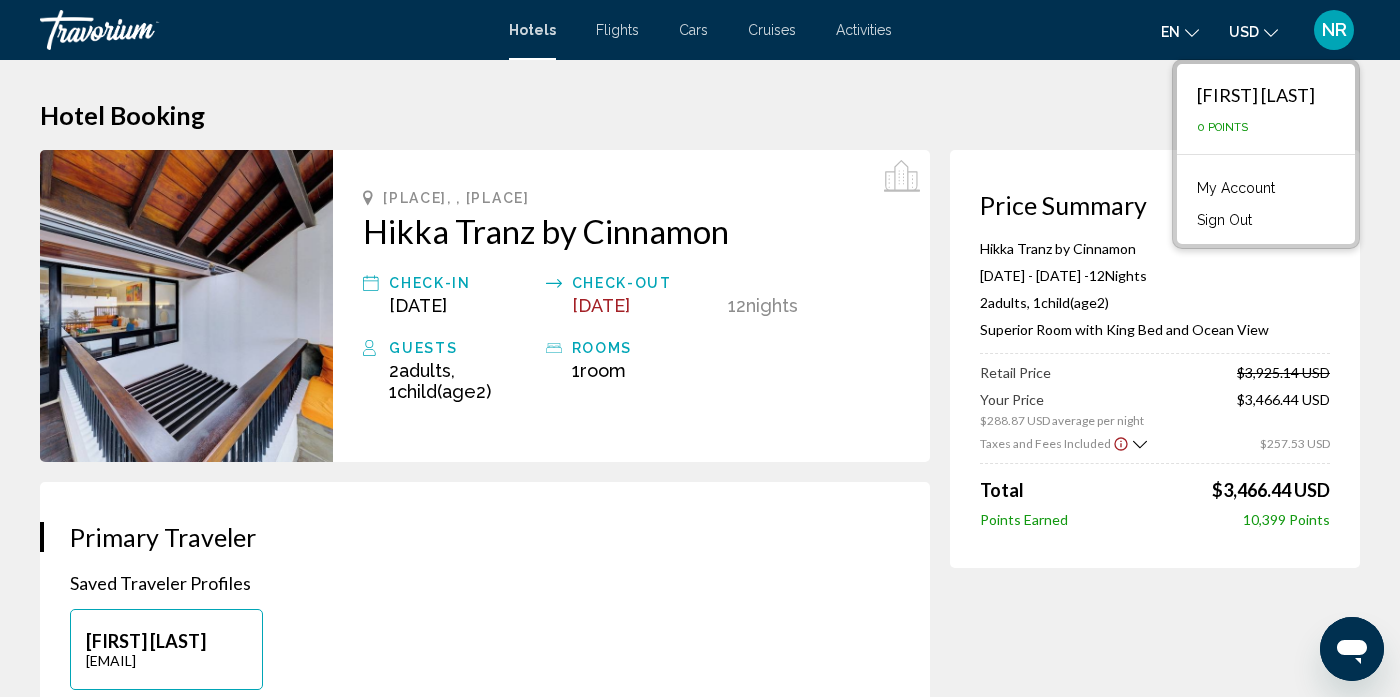click at bounding box center [140, 30] 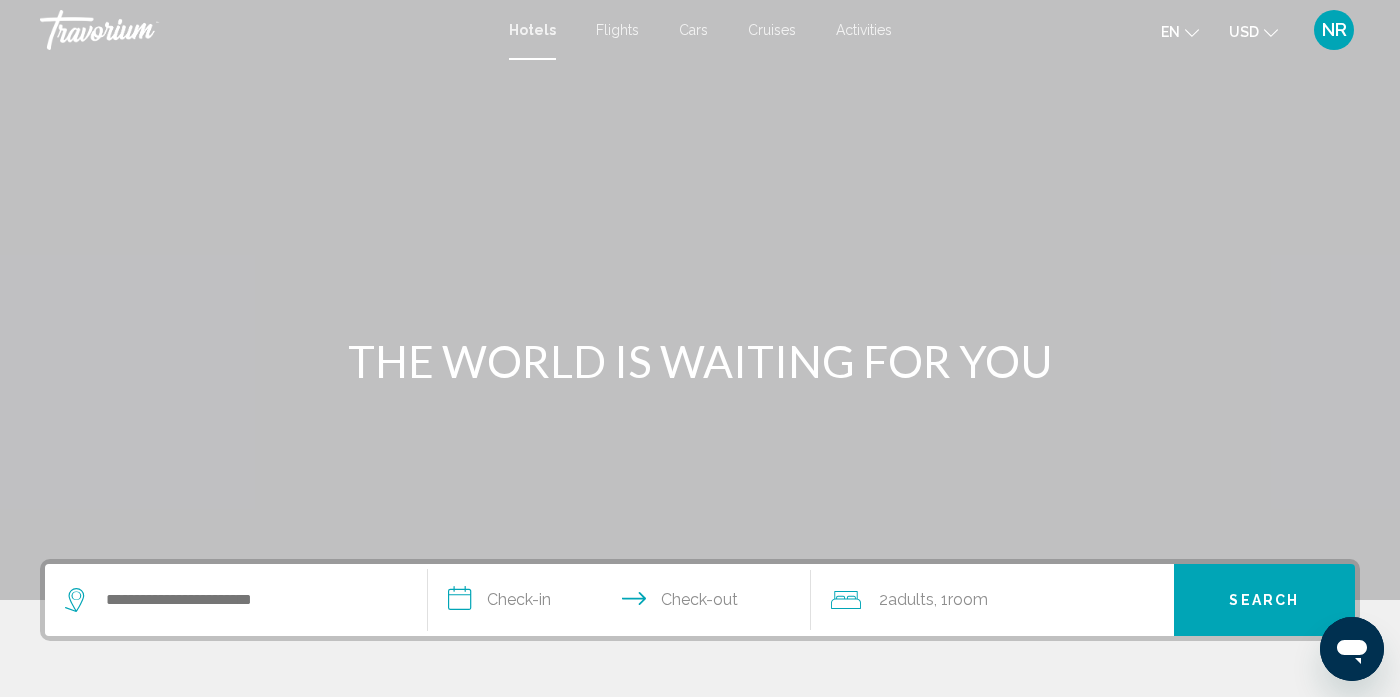 click at bounding box center [140, 30] 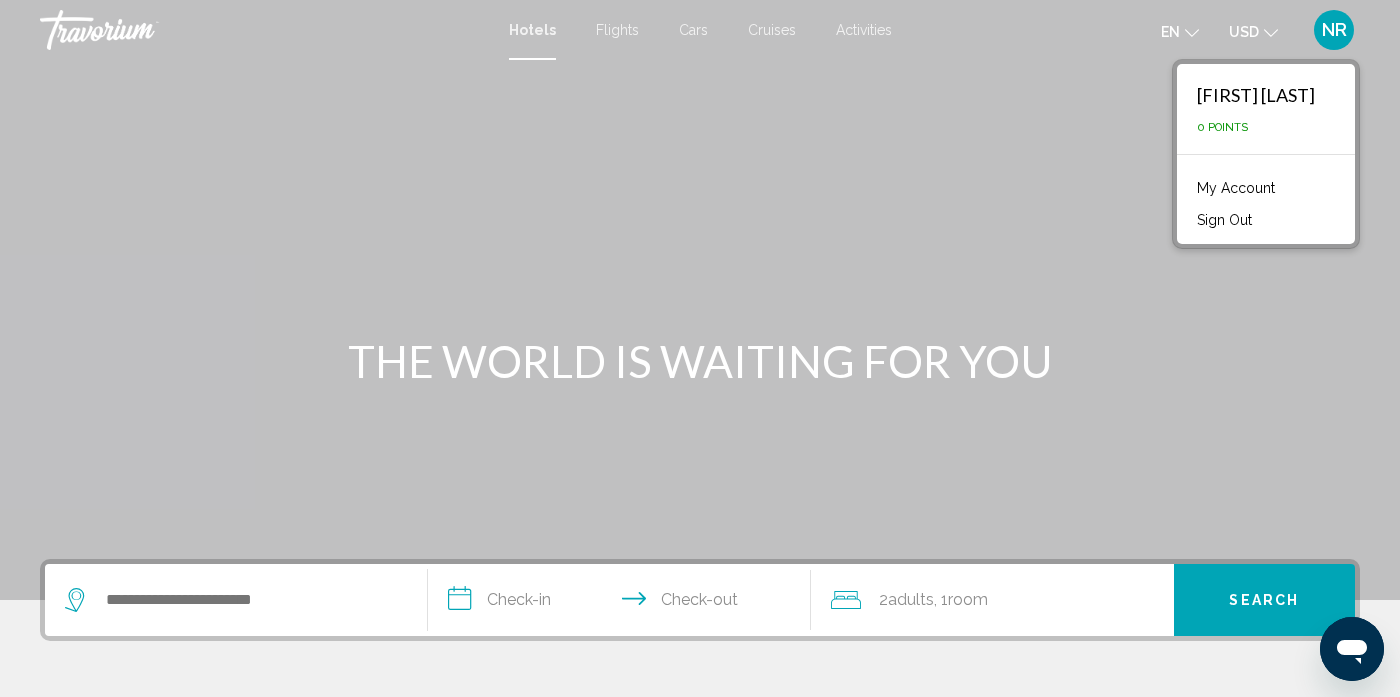 click on "My Account" at bounding box center [1236, 188] 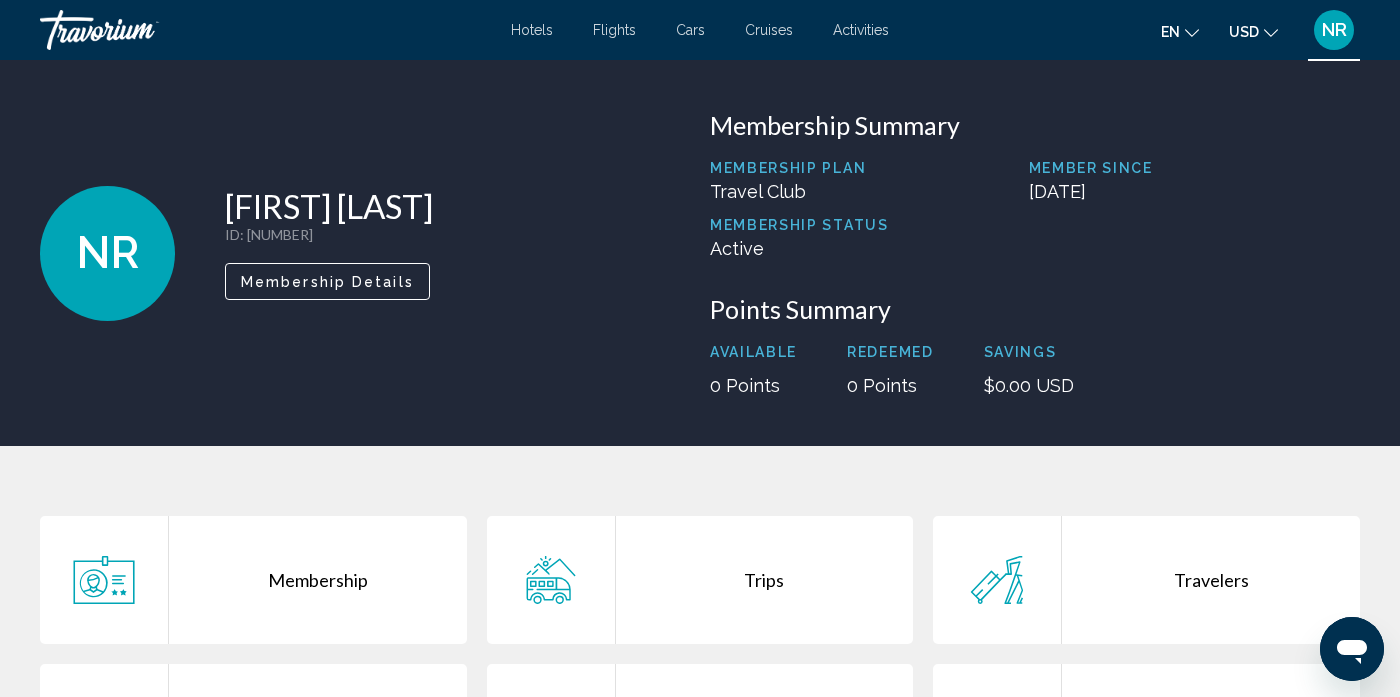 click on "Points Summary" at bounding box center [1035, 309] 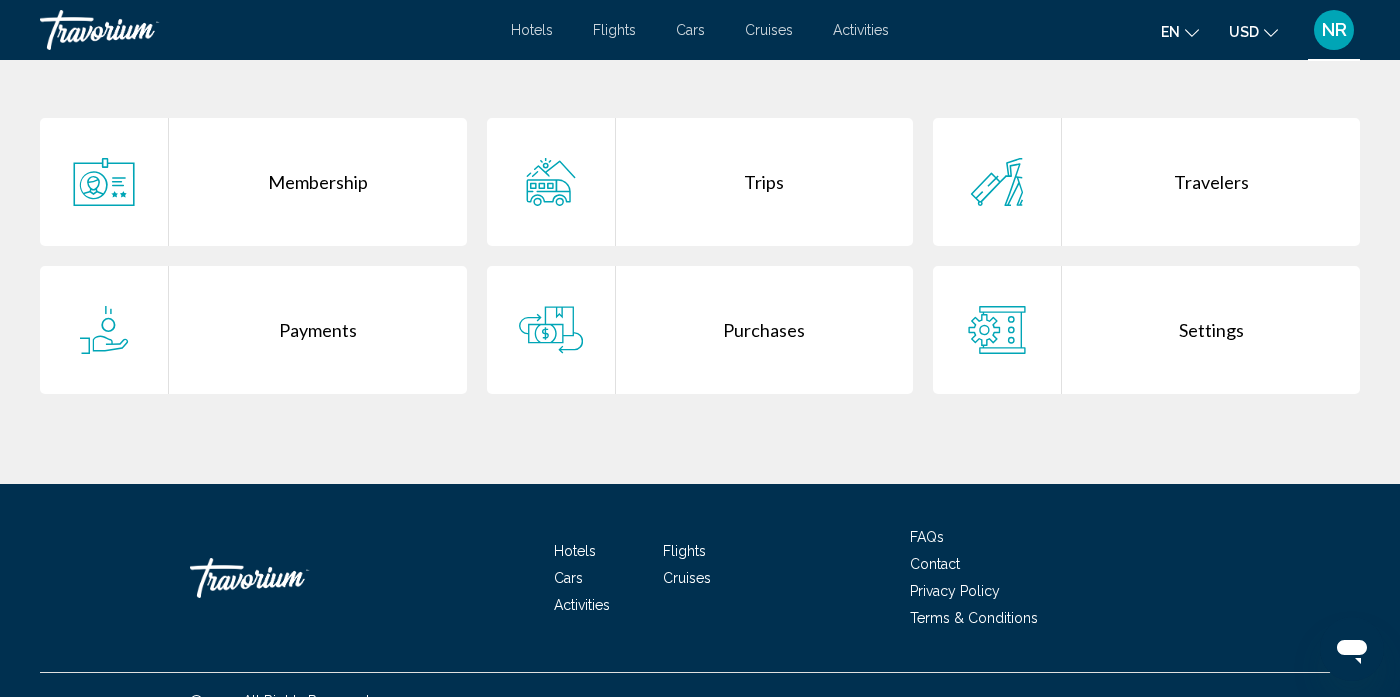 scroll, scrollTop: 400, scrollLeft: 0, axis: vertical 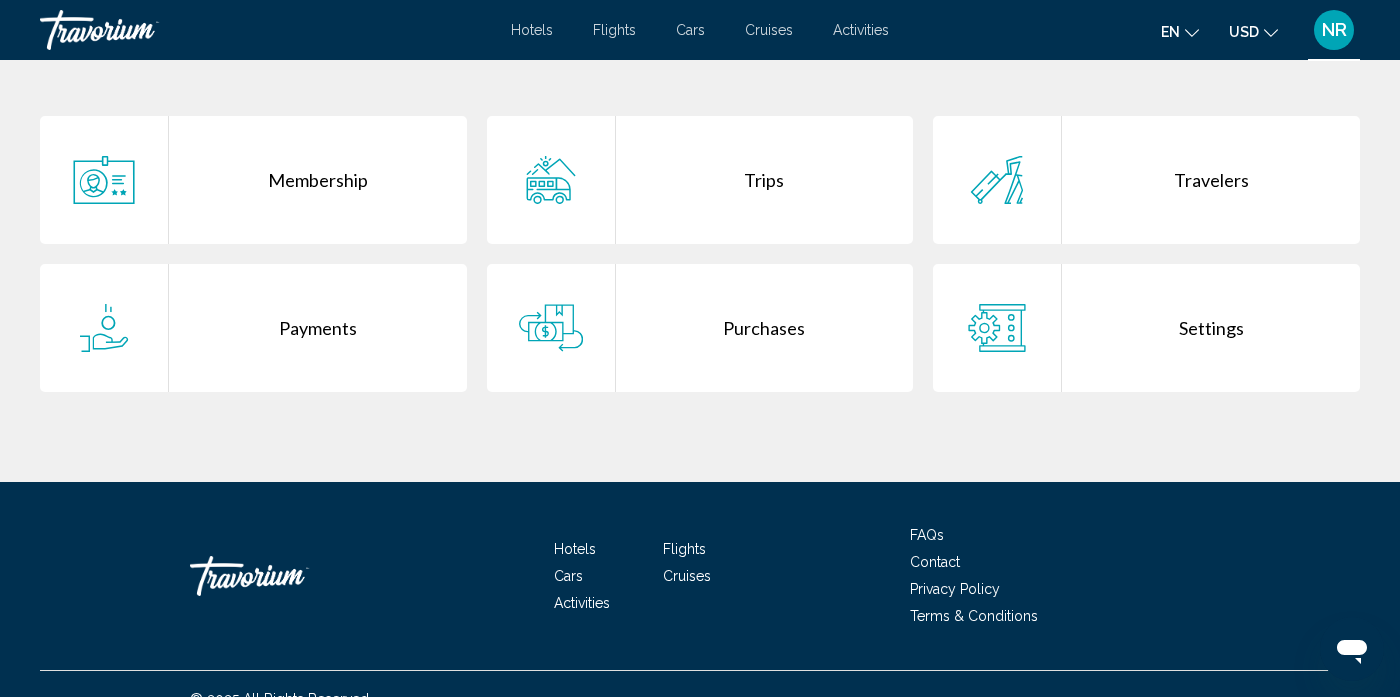 click 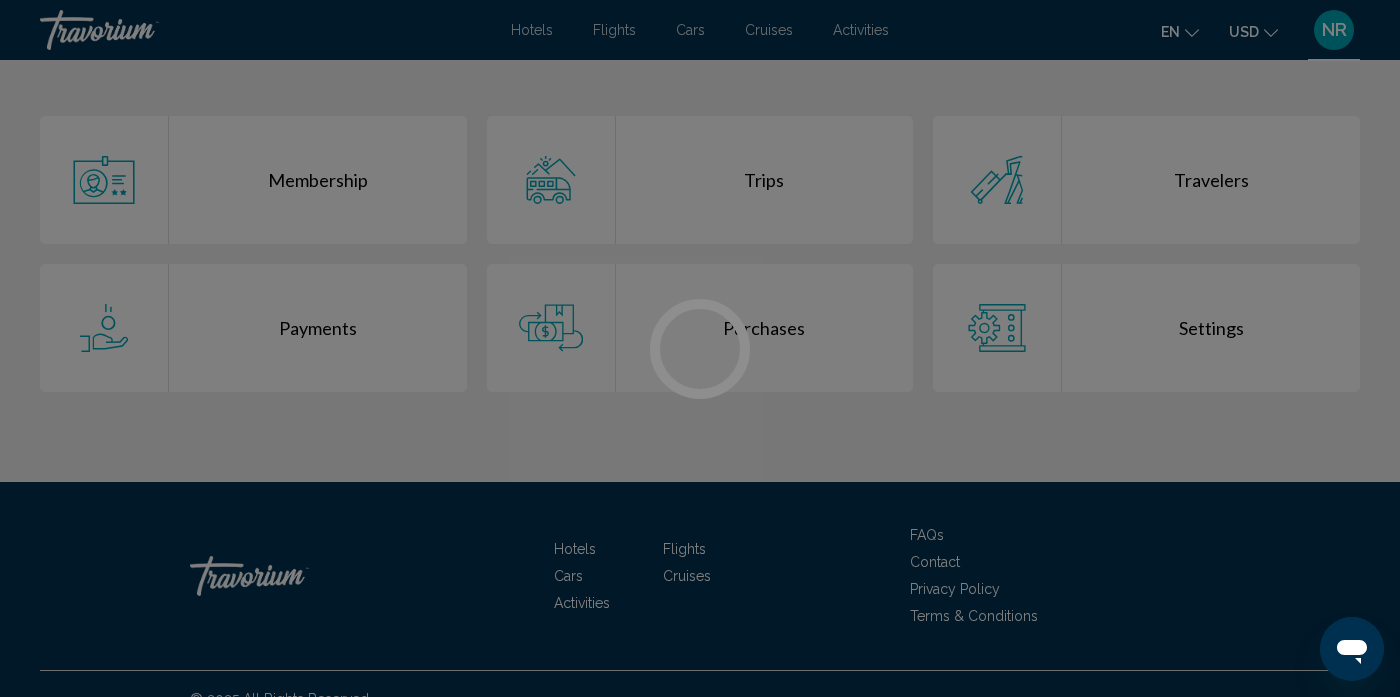 scroll, scrollTop: 0, scrollLeft: 0, axis: both 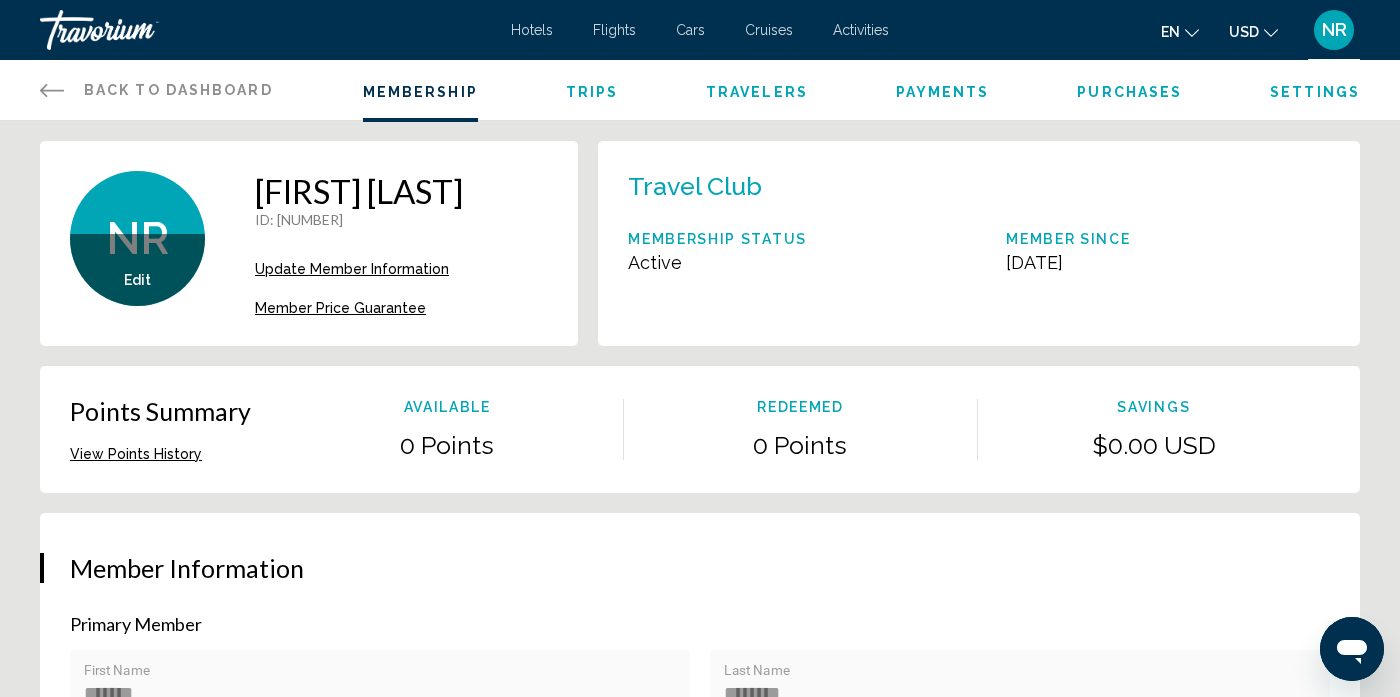 click on "View Points History" at bounding box center (136, 454) 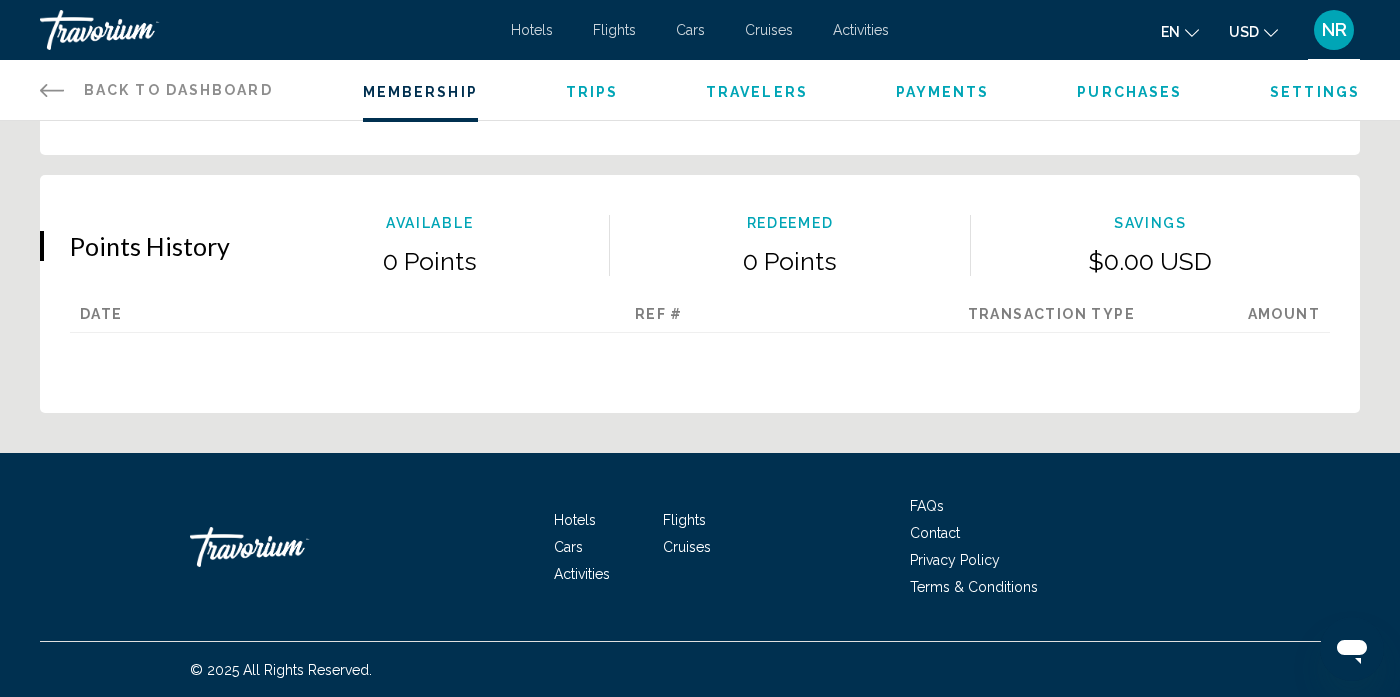 scroll, scrollTop: 1174, scrollLeft: 0, axis: vertical 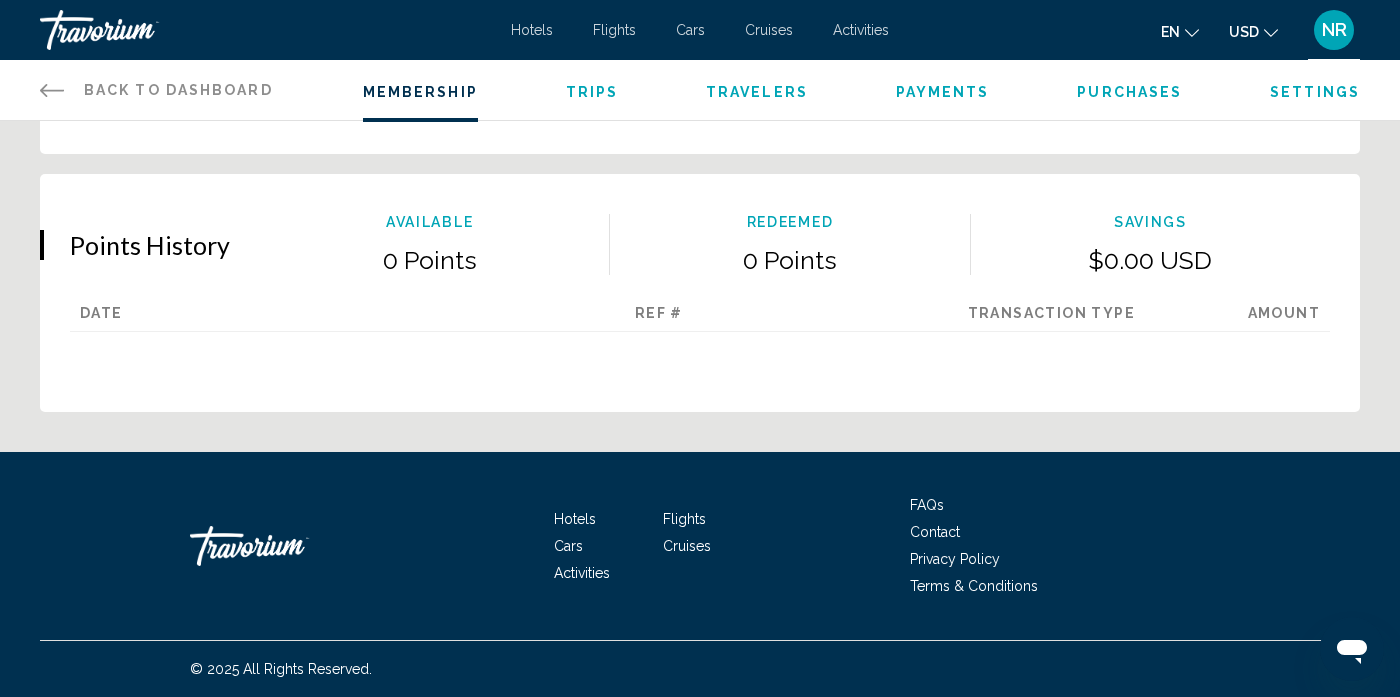 type 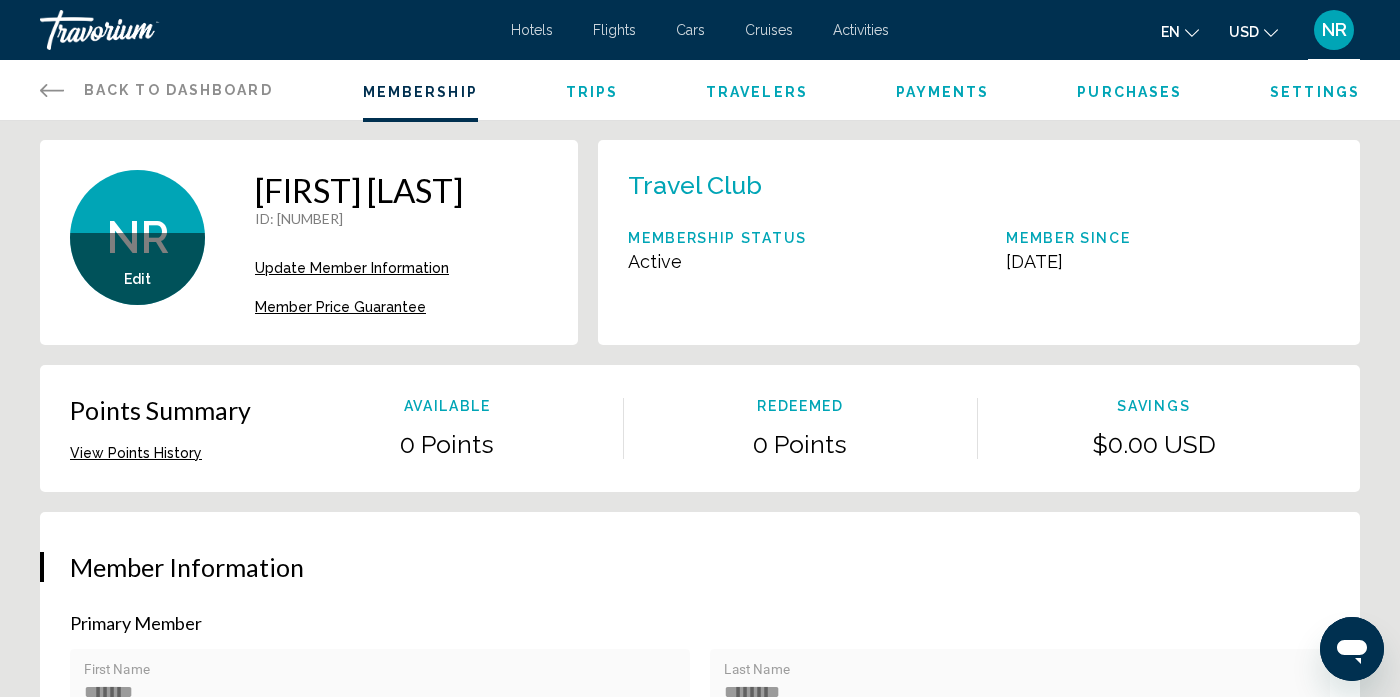 scroll, scrollTop: 0, scrollLeft: 0, axis: both 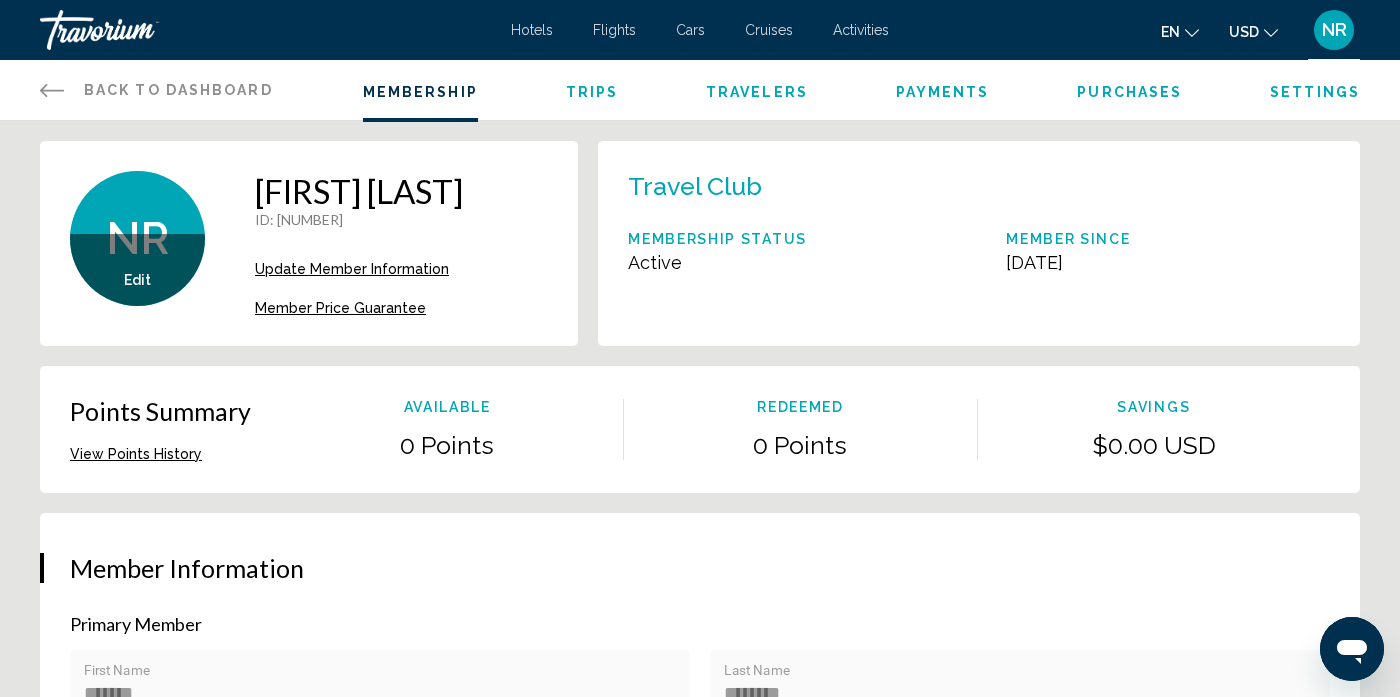 click at bounding box center [140, 30] 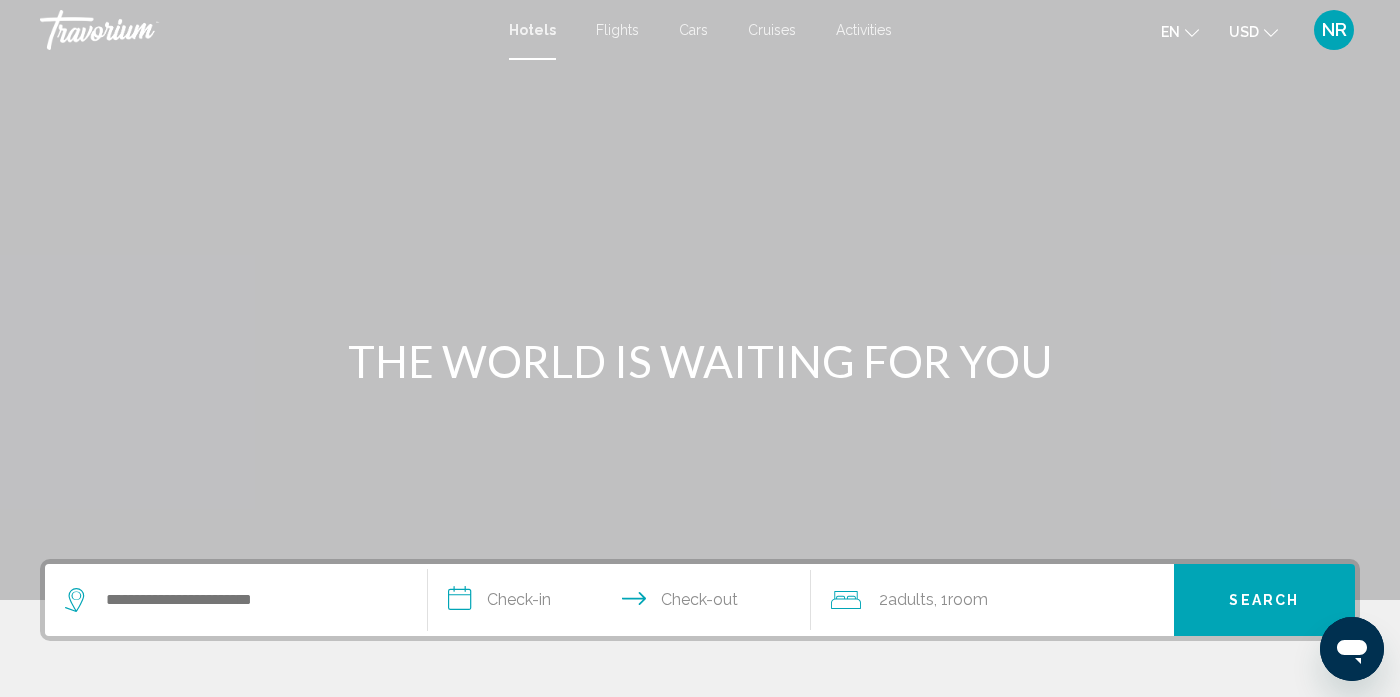 click on "2  Adult Adults , 1  Room rooms" 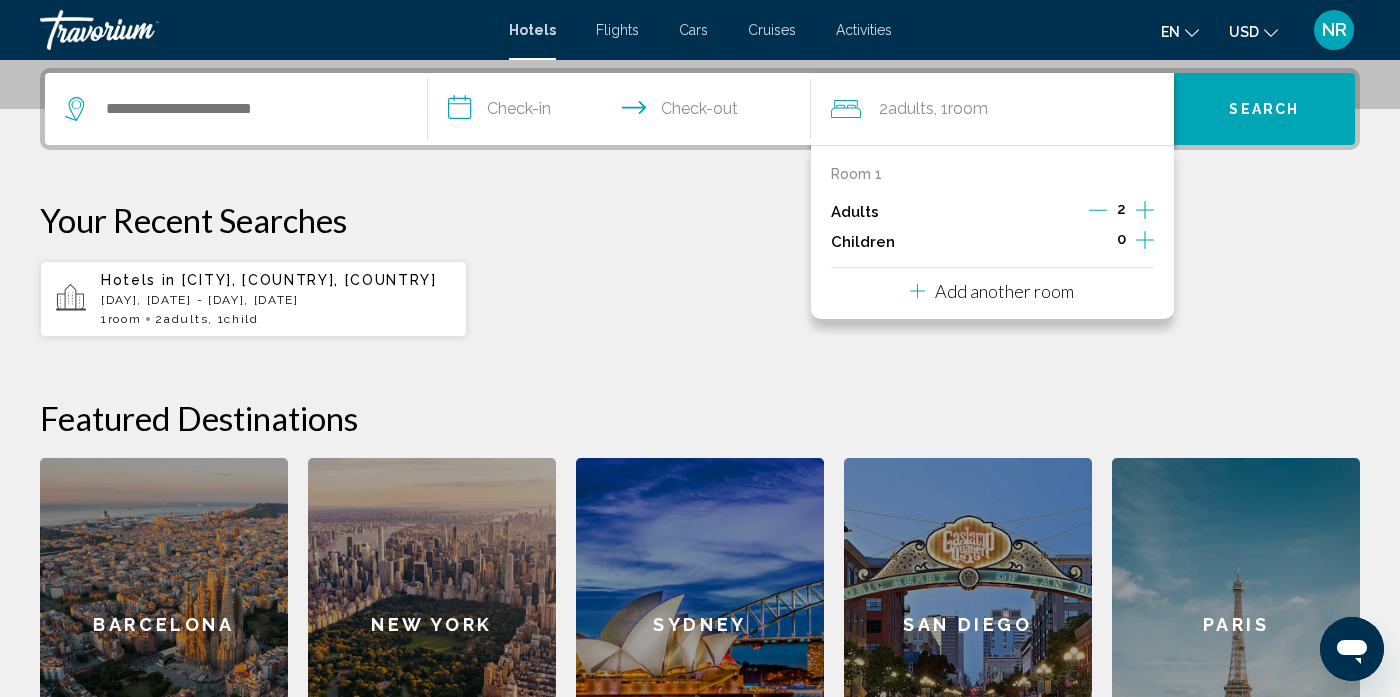 scroll, scrollTop: 494, scrollLeft: 0, axis: vertical 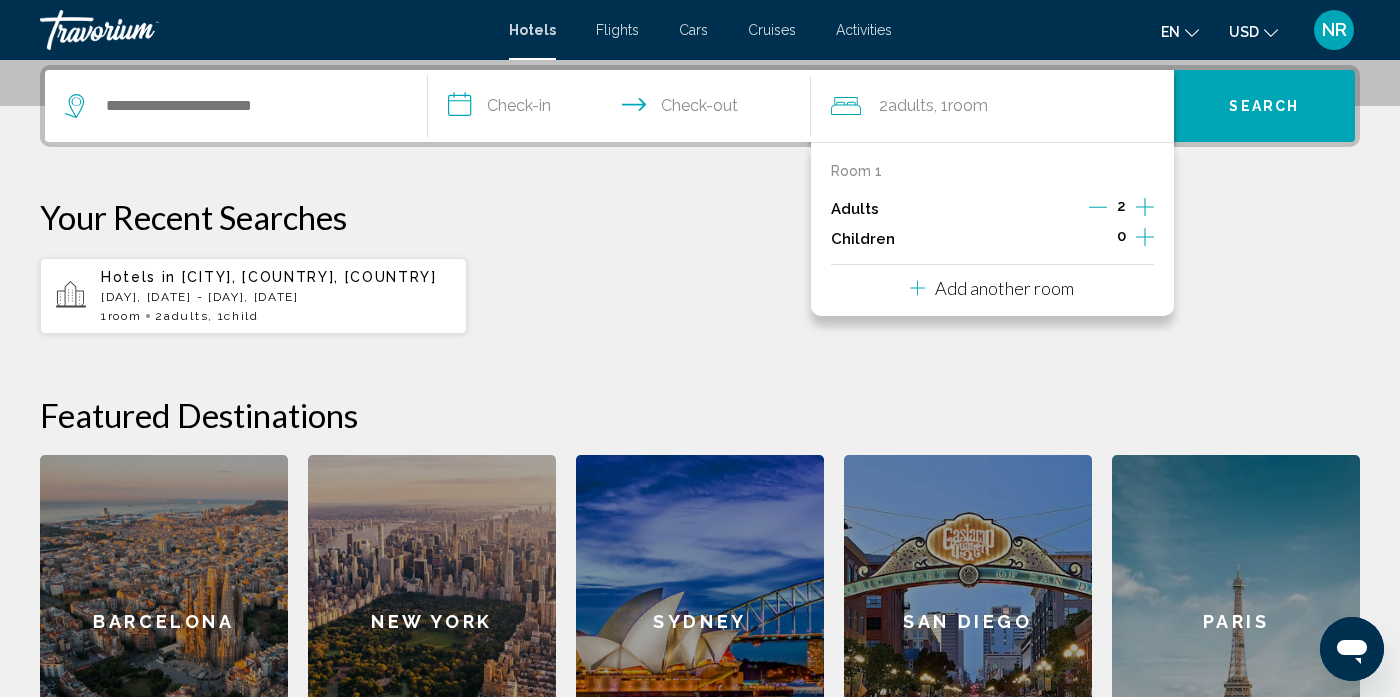 click 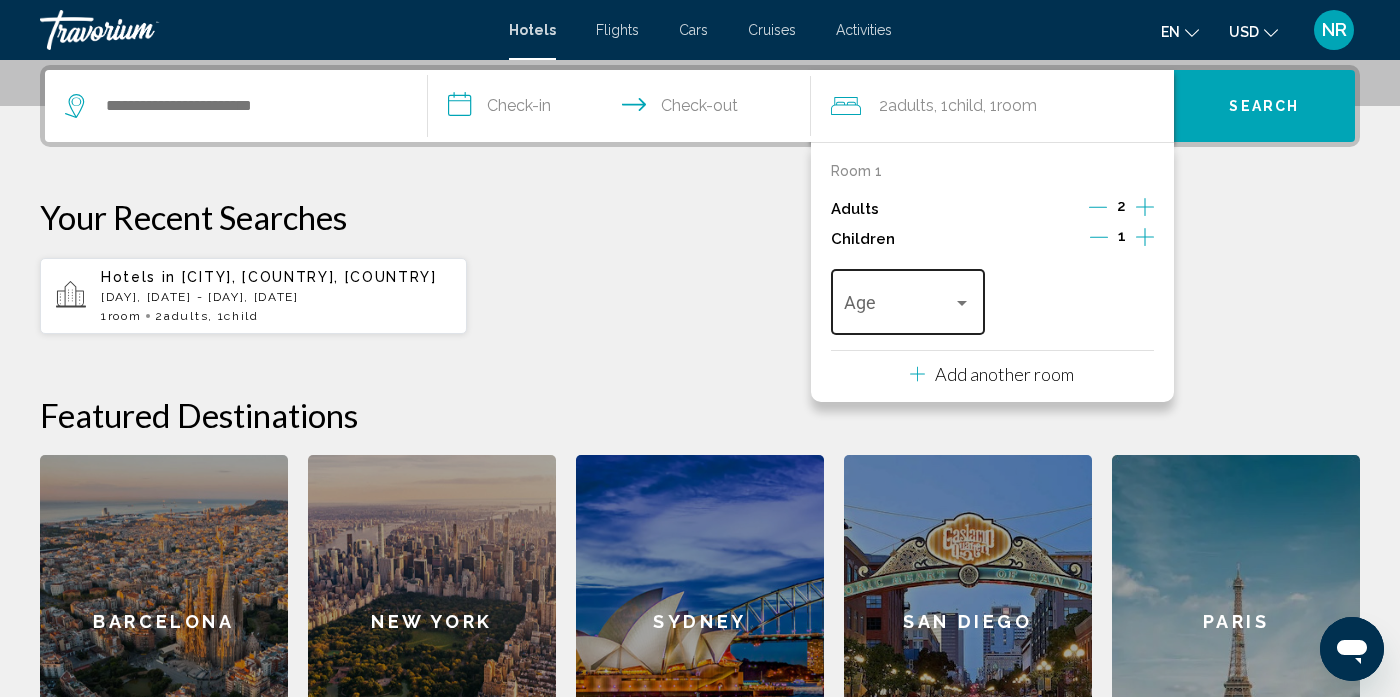 click at bounding box center [898, 307] 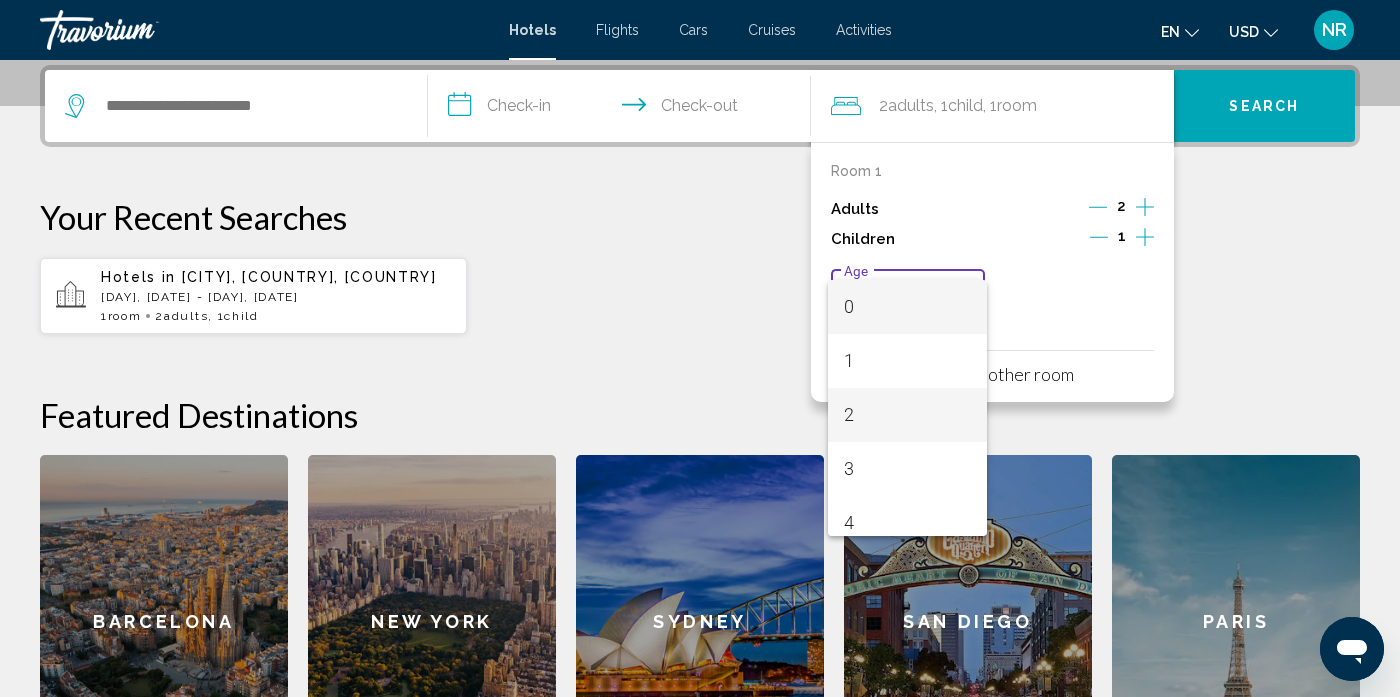 click on "2" at bounding box center (907, 415) 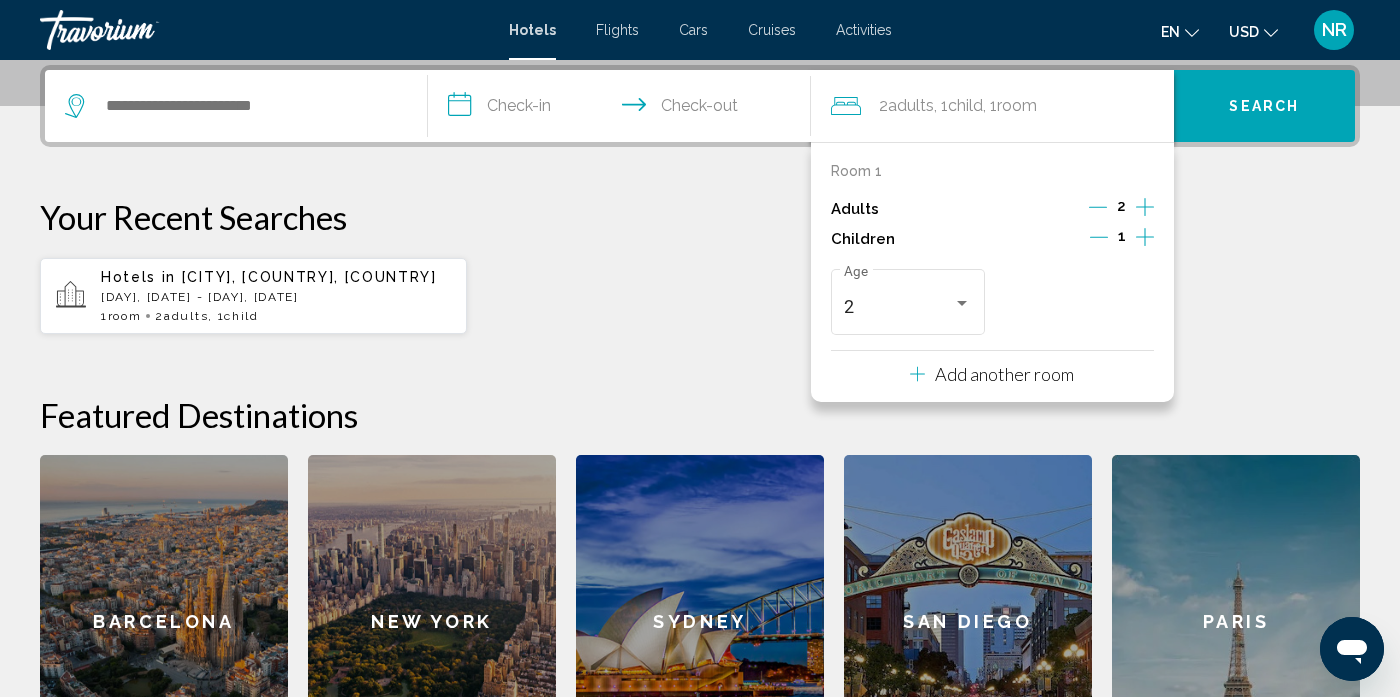 click on "Your Recent Searches" at bounding box center (700, 217) 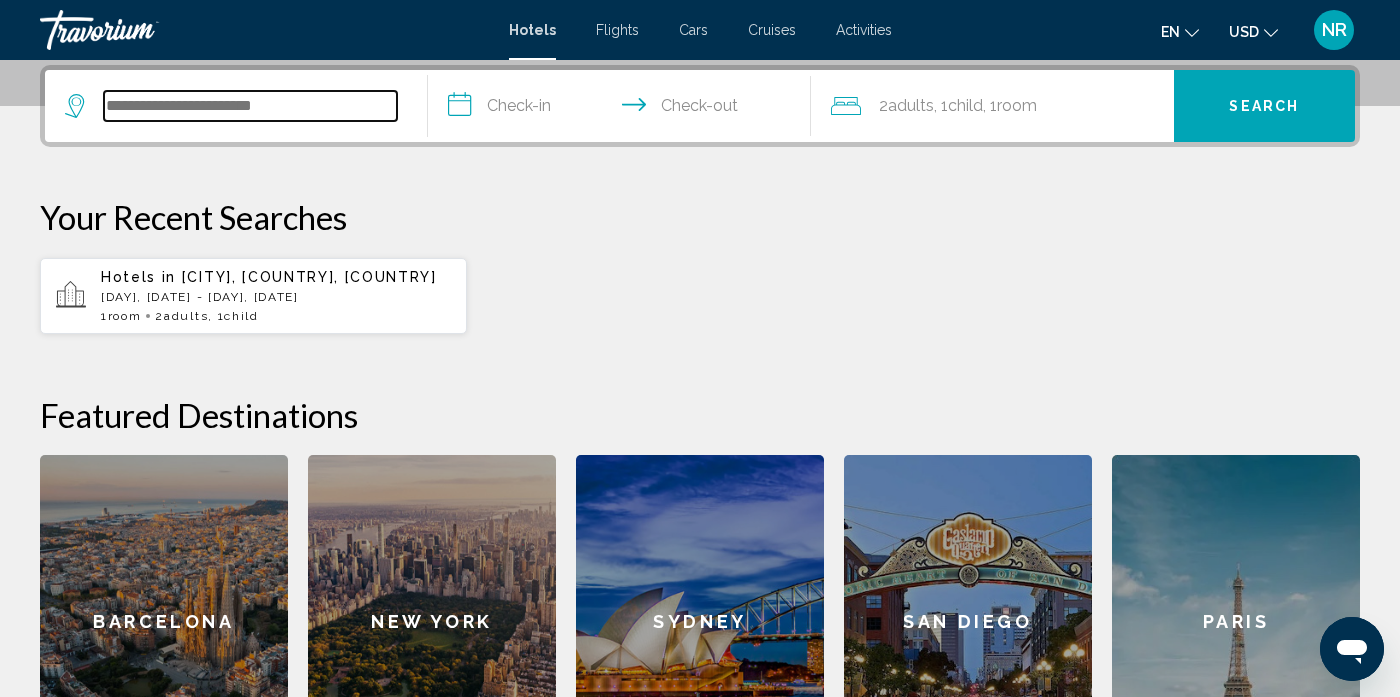 click at bounding box center [250, 106] 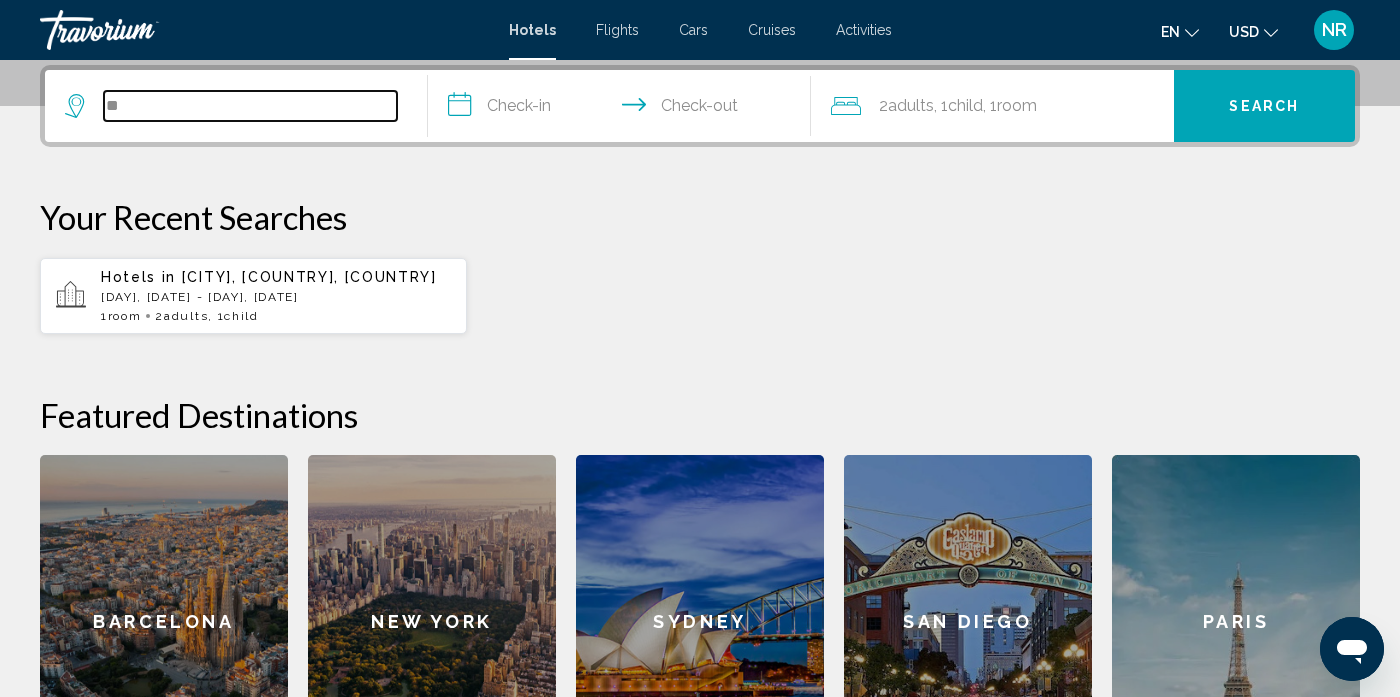 type on "*" 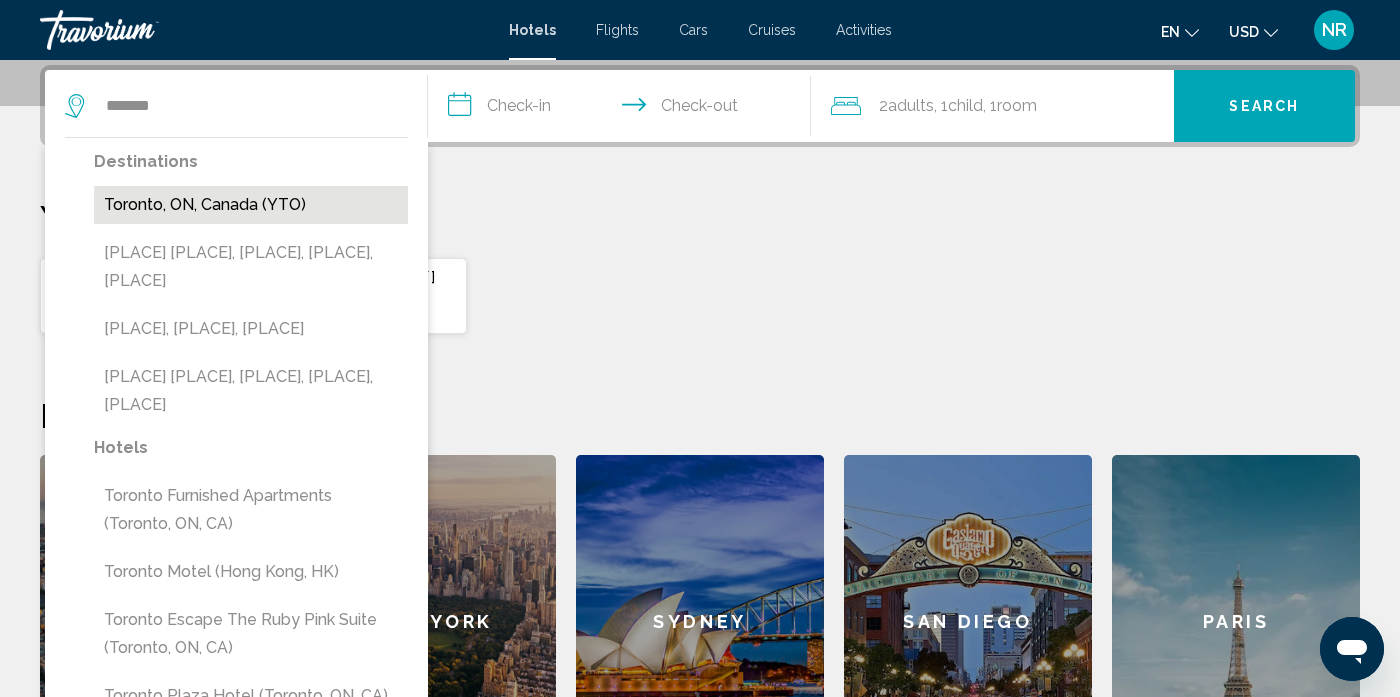 click on "Toronto, ON, Canada (YTO)" at bounding box center [251, 205] 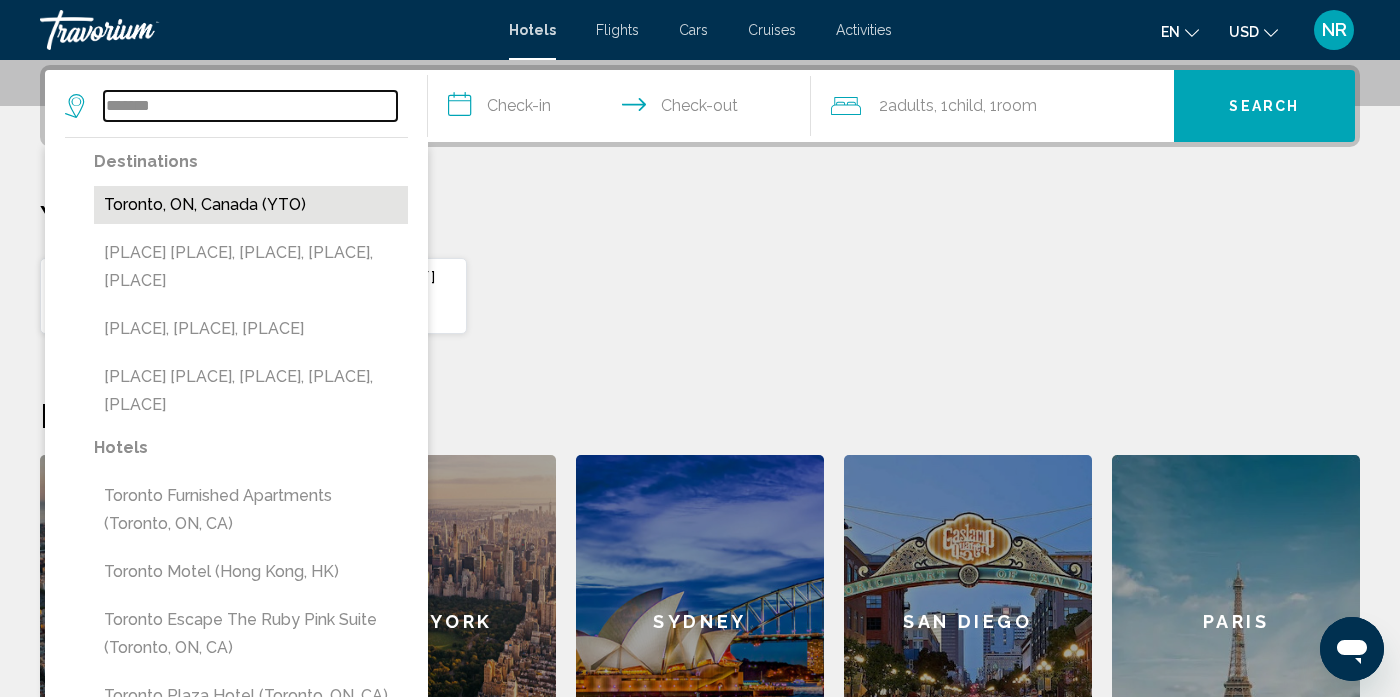 type on "**********" 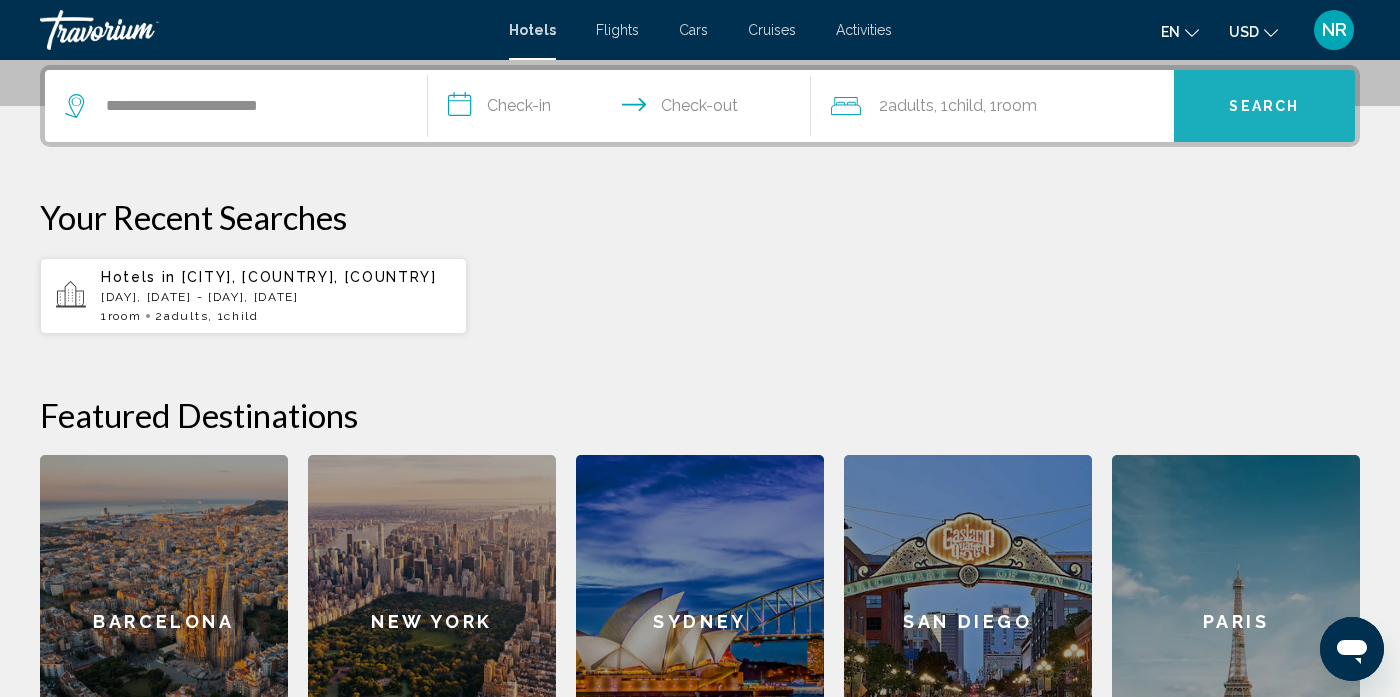 click on "Search" at bounding box center [1264, 106] 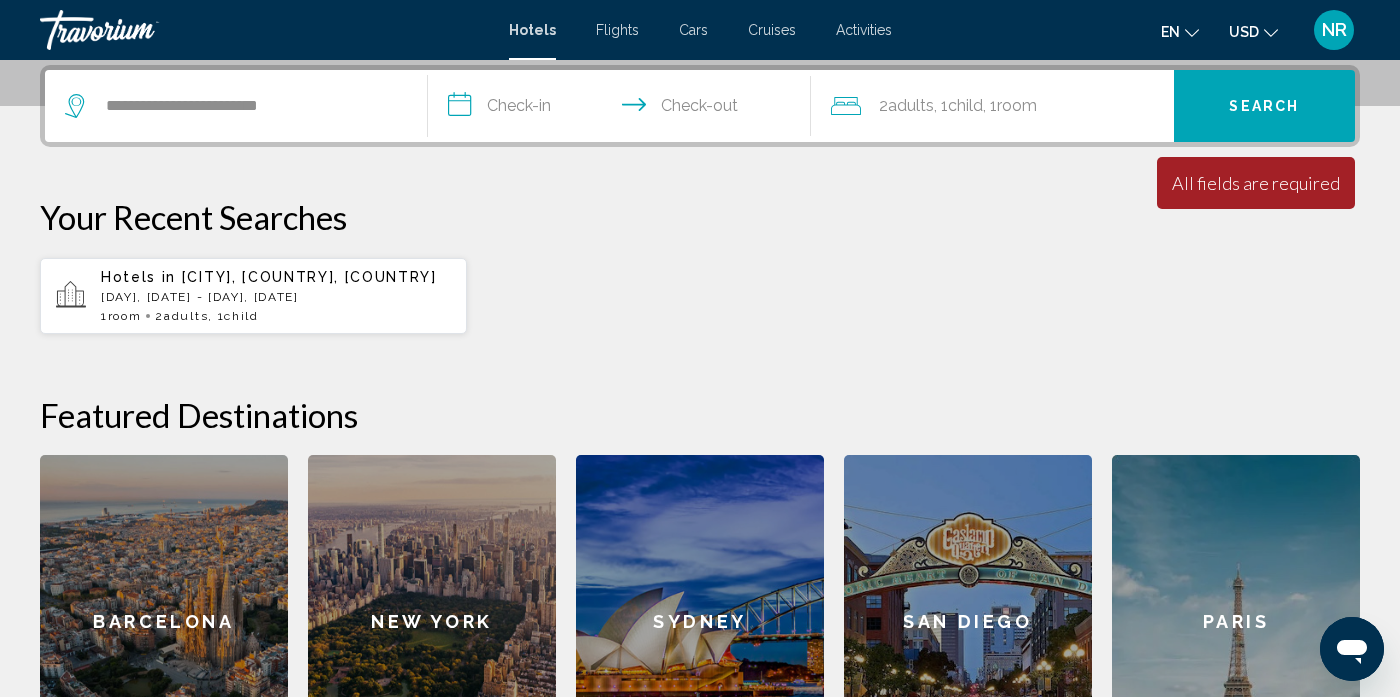 click on "**********" at bounding box center [623, 109] 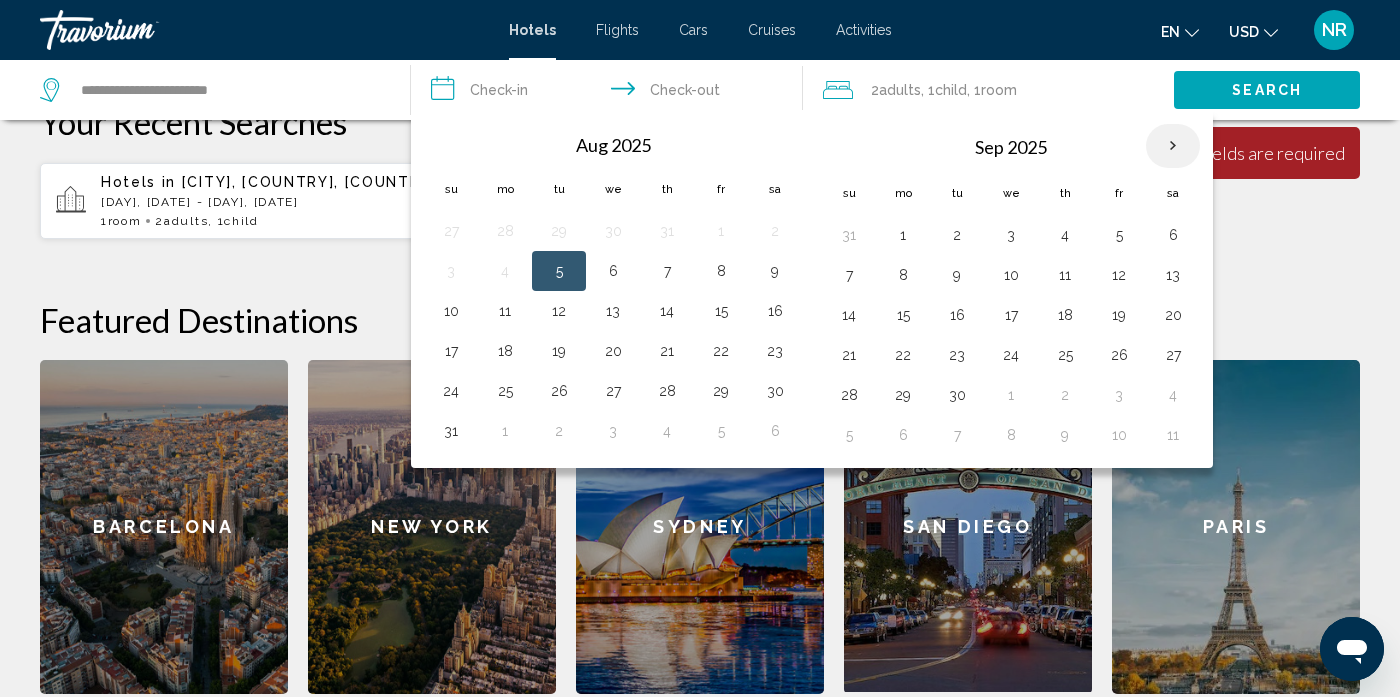 scroll, scrollTop: 584, scrollLeft: 0, axis: vertical 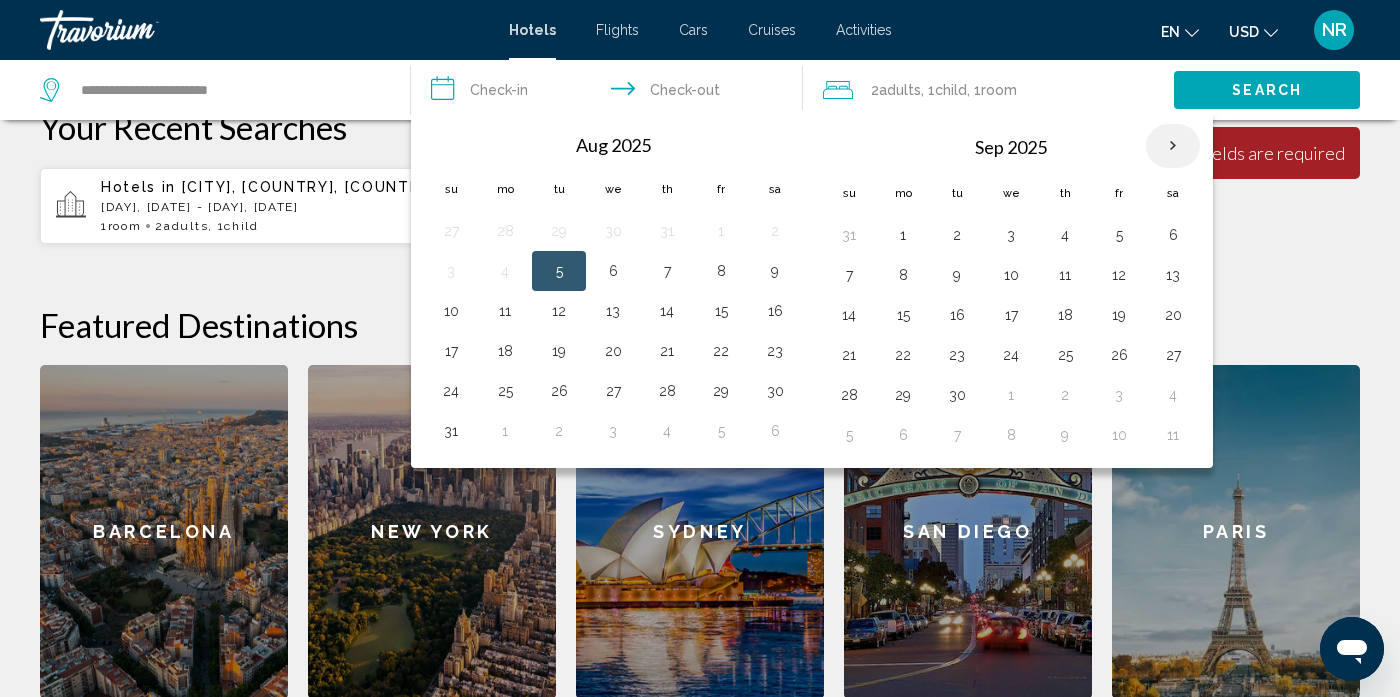 click at bounding box center (1173, 146) 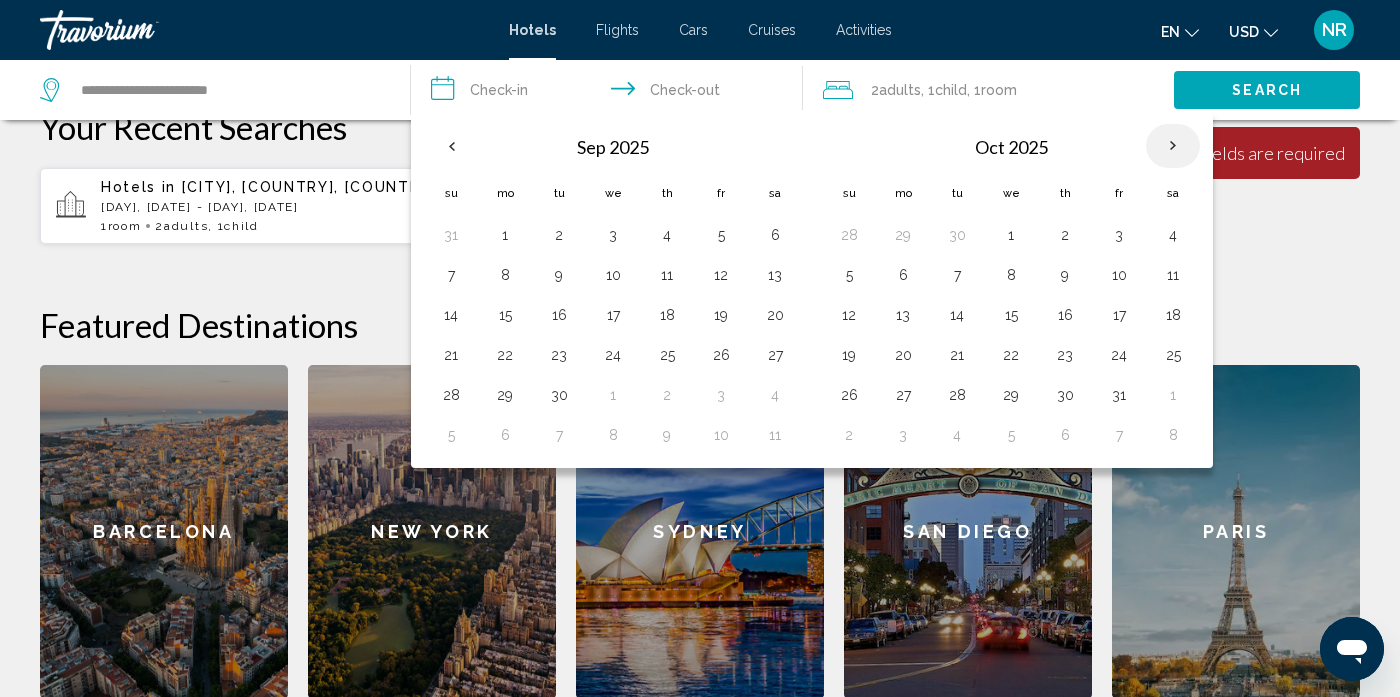 click at bounding box center (1173, 146) 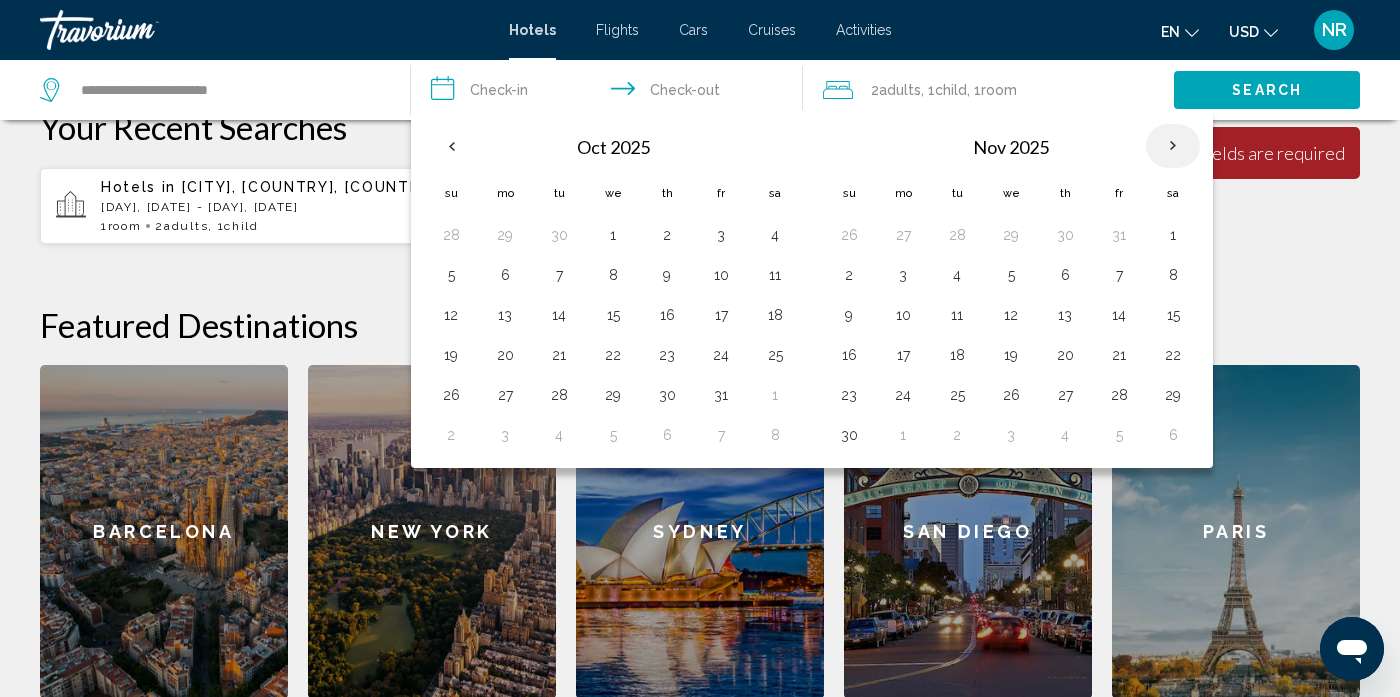 click at bounding box center [1173, 146] 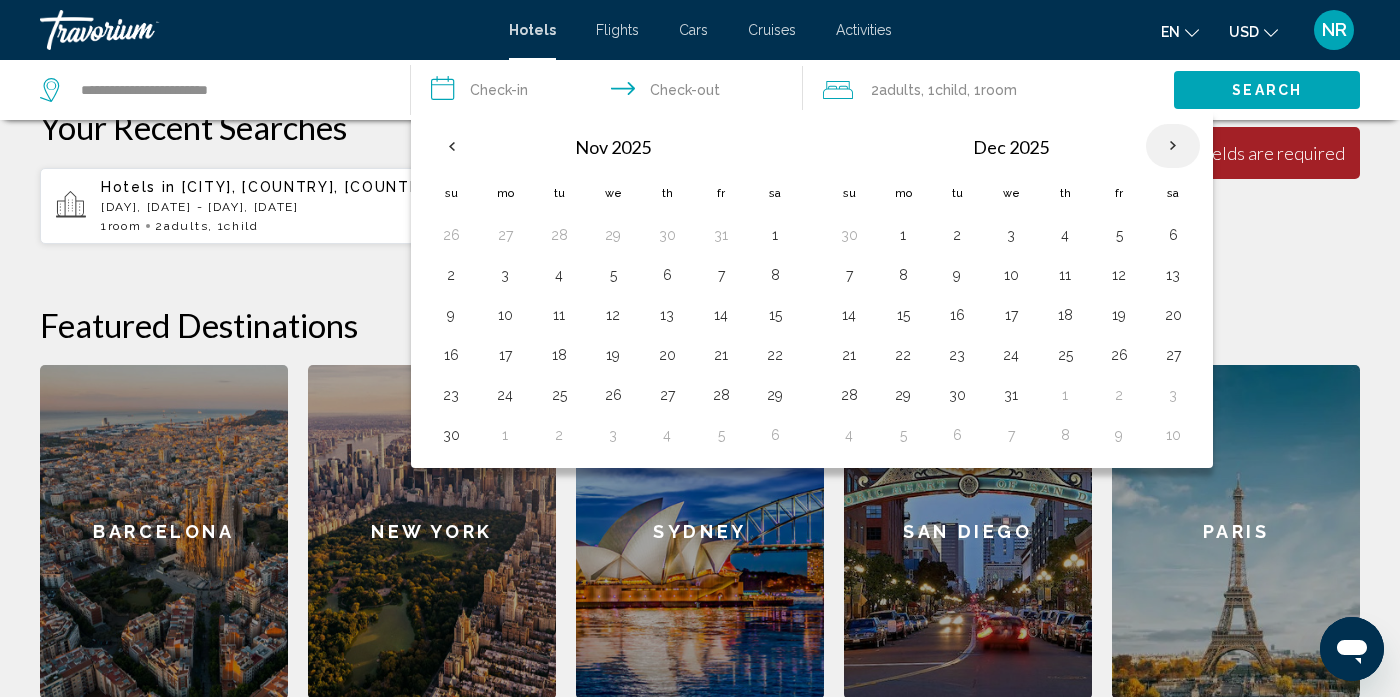 click at bounding box center (1173, 146) 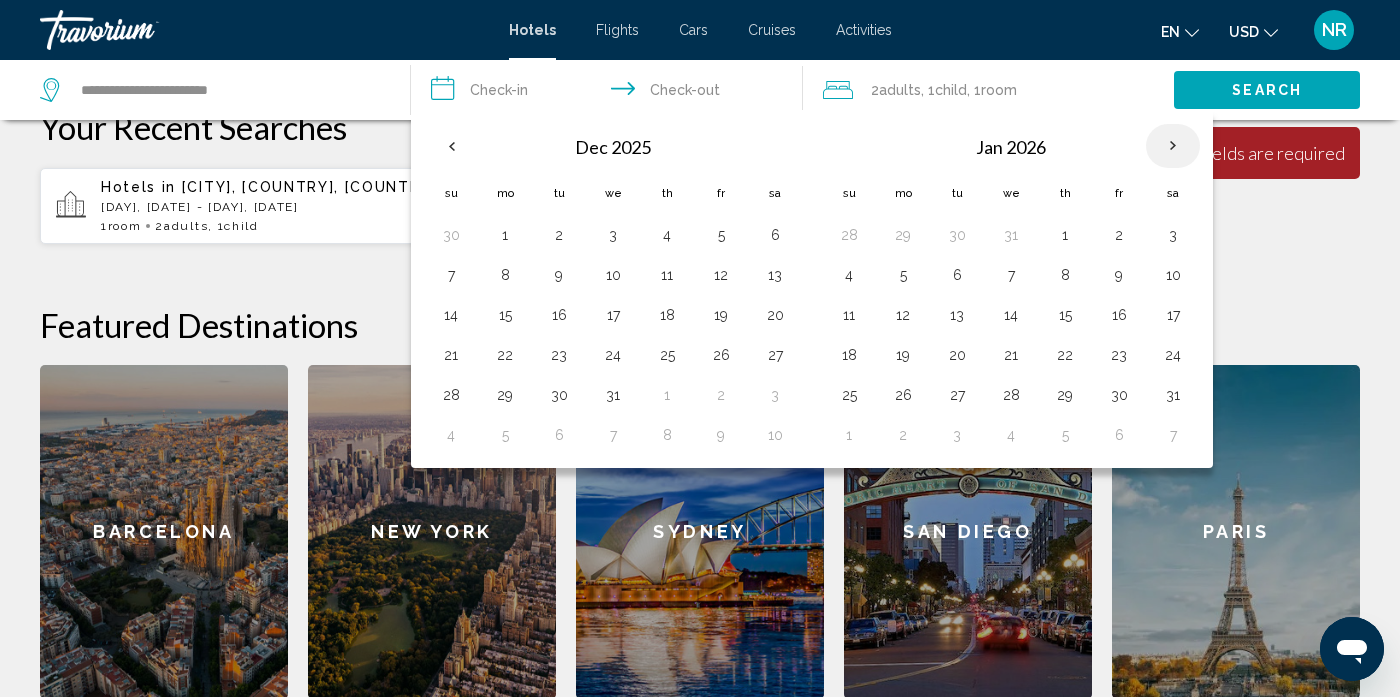 click at bounding box center [1173, 146] 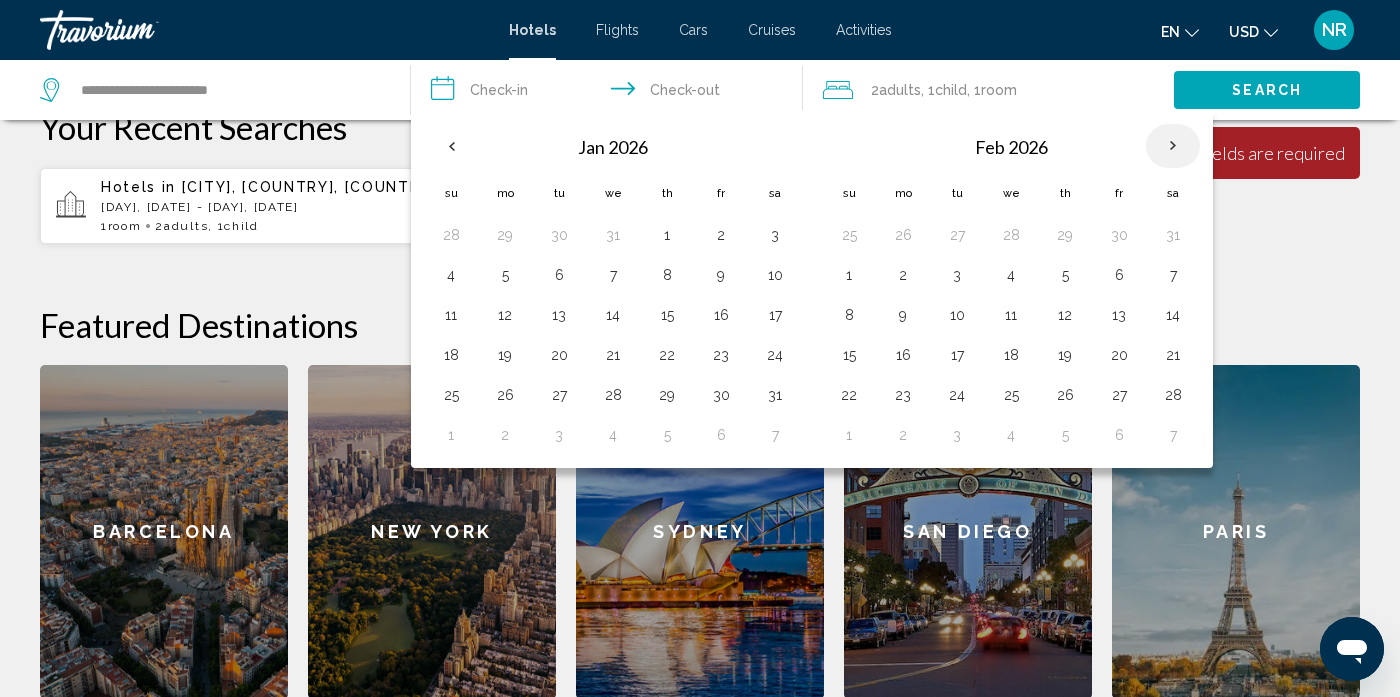 click at bounding box center [1173, 146] 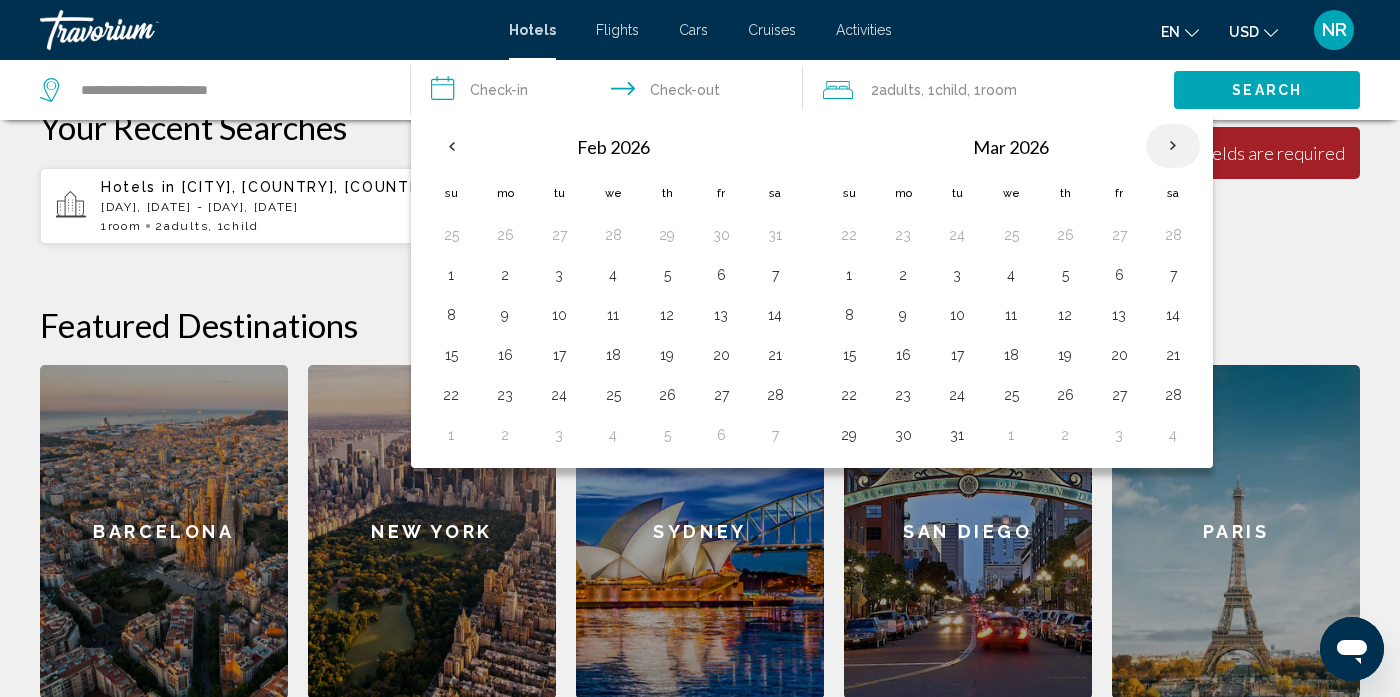 click at bounding box center [1173, 146] 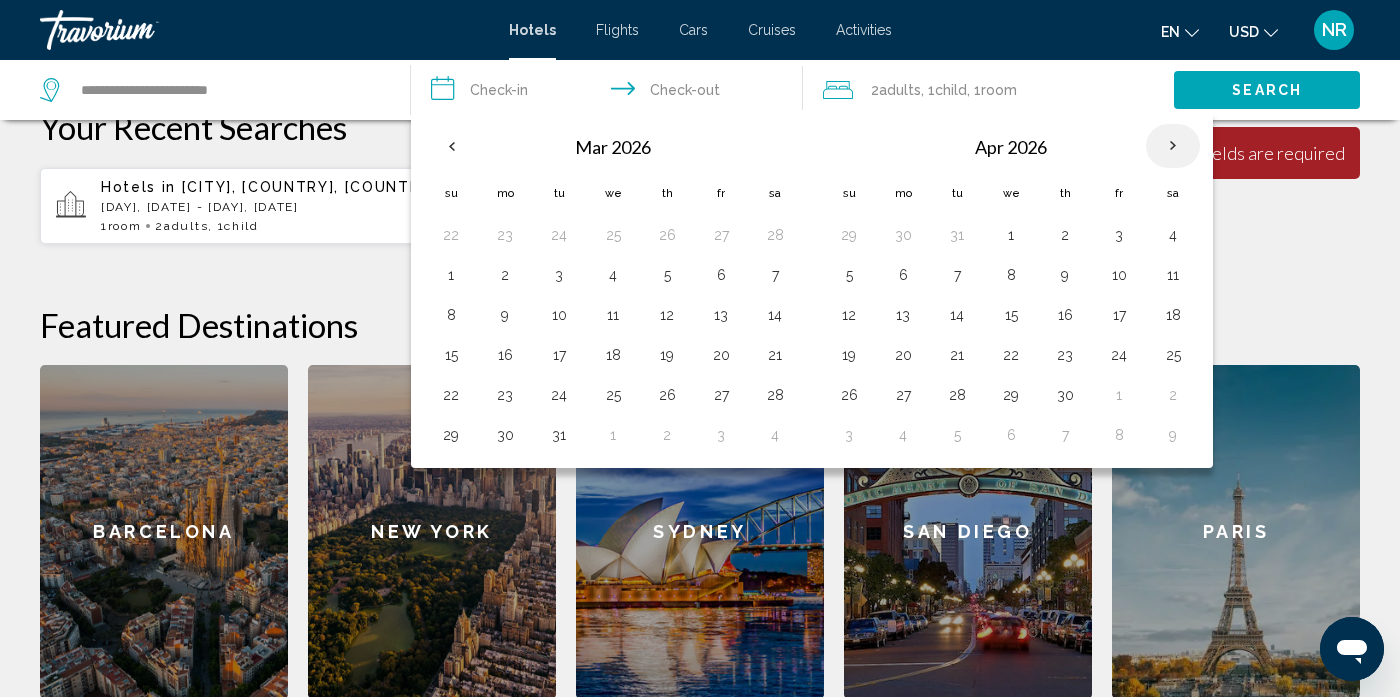 click at bounding box center (1173, 146) 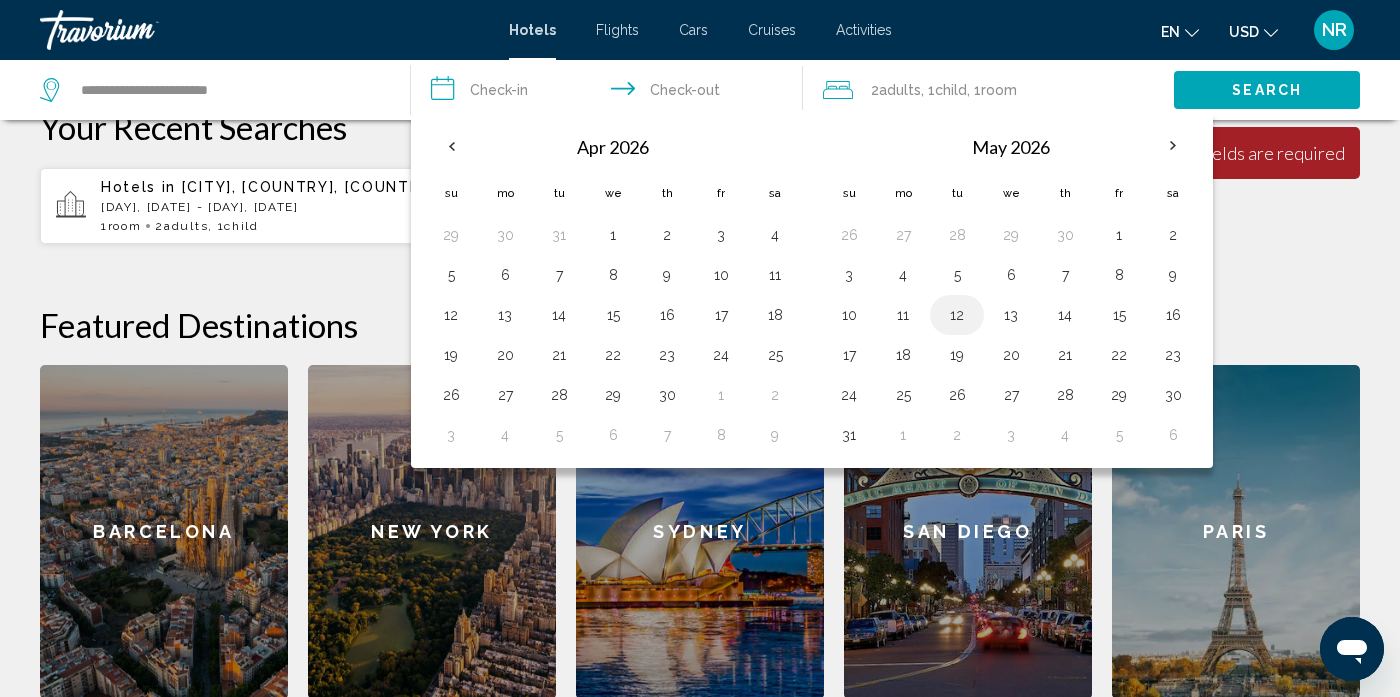 click on "12" at bounding box center [957, 315] 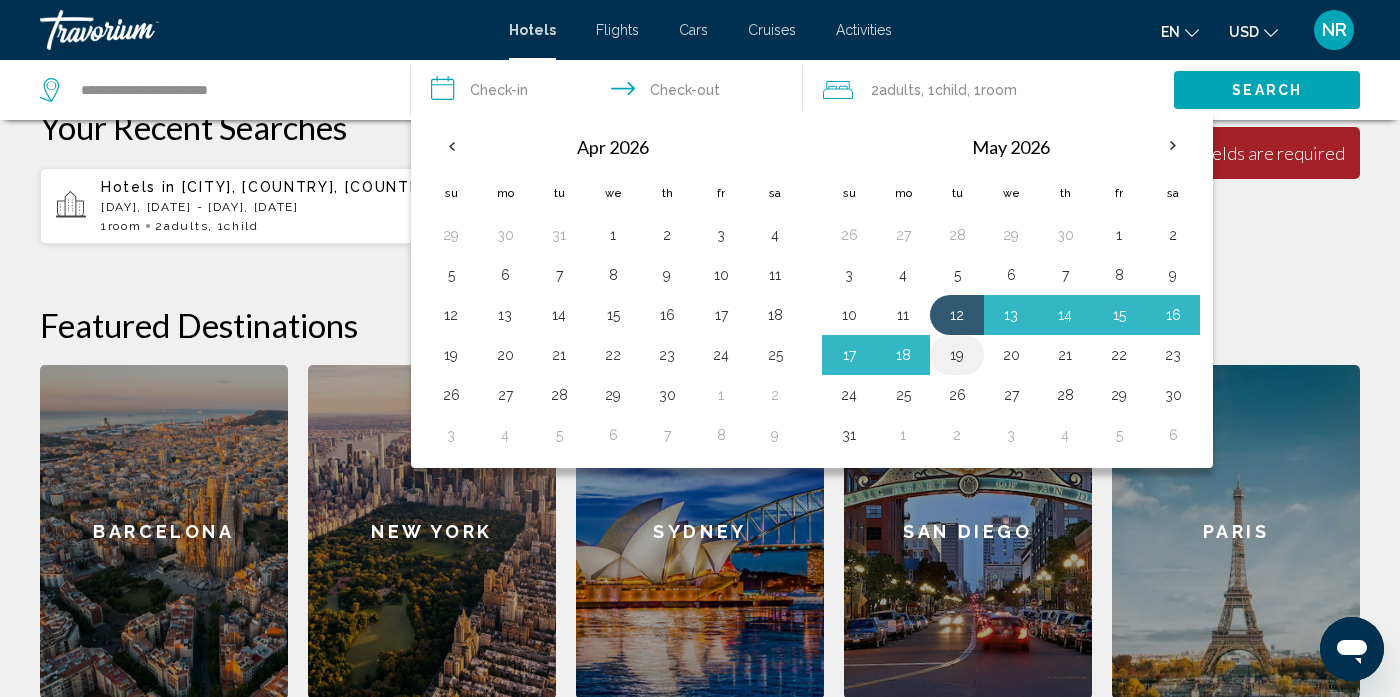 click on "19" at bounding box center [957, 355] 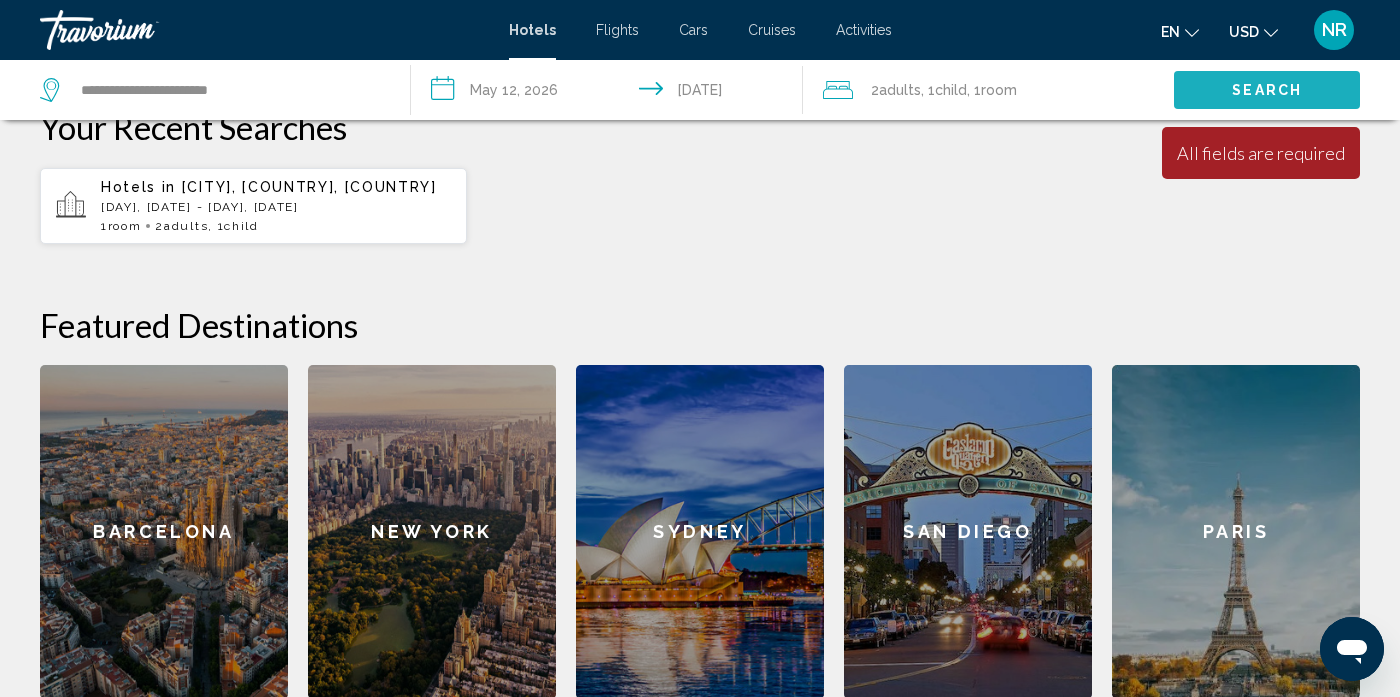 click on "Search" at bounding box center (1267, 91) 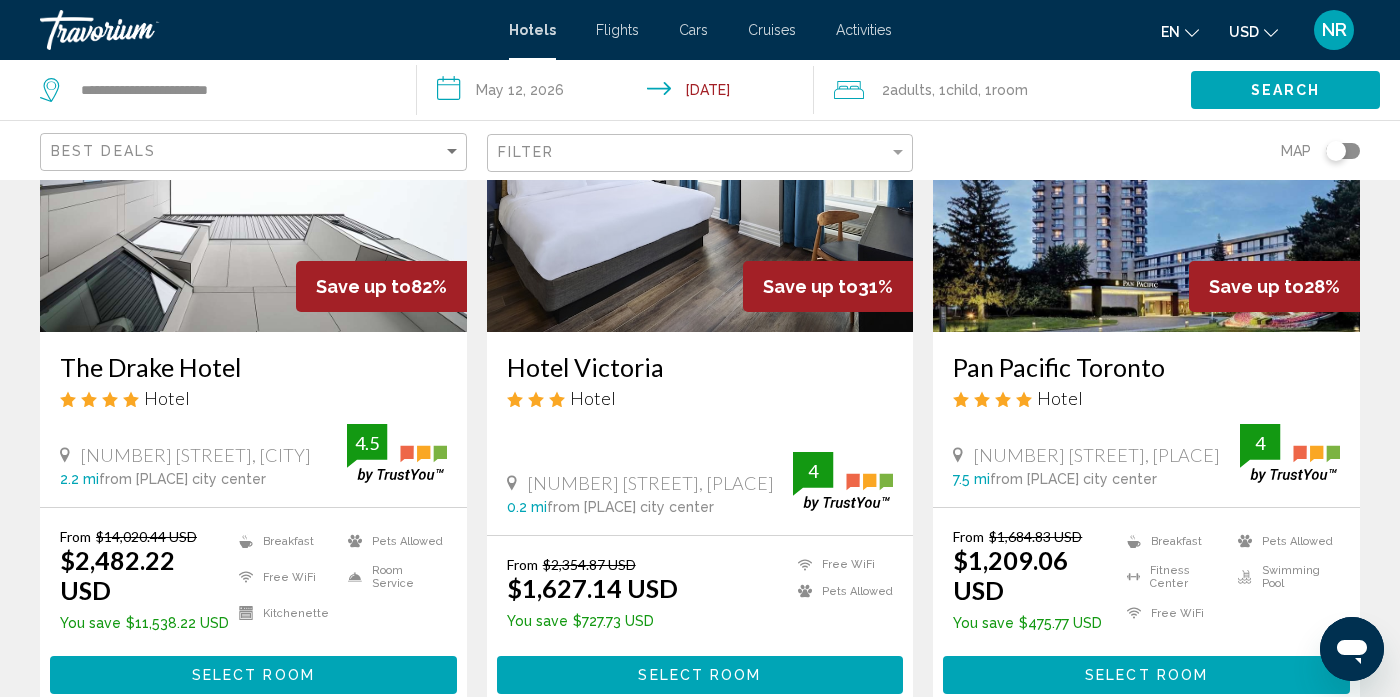 scroll, scrollTop: 240, scrollLeft: 0, axis: vertical 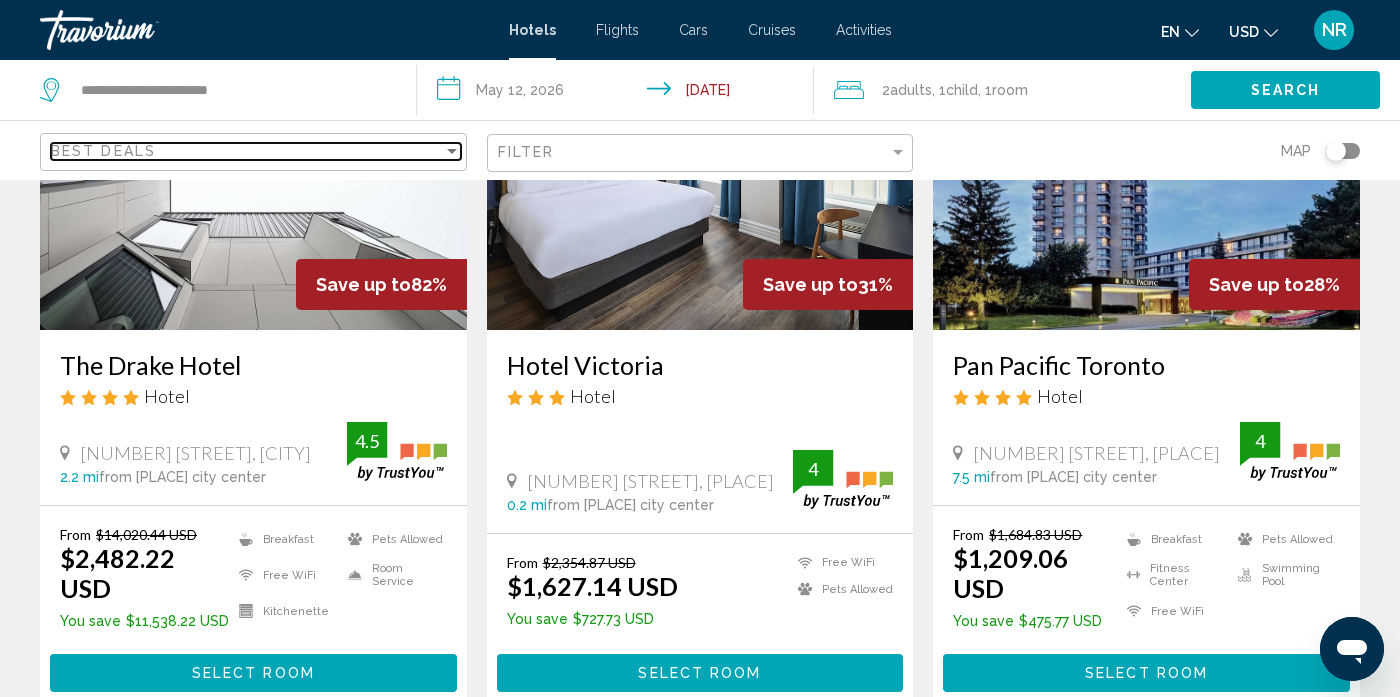 click on "Best Deals" at bounding box center (247, 151) 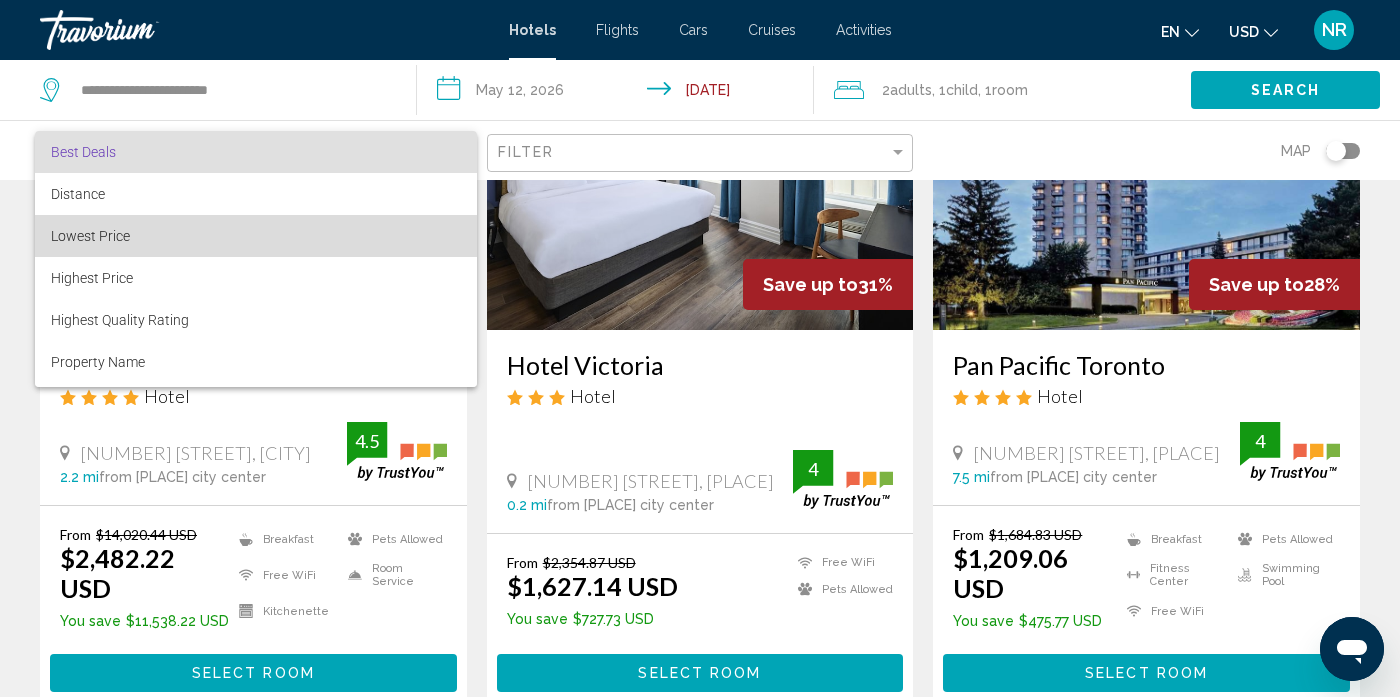 click on "Lowest Price" at bounding box center (256, 236) 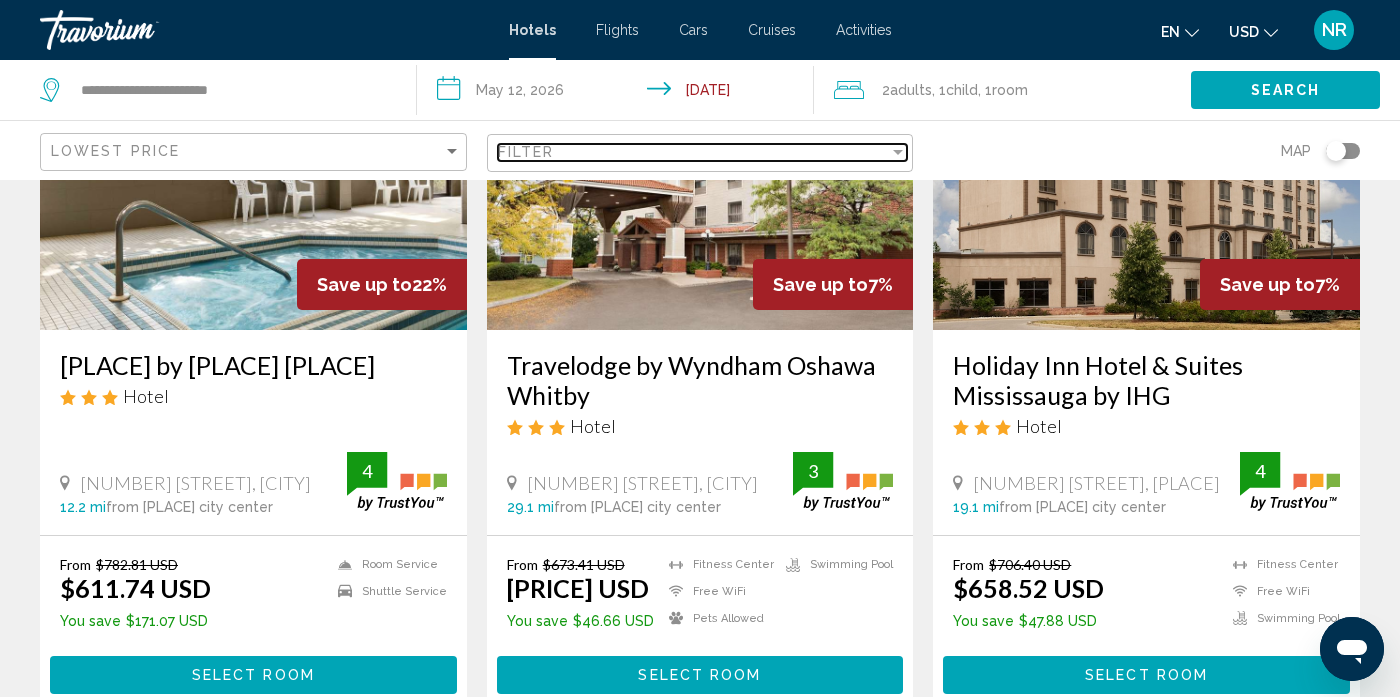 click on "Filter" at bounding box center (694, 152) 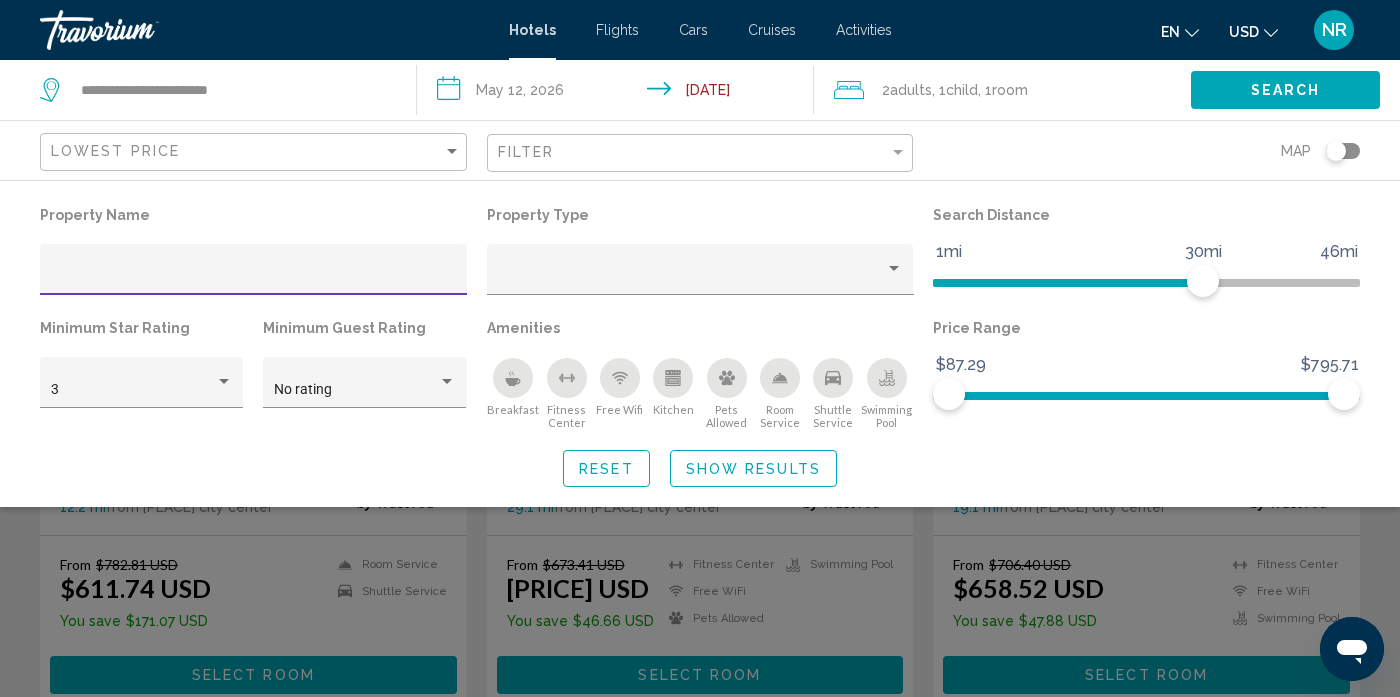 click on "Show Results" 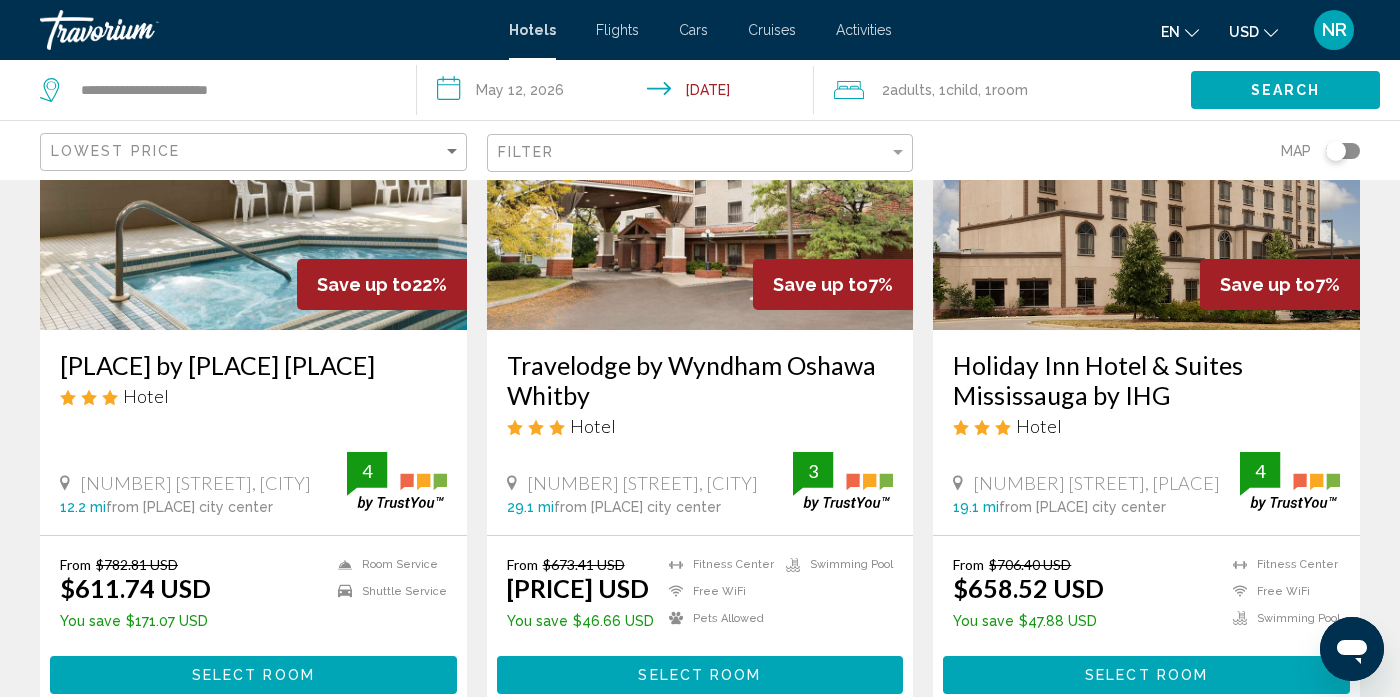 click on "Hotel Search Results  -   209  places to spend your time Save up to  22%   Travelodge by Wyndham Toronto East
Hotel
[NUMBER] [STREET], [CITY] 12.2 mi  from Toronto city center from hotel 4 From $782.81 USD $611.74 USD  You save  $171.07 USD
Room Service
Shuttle Service  4 Select Room Save up to  7%   Travelodge by Wyndham Oshawa Whitby
Hotel
[NUMBER] [STREET], [CITY] 29.1 mi  from Toronto city center from hotel 3 From $673.41 USD $626.75 USD  You save  $46.66 USD
Fitness Center
Free WiFi
Pets Allowed
Swimming Pool  3  7%  4" at bounding box center [700, 1478] 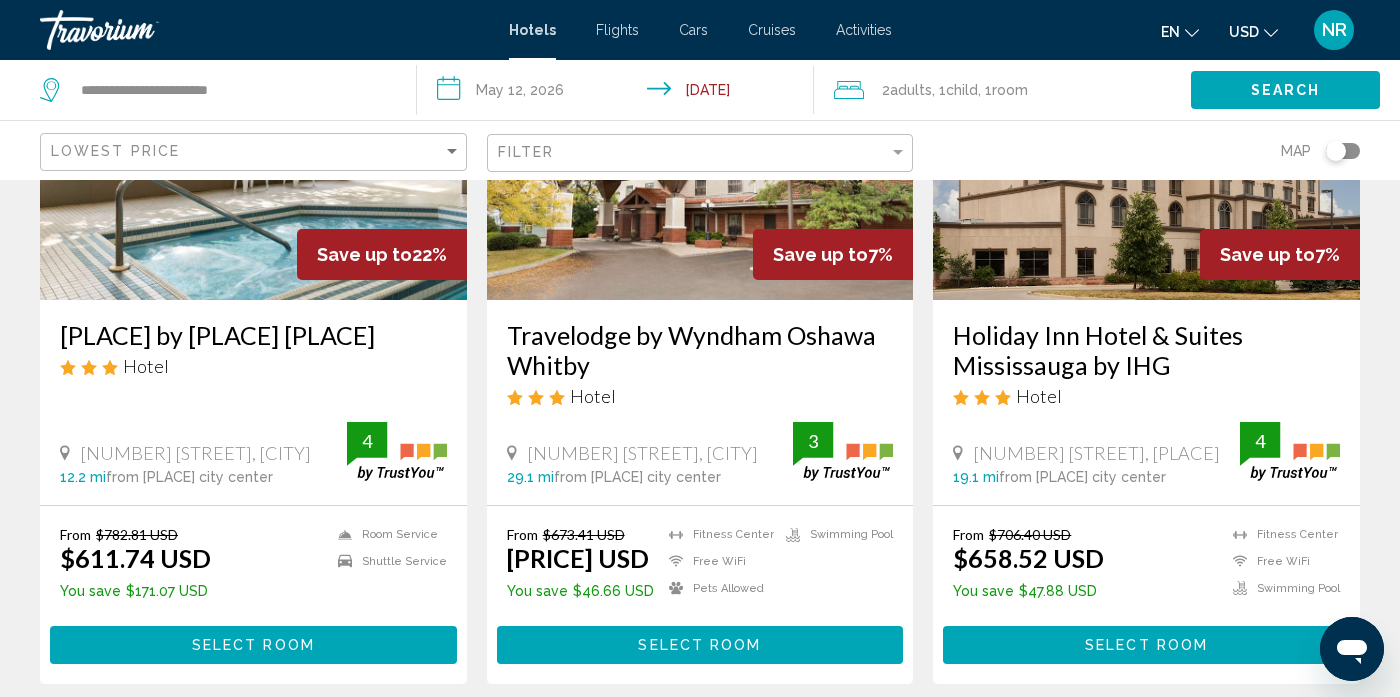 scroll, scrollTop: 280, scrollLeft: 0, axis: vertical 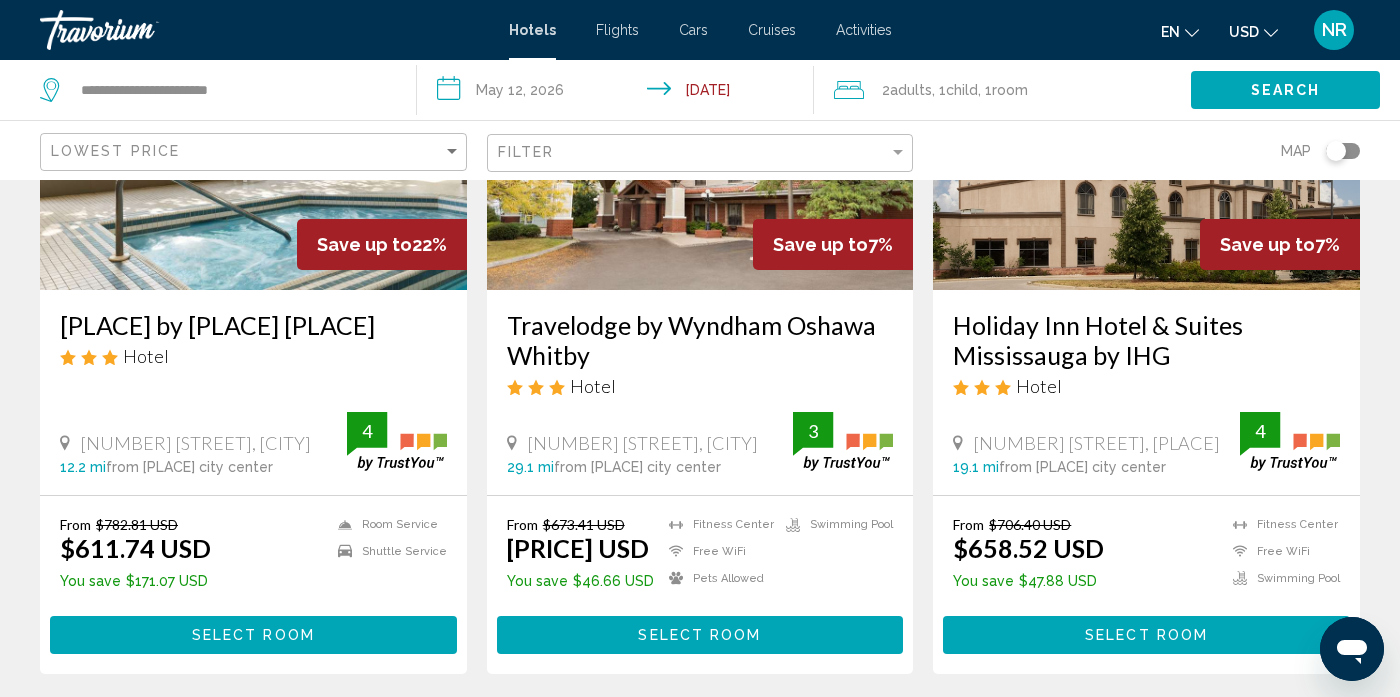 click on "Hotel Search Results  -   209  places to spend your time Save up to  22%   Travelodge by Wyndham Toronto East
Hotel
[NUMBER] [STREET], [CITY] 12.2 mi  from Toronto city center from hotel 4 From $782.81 USD $611.74 USD  You save  $171.07 USD
Room Service
Shuttle Service  4 Select Room Save up to  7%   Travelodge by Wyndham Oshawa Whitby
Hotel
[NUMBER] [STREET], [CITY] 29.1 mi  from Toronto city center from hotel 3 From $673.41 USD $626.75 USD  You save  $46.66 USD
Fitness Center
Free WiFi
Pets Allowed
Swimming Pool  3  7%  4" at bounding box center [700, 1438] 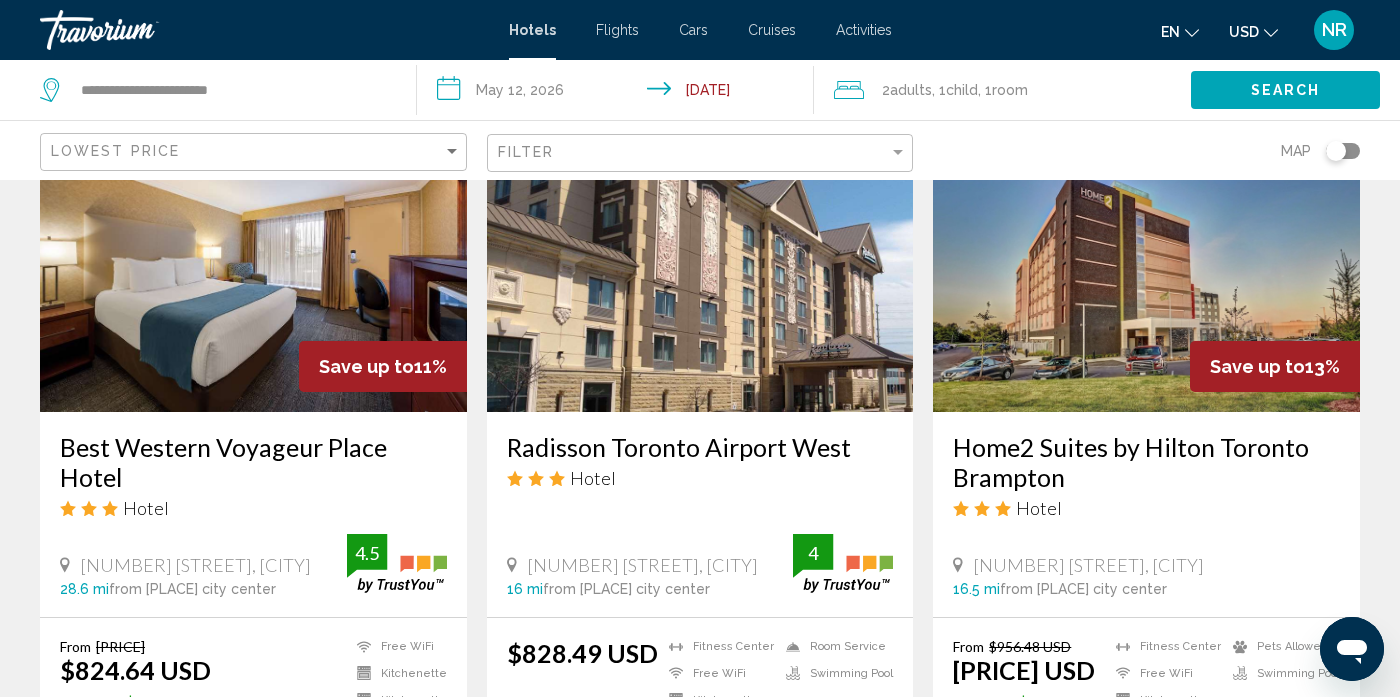 scroll, scrollTop: 2360, scrollLeft: 0, axis: vertical 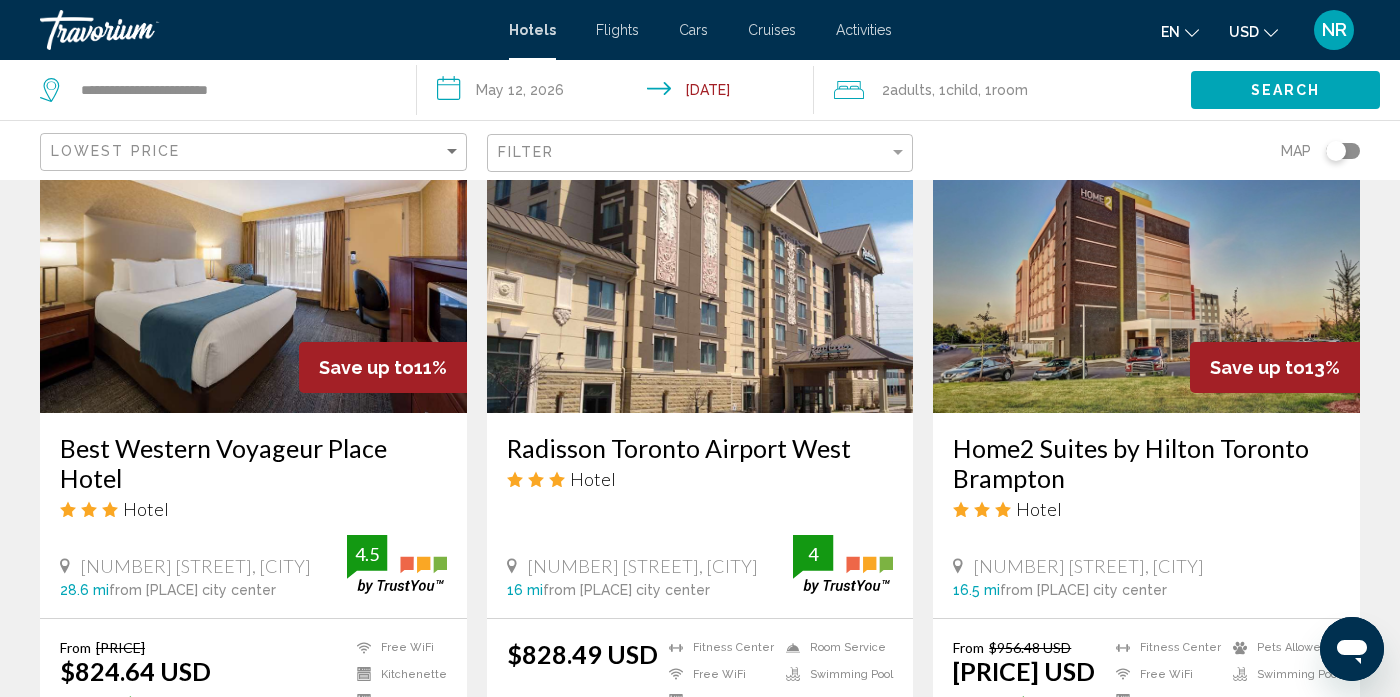 click on "Hotel Search Results  -   209  places to spend your time Save up to  22%   Travelodge by Wyndham Toronto East
Hotel
[NUMBER] [STREET], [CITY] 12.2 mi  from Toronto city center from hotel 4 From $782.81 USD $611.74 USD  You save  $171.07 USD
Room Service
Shuttle Service  4 Select Room Save up to  7%   Travelodge by Wyndham Oshawa Whitby
Hotel
[NUMBER] [STREET], [CITY] 29.1 mi  from Toronto city center from hotel 3 From $673.41 USD $626.75 USD  You save  $46.66 USD
Fitness Center
Free WiFi
Pets Allowed
Swimming Pool  3  7%  4" at bounding box center [700, -642] 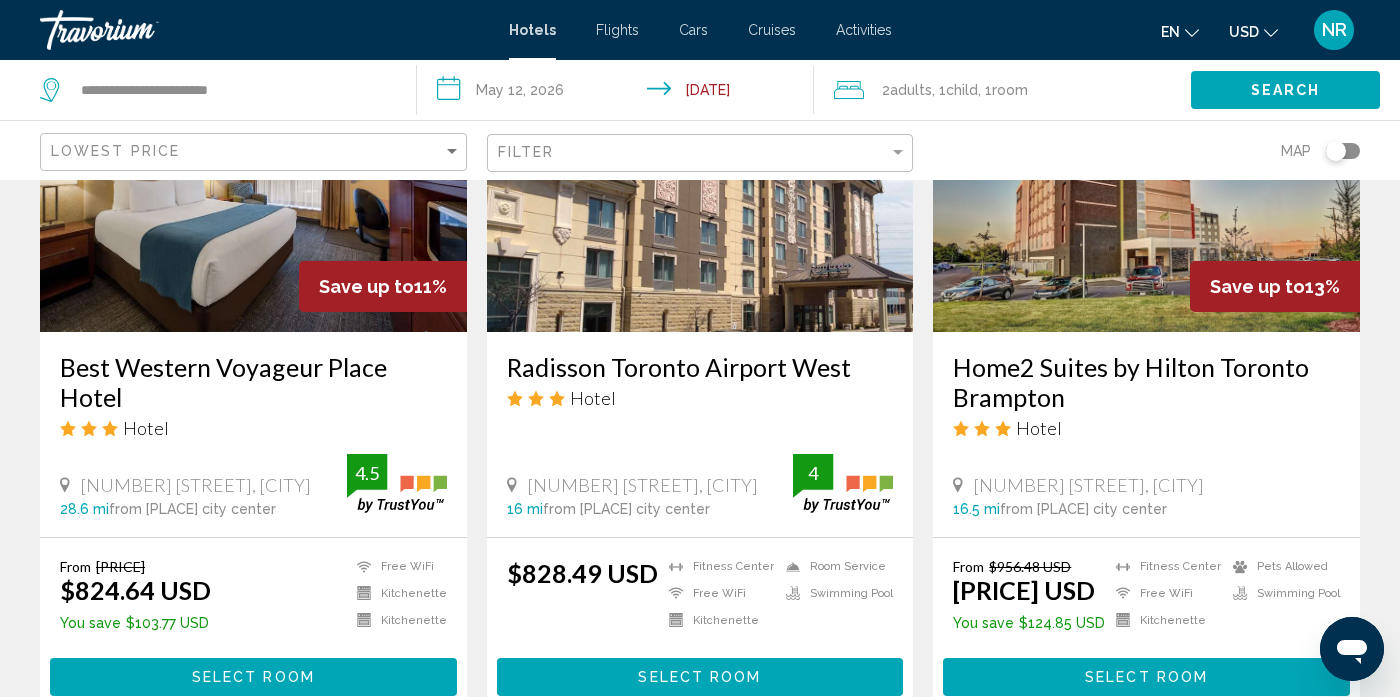 scroll, scrollTop: 2360, scrollLeft: 0, axis: vertical 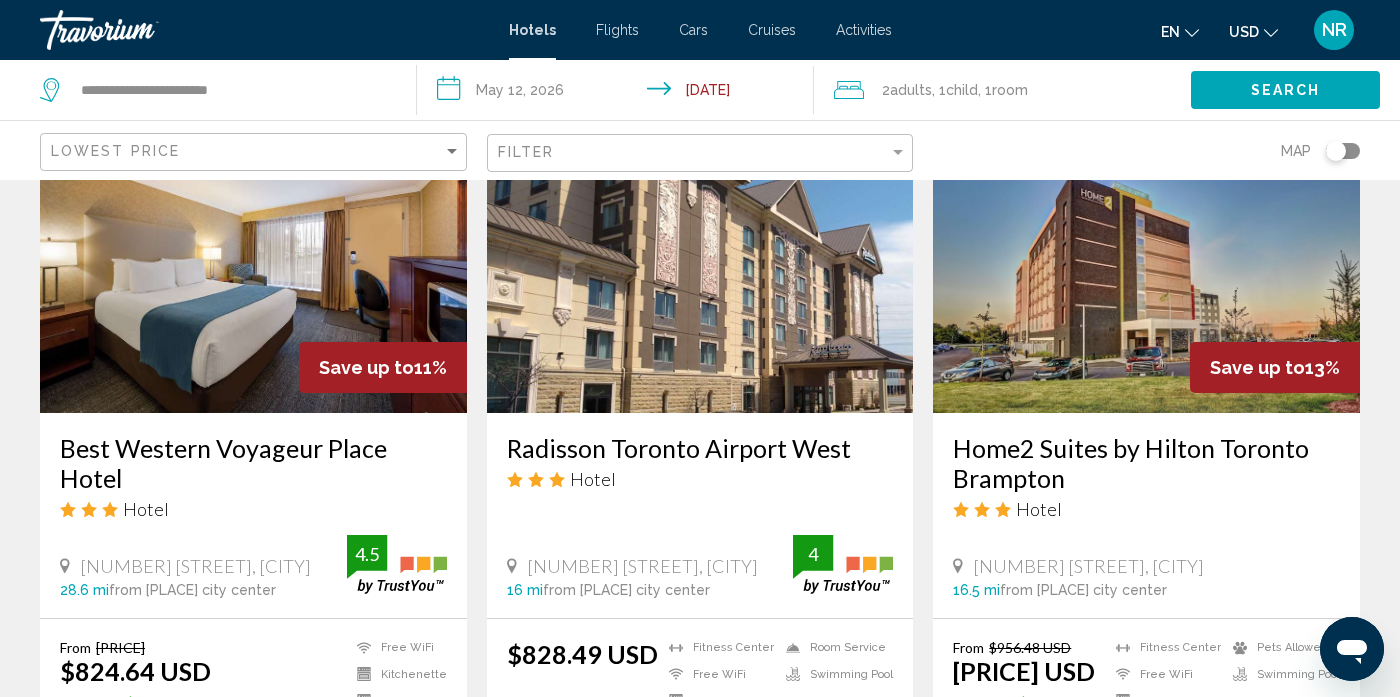 click at bounding box center (1146, 253) 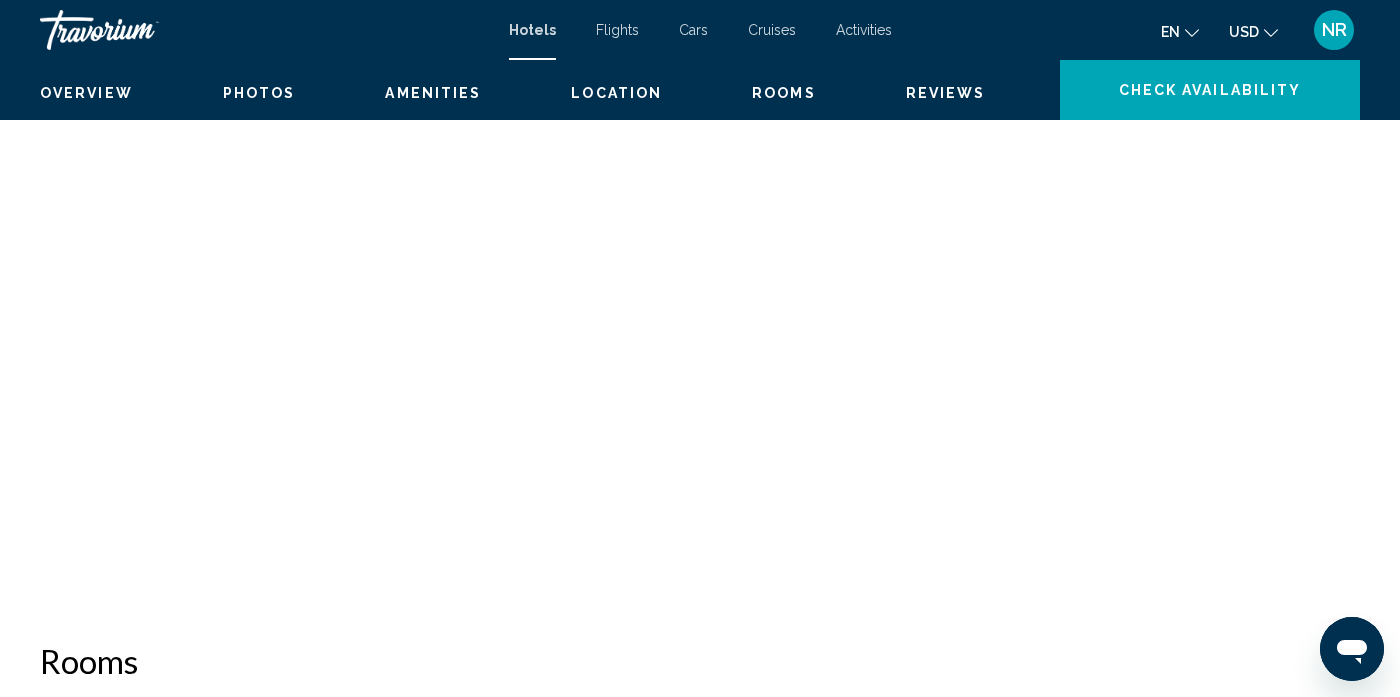 scroll, scrollTop: 186, scrollLeft: 0, axis: vertical 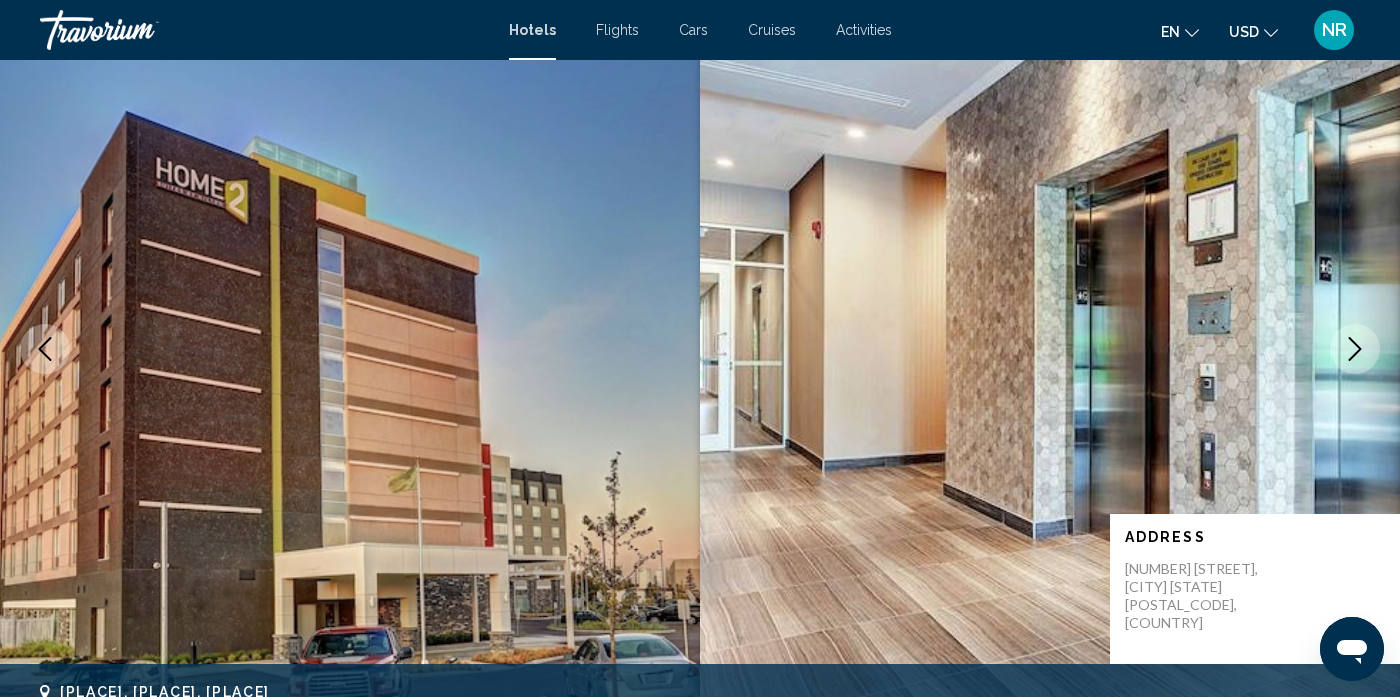 click at bounding box center (1050, 349) 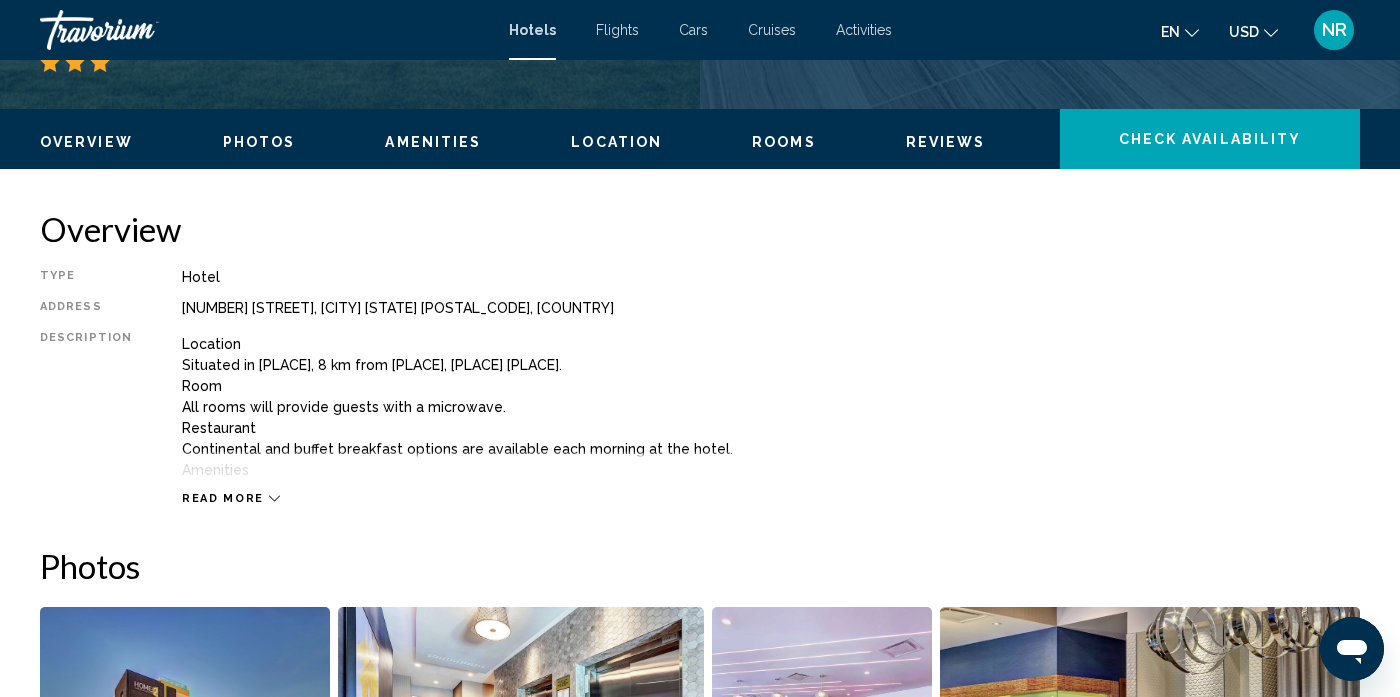 scroll, scrollTop: 906, scrollLeft: 0, axis: vertical 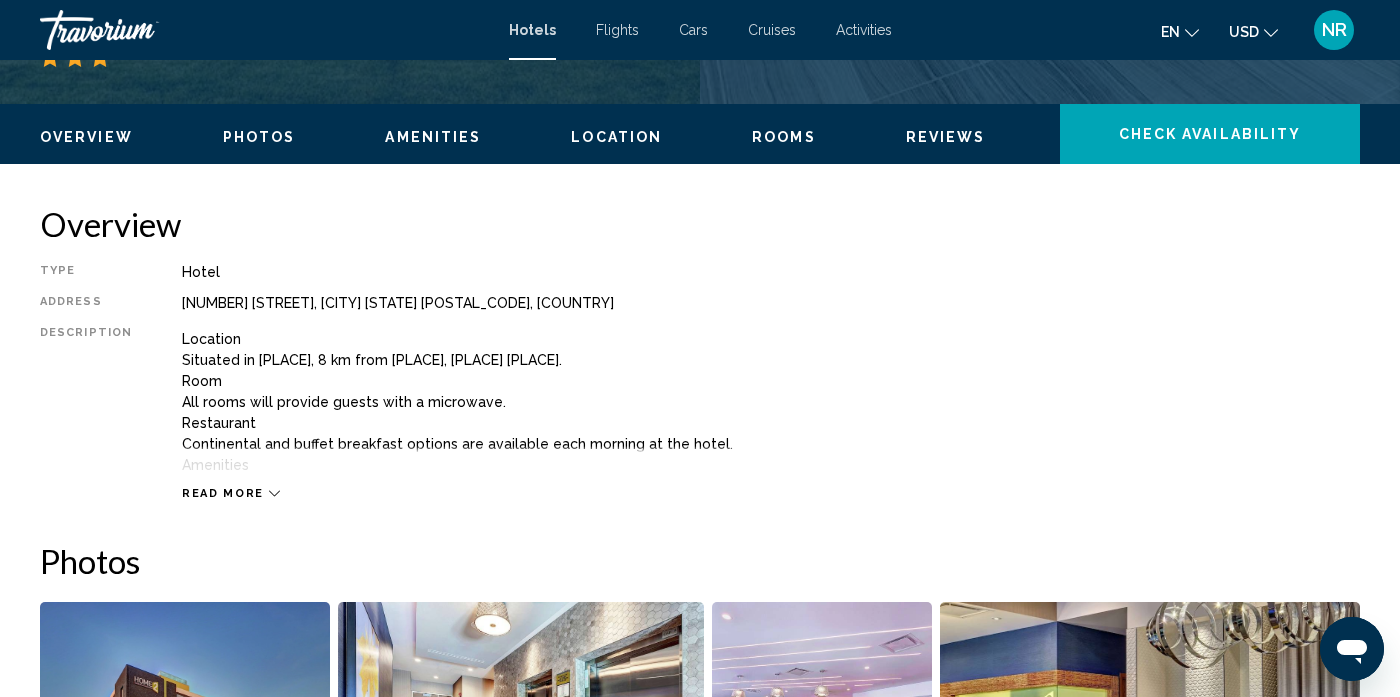 click on "Read more" at bounding box center [223, 493] 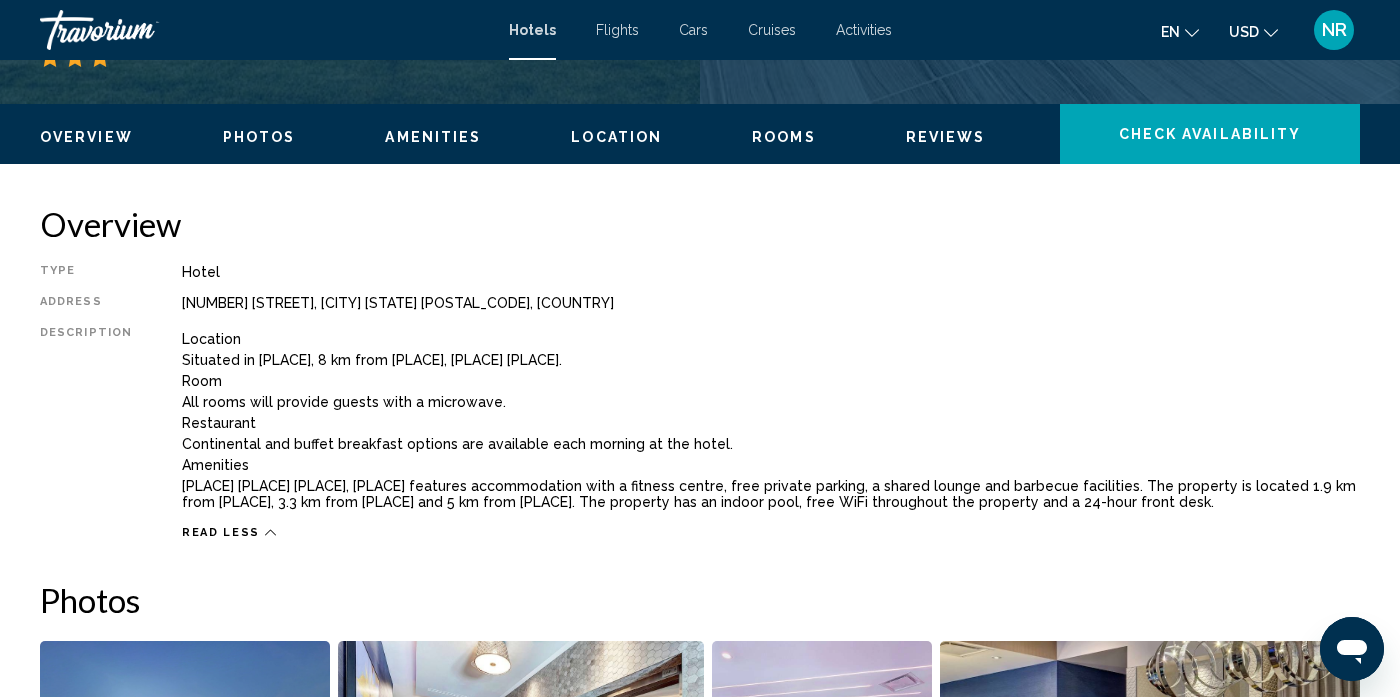 click on "Read less" at bounding box center (771, 527) 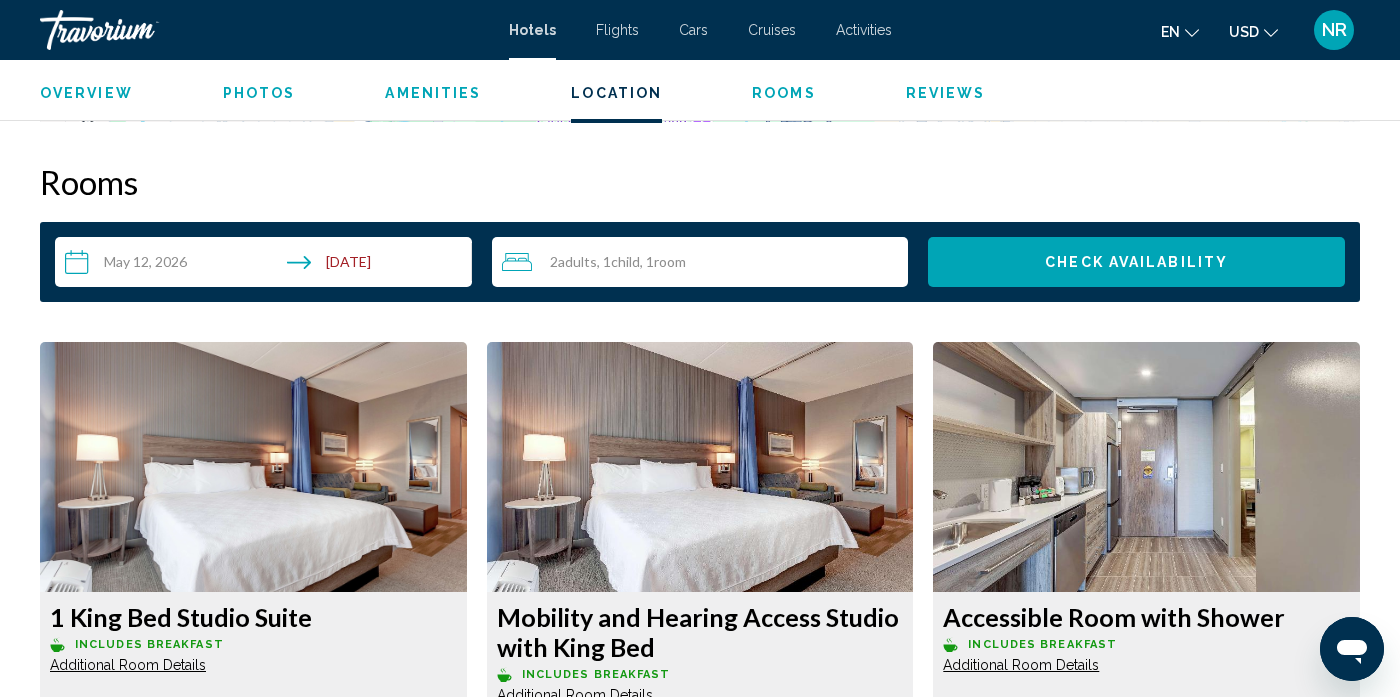 scroll, scrollTop: 2906, scrollLeft: 0, axis: vertical 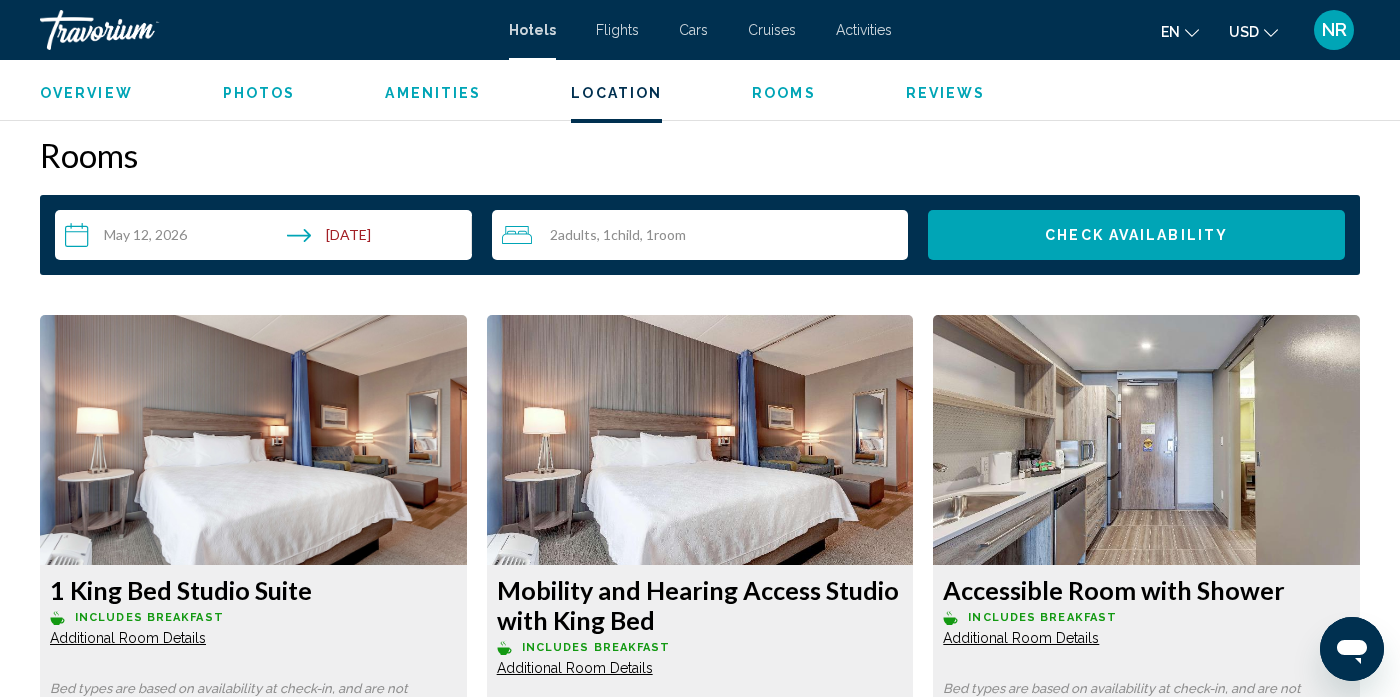 click on "Accessible Room with Shower
Includes Breakfast Additional Room Details Bed types are based on availability at check-in, and are not guaranteed.
Refundable
Non-refundable
Non-refundable
Important Information Retail  [PRICE]  You save  [PRICE]  13%  when you redeem    Member  [PRICE]  Taxes included
You earn  2,495  Points  Book now No longer available" at bounding box center [253, 789] 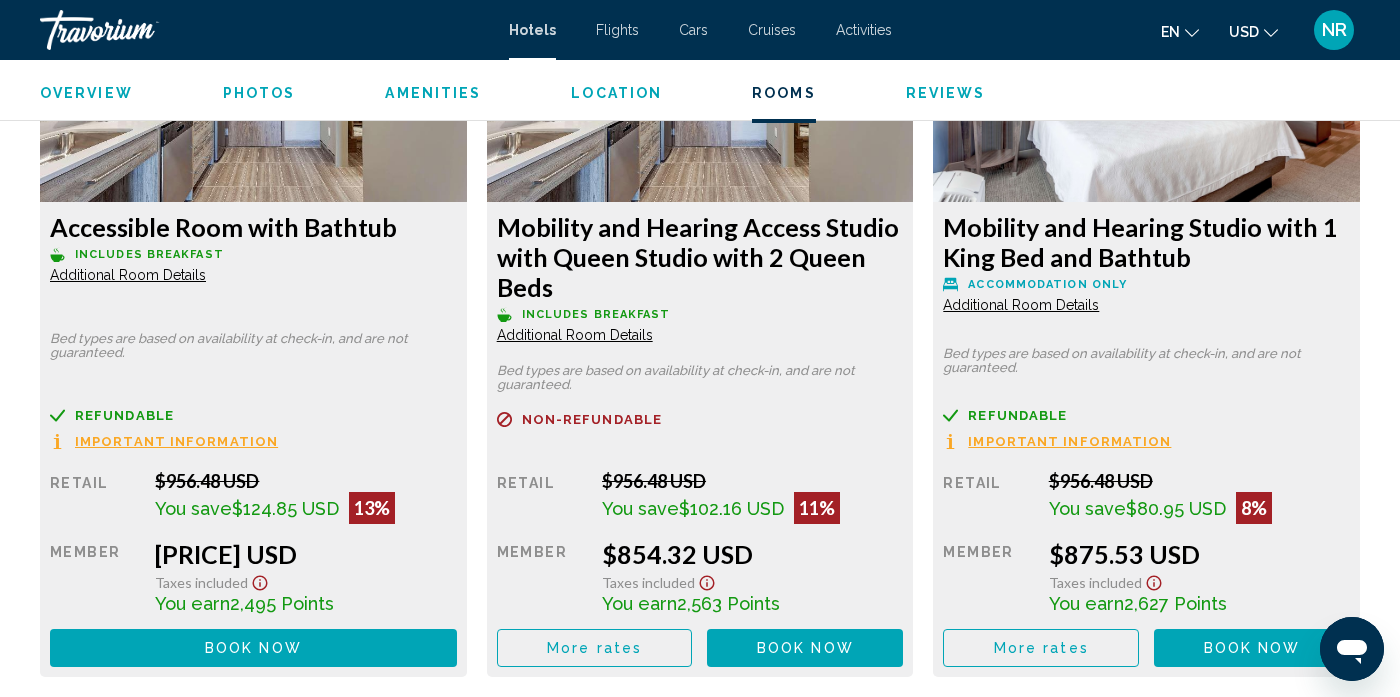 scroll, scrollTop: 3986, scrollLeft: 0, axis: vertical 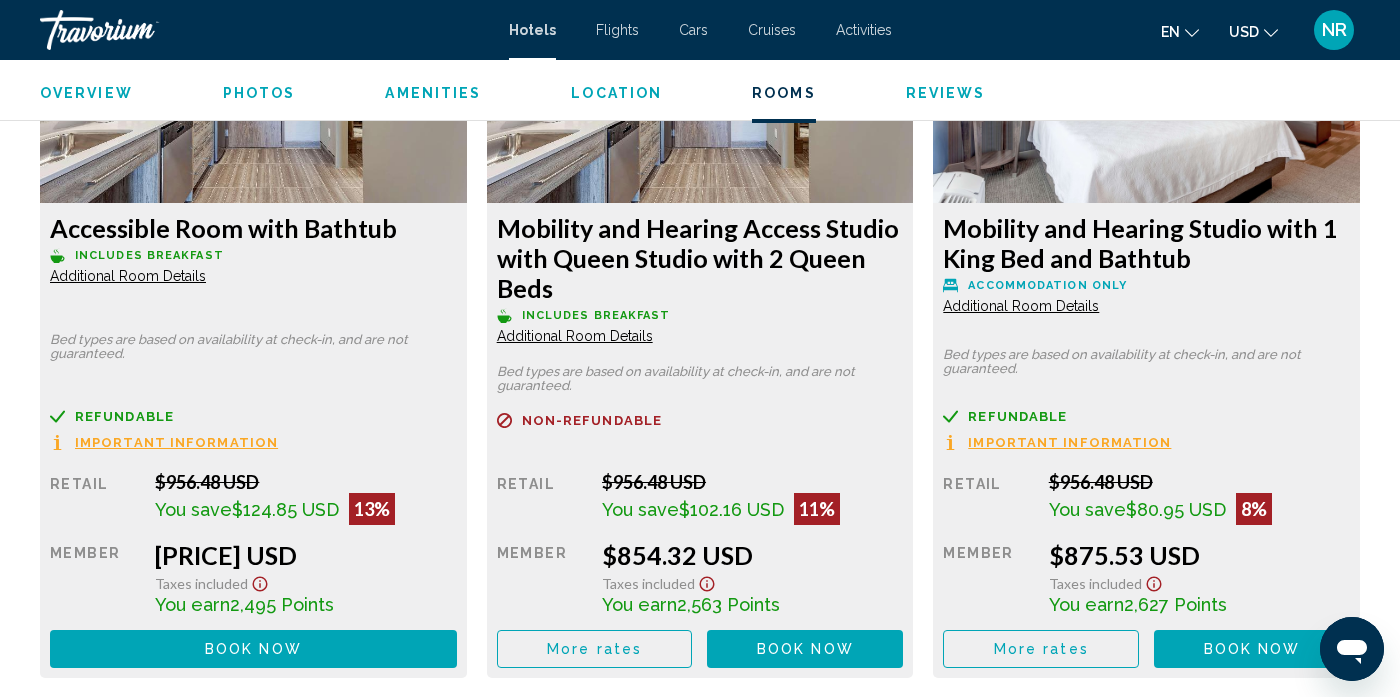 click on "Mobility and Hearing Studio with 1 King Bed and Bathtub
Accommodation Only Additional Room Details Bed types are based on availability at check-in, and are not guaranteed.
Refundable
Non-refundable
Non-refundable
Important Information Retail  [PRICE] USD  You save  [PRICE] USD  8%  when you redeem    Member  [PRICE] USD  Taxes included
You earn  [NUMBER]  Points  More rates Book now No longer available" at bounding box center [1146, 315] 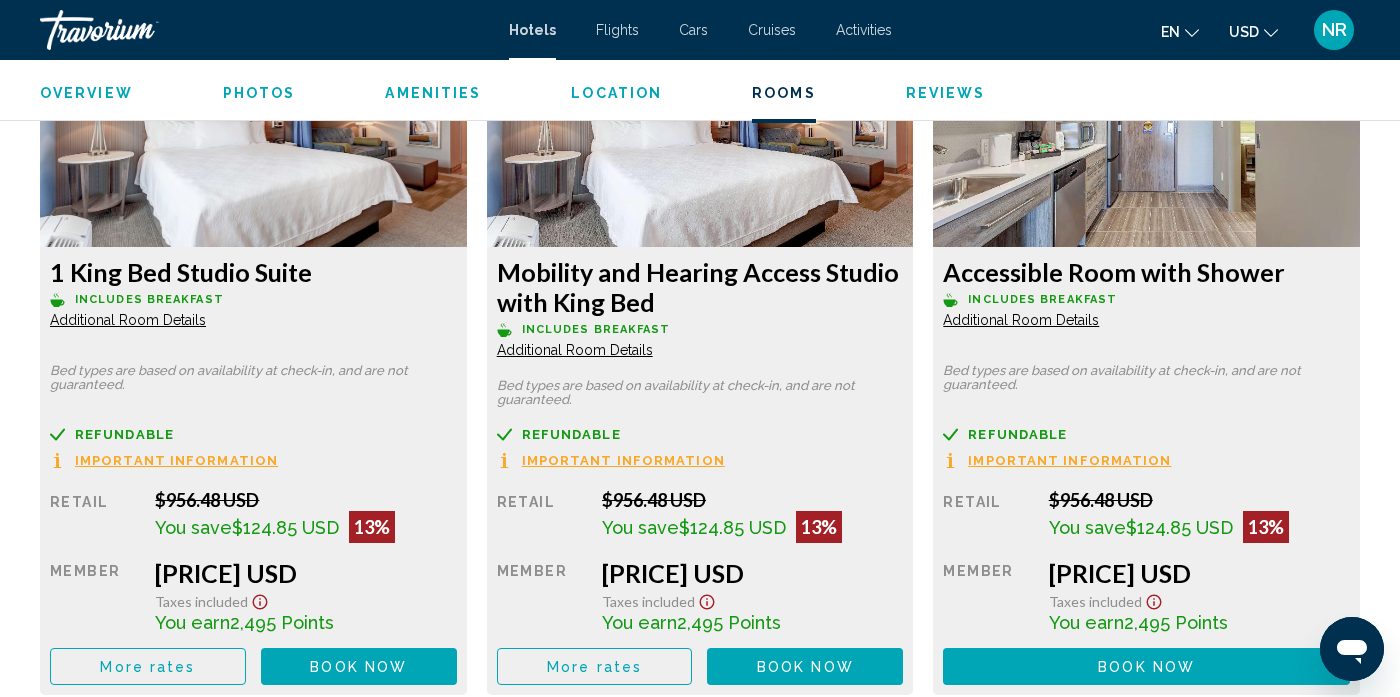 scroll, scrollTop: 3226, scrollLeft: 0, axis: vertical 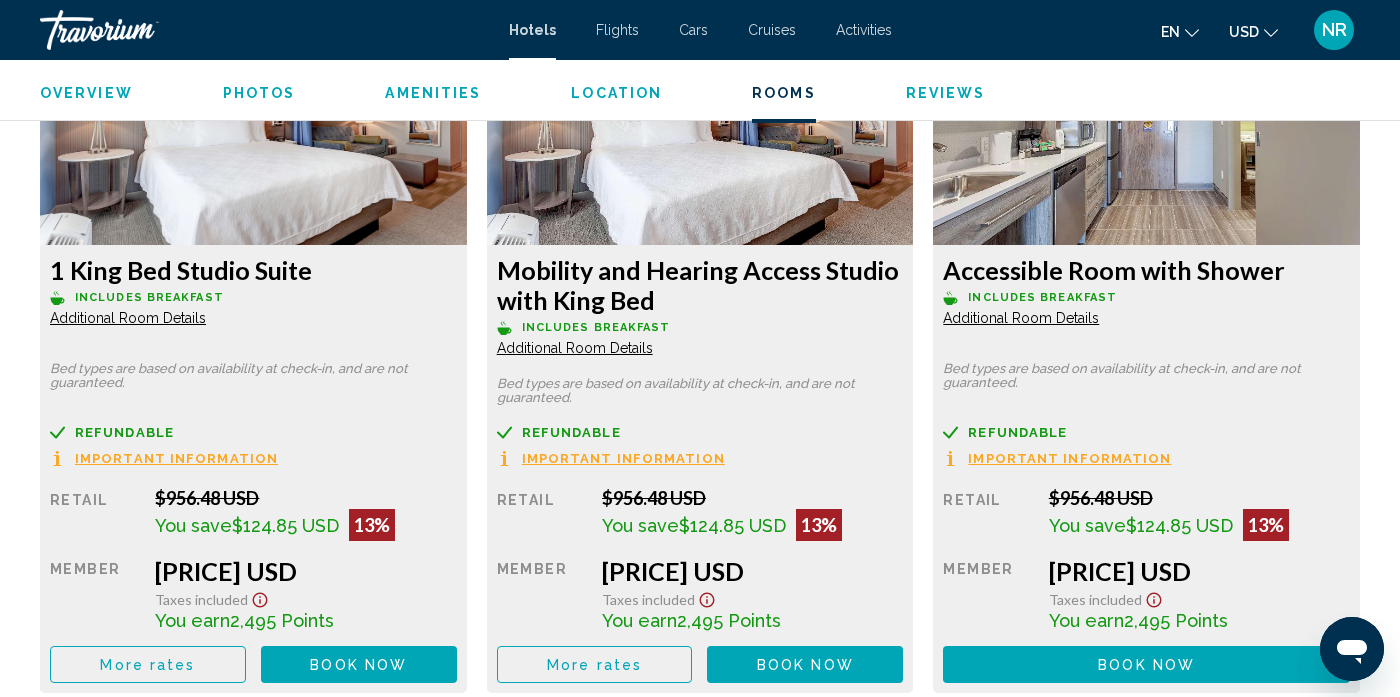 click at bounding box center (253, 120) 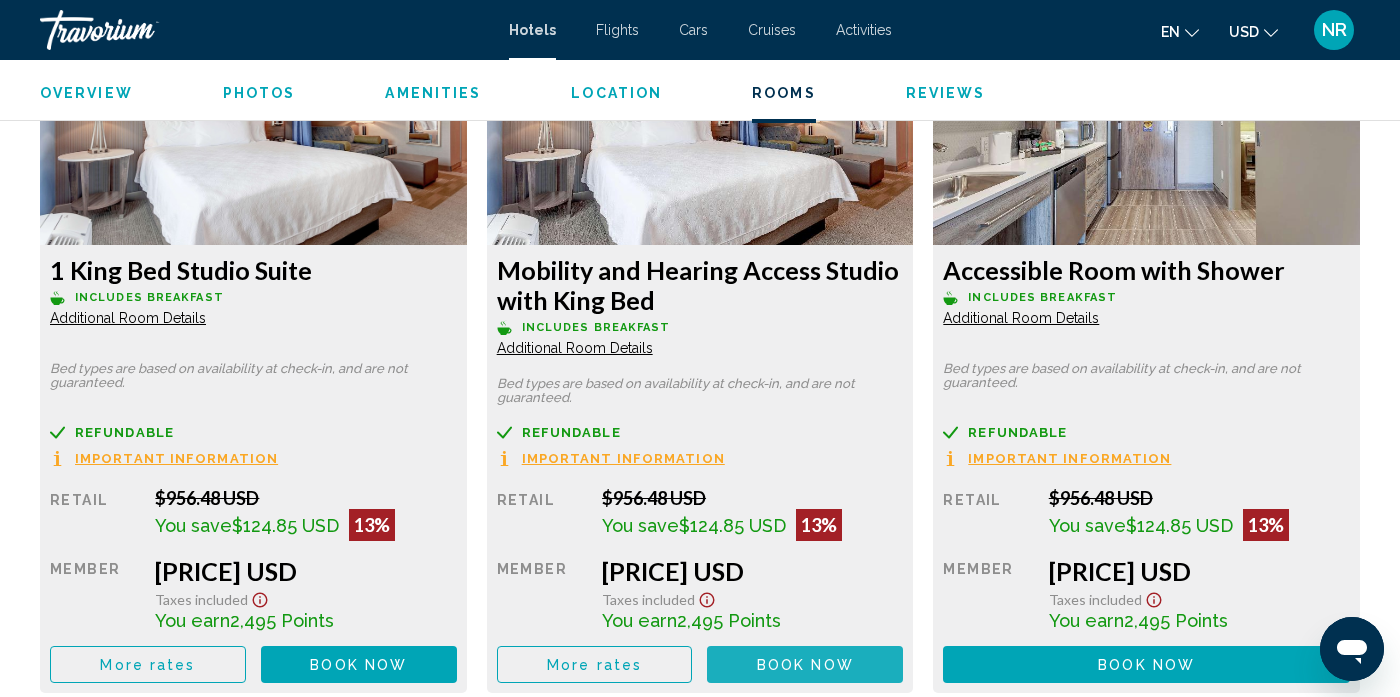 click on "Book now" at bounding box center (805, 665) 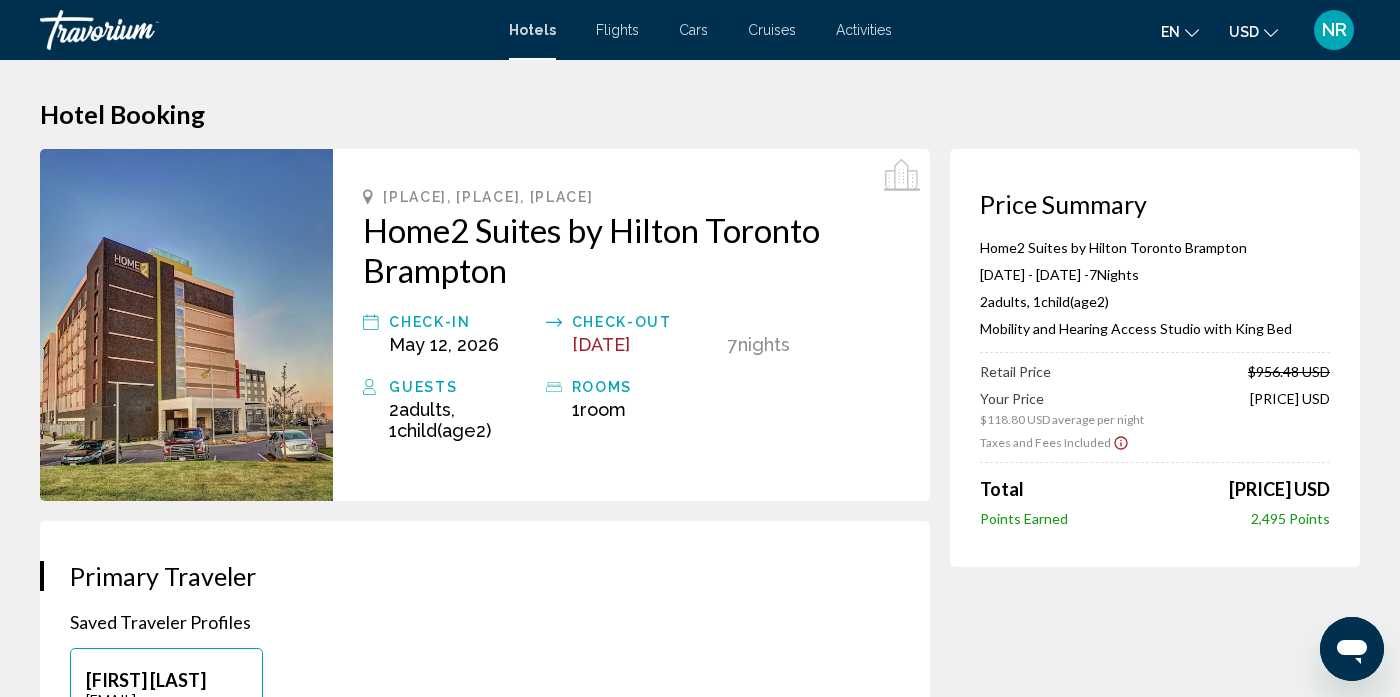scroll, scrollTop: 0, scrollLeft: 0, axis: both 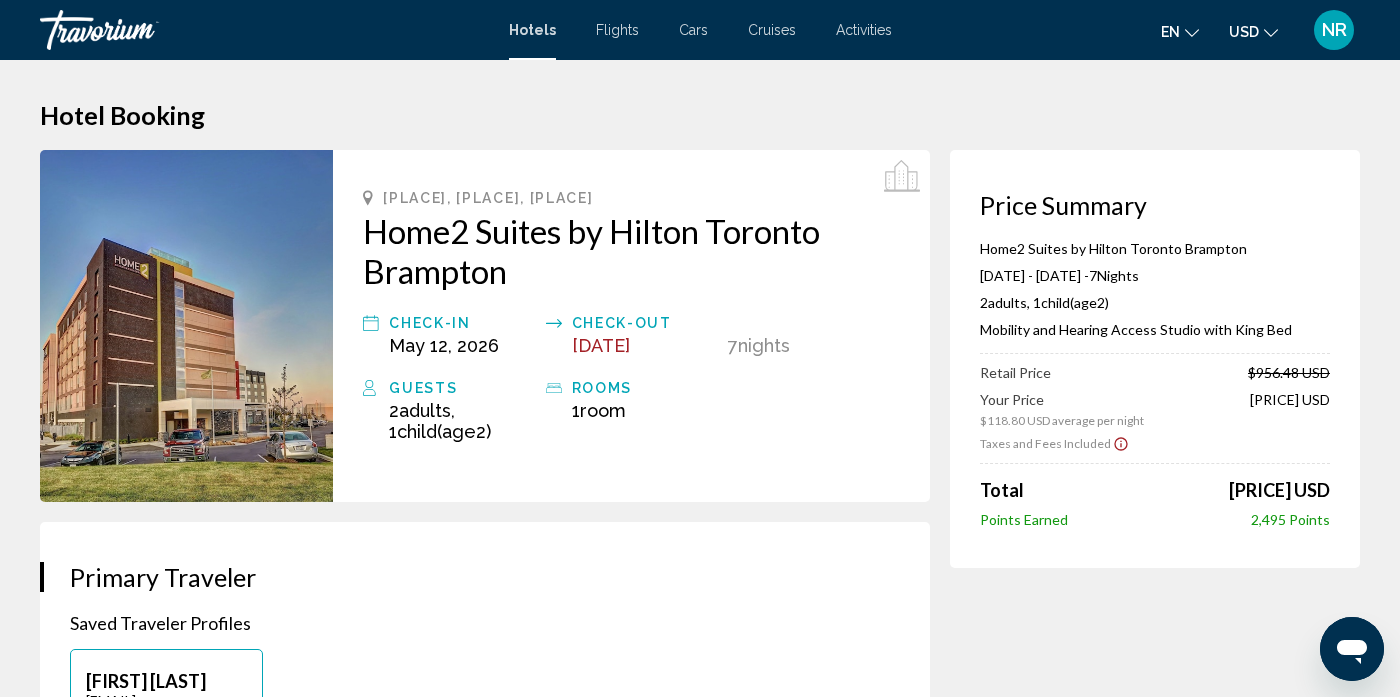 click on "NR" at bounding box center [1334, 30] 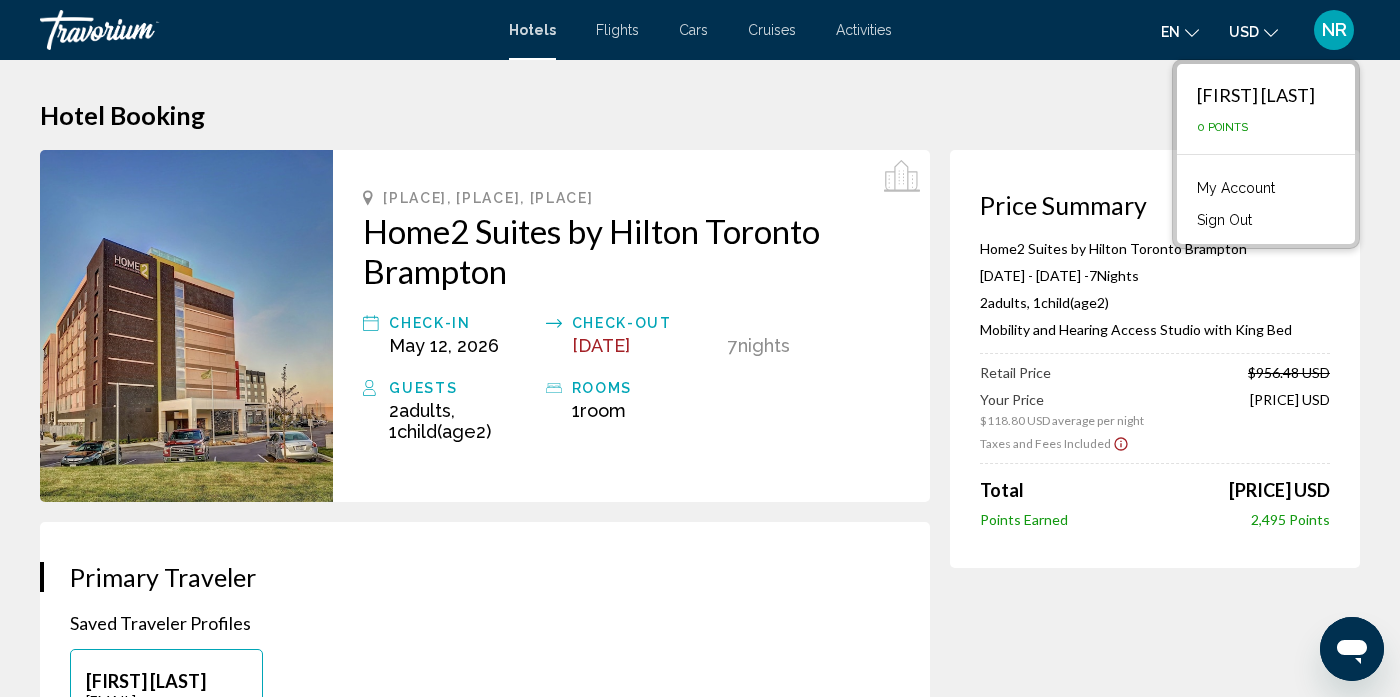 click on "[FIRST] [LAST]  0  Points" at bounding box center [1266, 109] 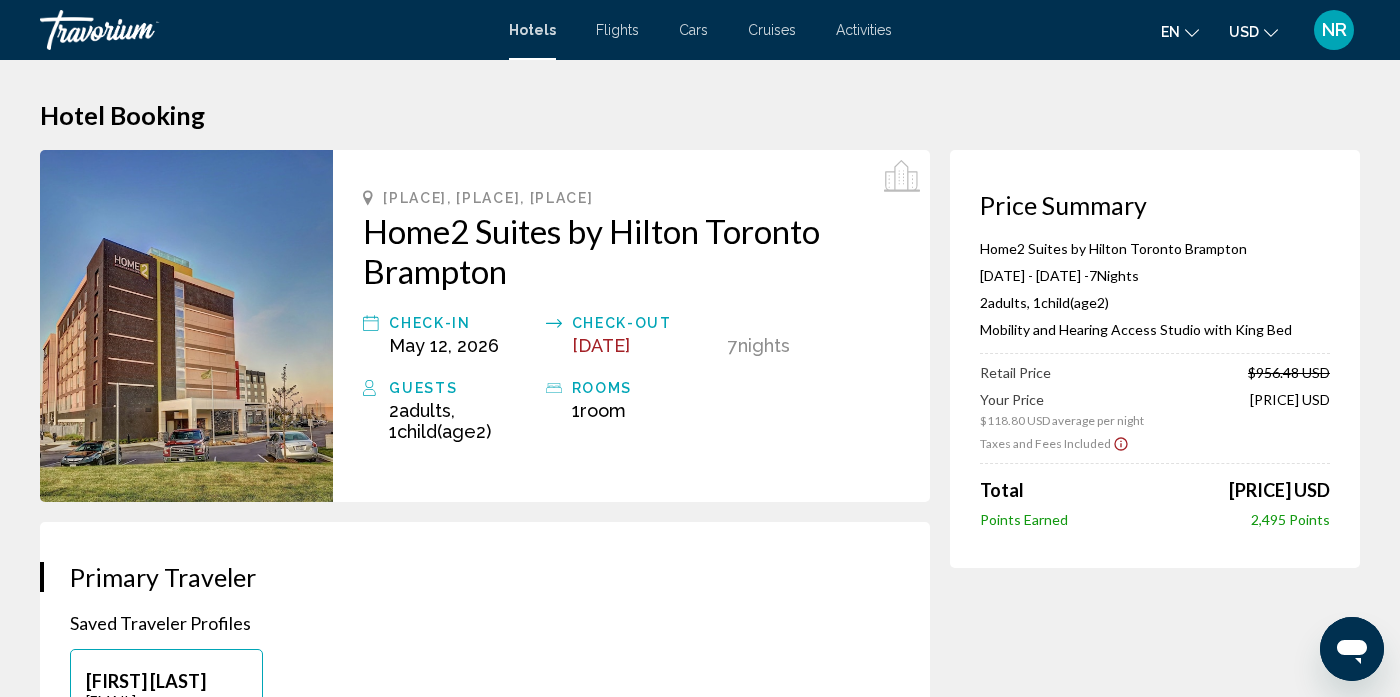 click on "NR" at bounding box center [1334, 30] 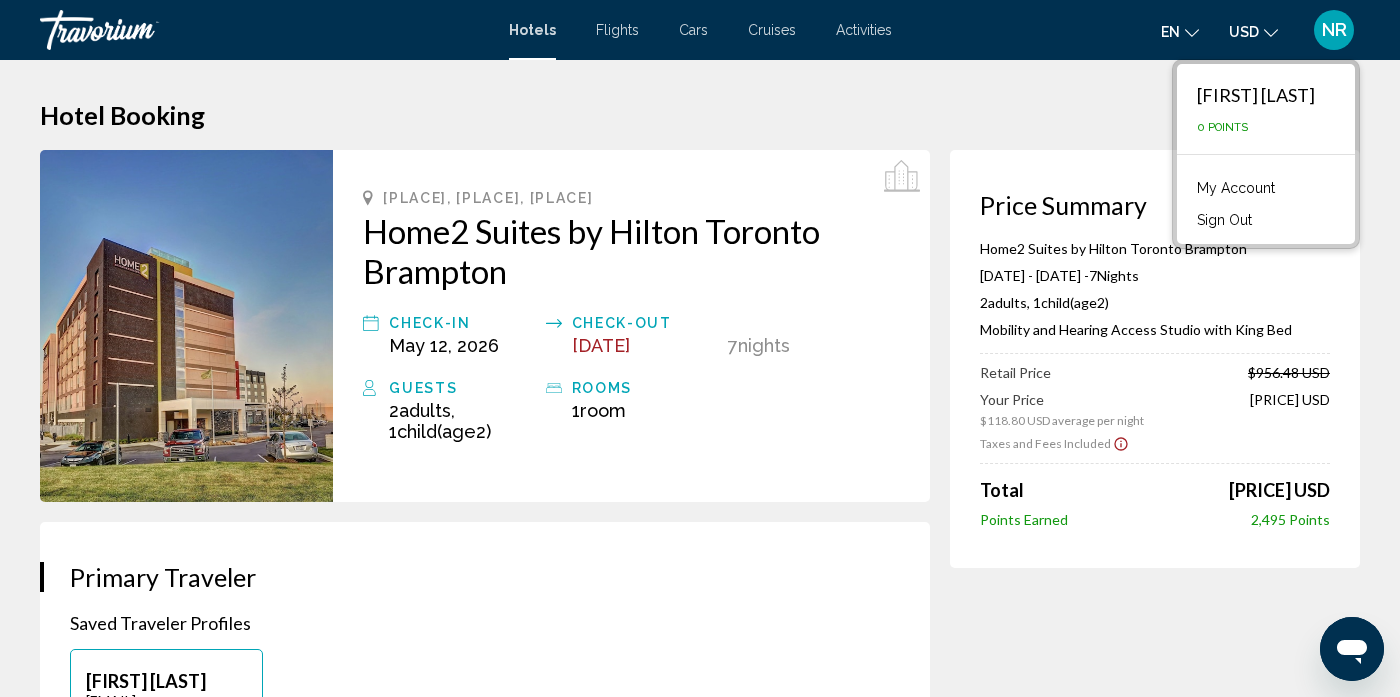 click on "My Account" at bounding box center (1236, 188) 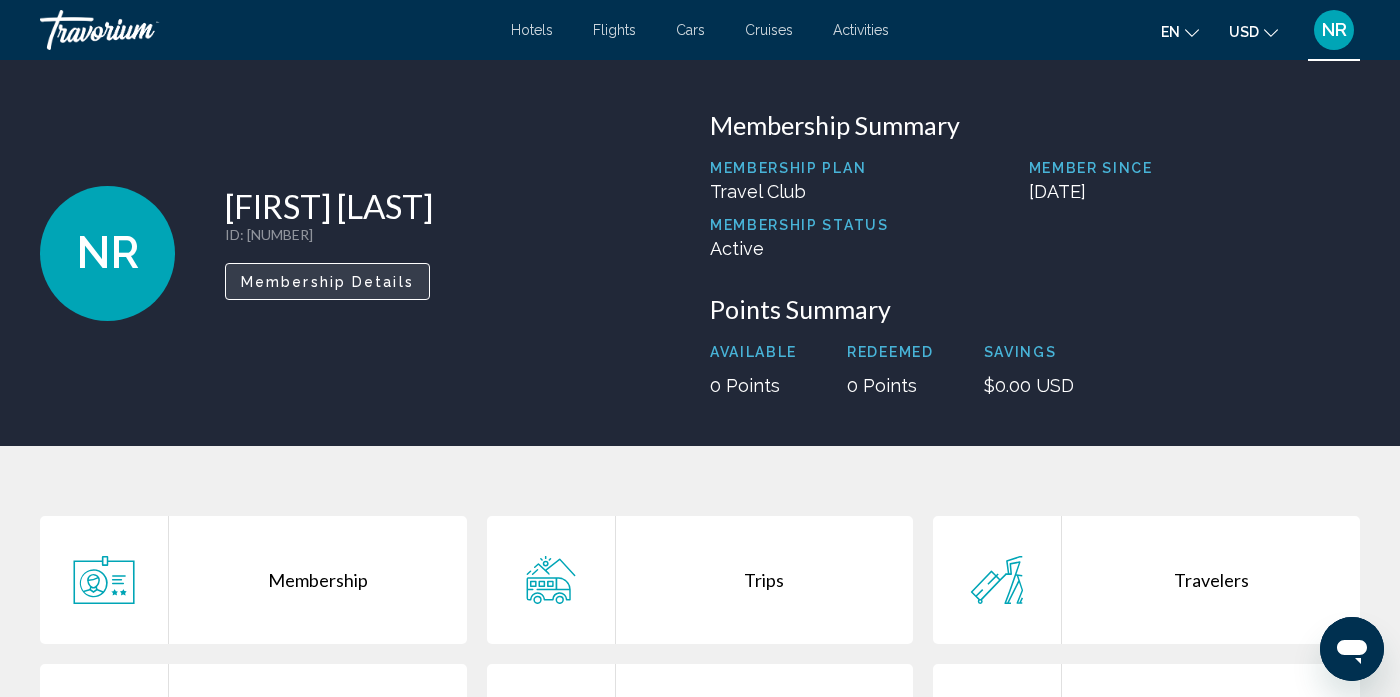 click on "Membership Details" at bounding box center (327, 282) 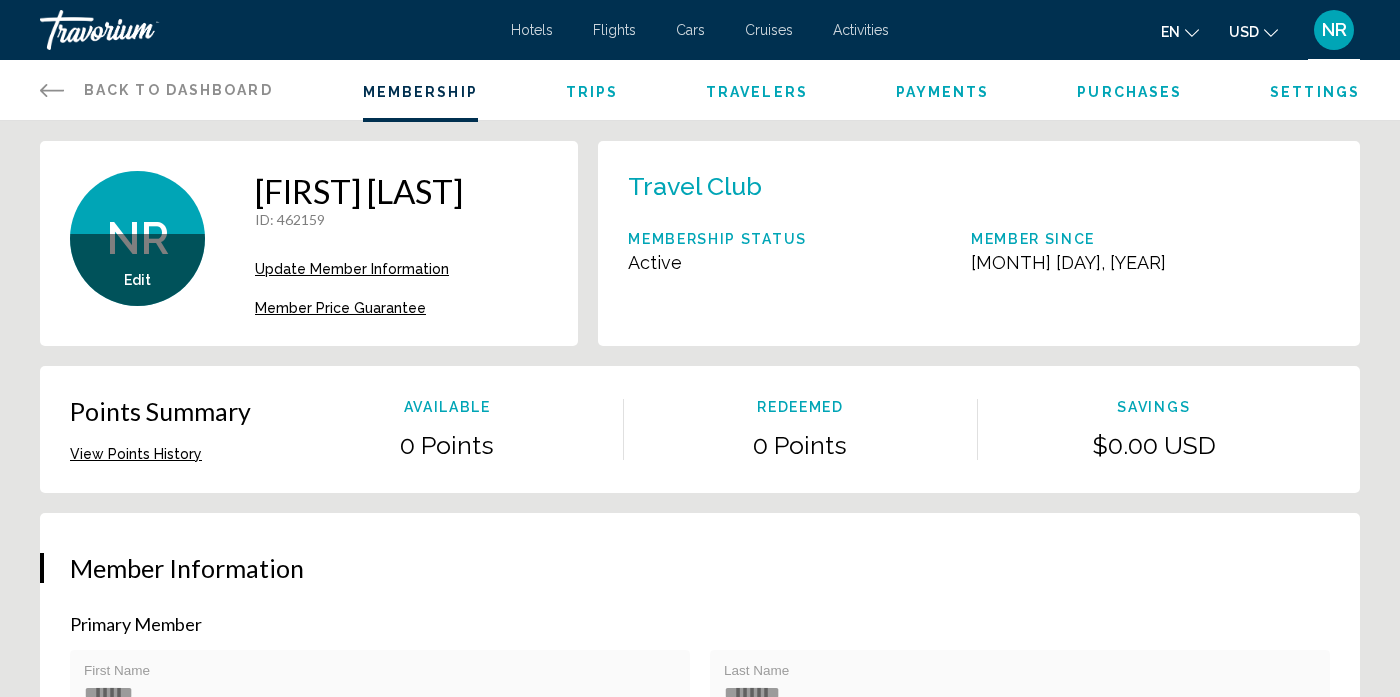 scroll, scrollTop: 0, scrollLeft: 0, axis: both 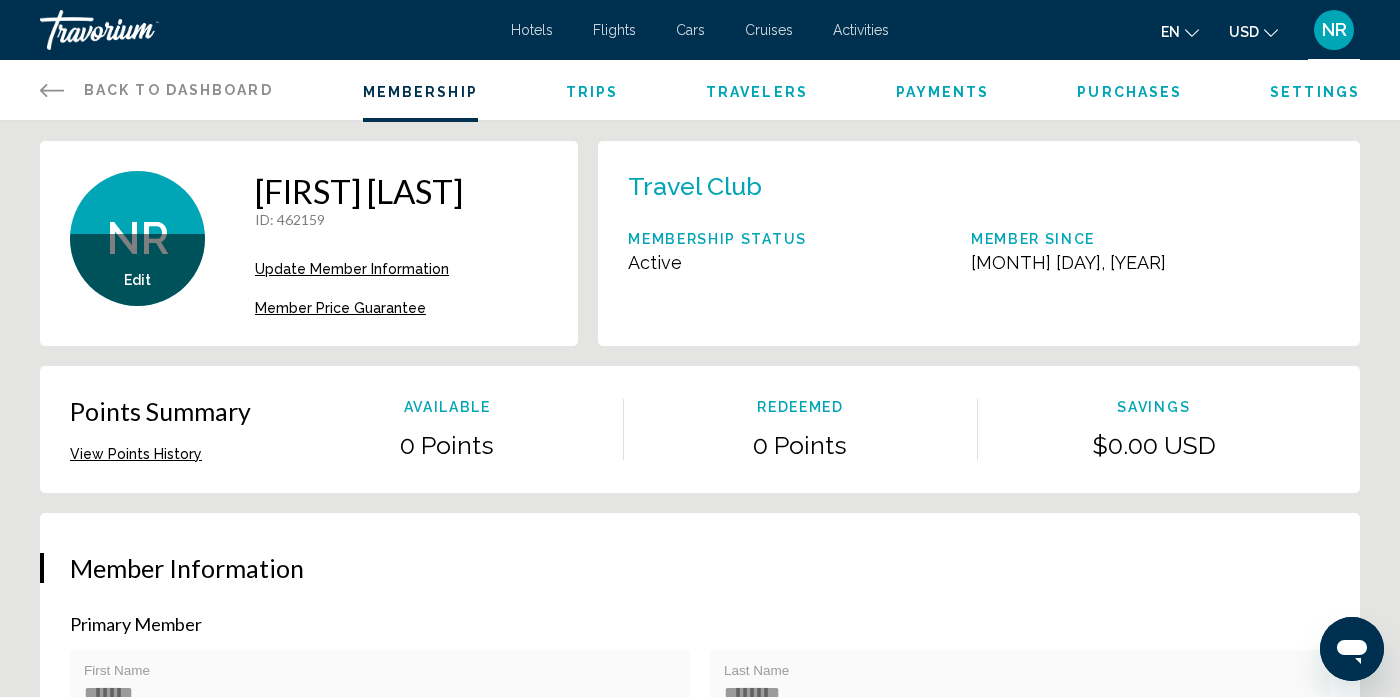 click on "**********" at bounding box center [700, 873] 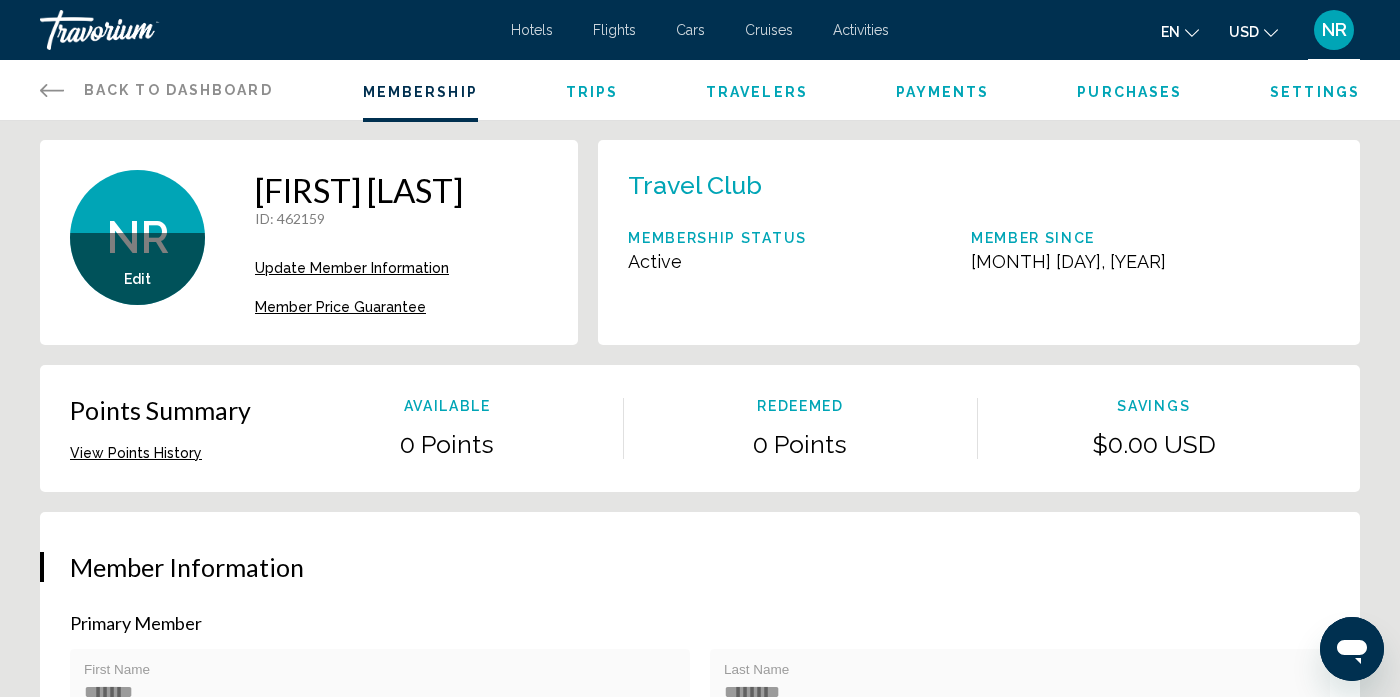 scroll, scrollTop: 0, scrollLeft: 0, axis: both 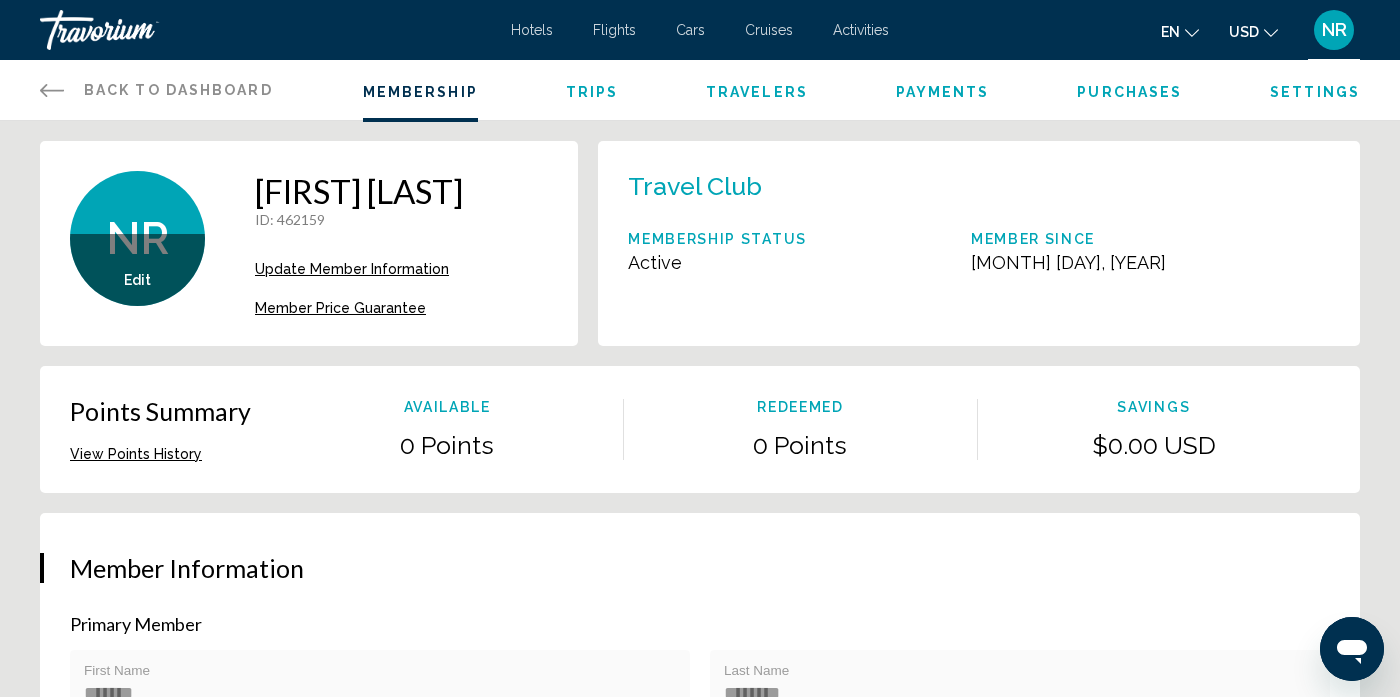 click 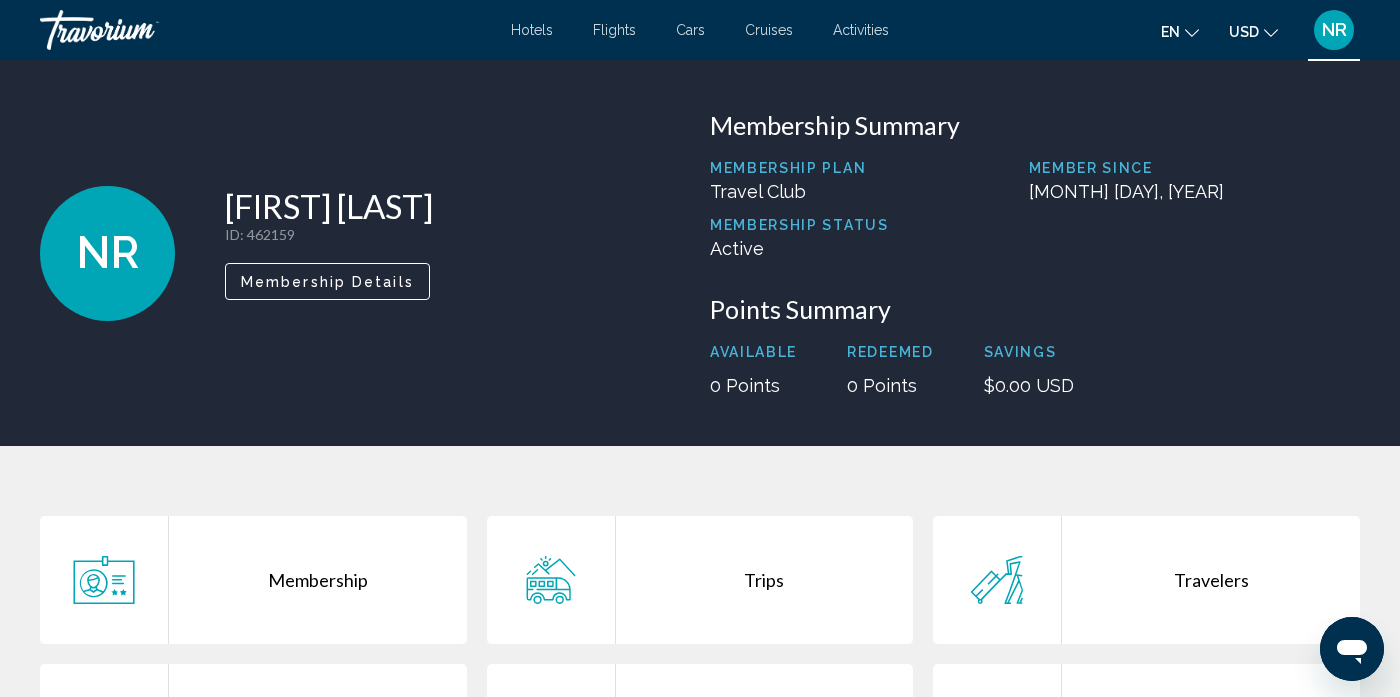click on "Hotels" at bounding box center [532, 30] 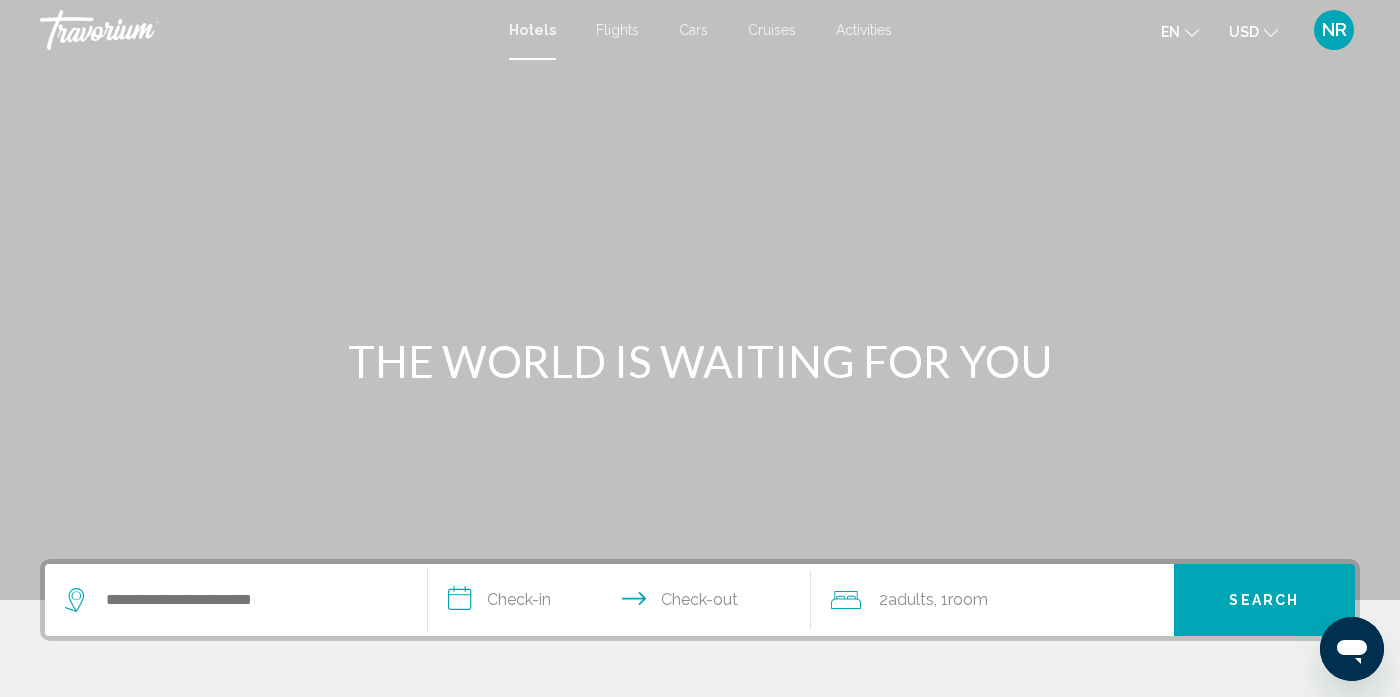 click at bounding box center [140, 30] 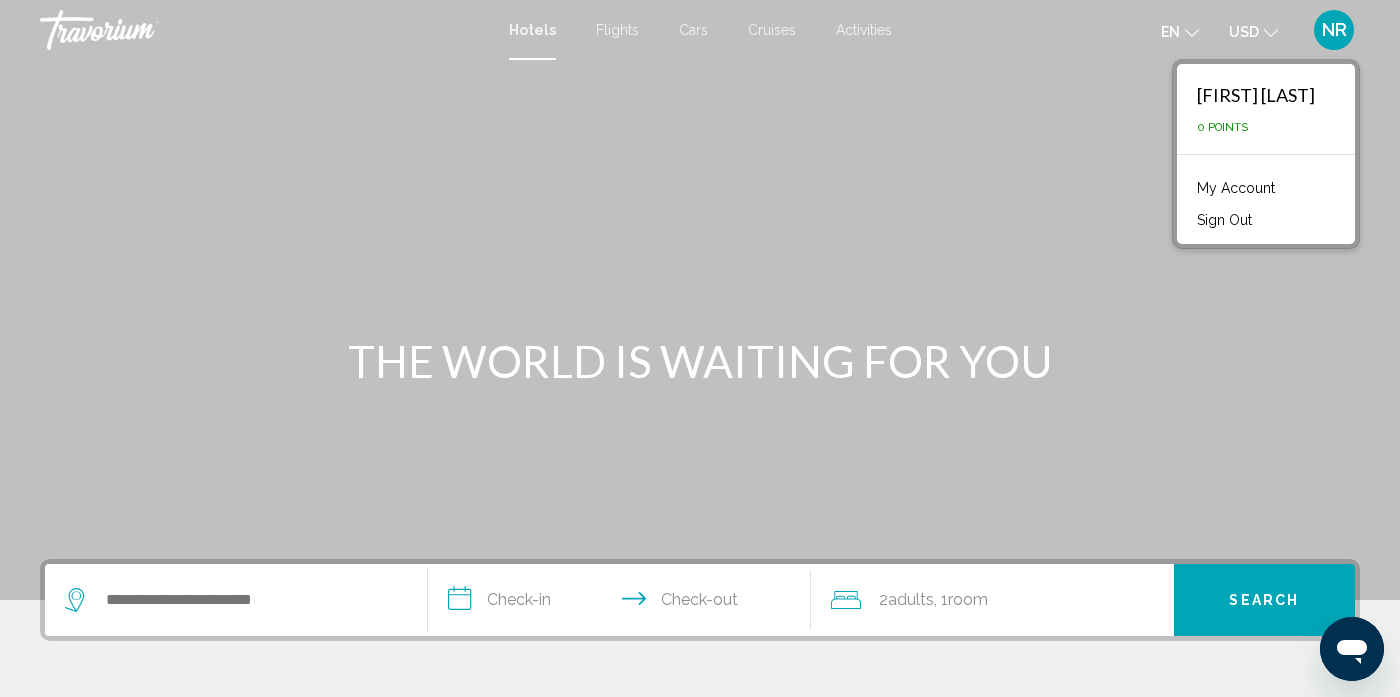 click on "NR" at bounding box center [1334, 30] 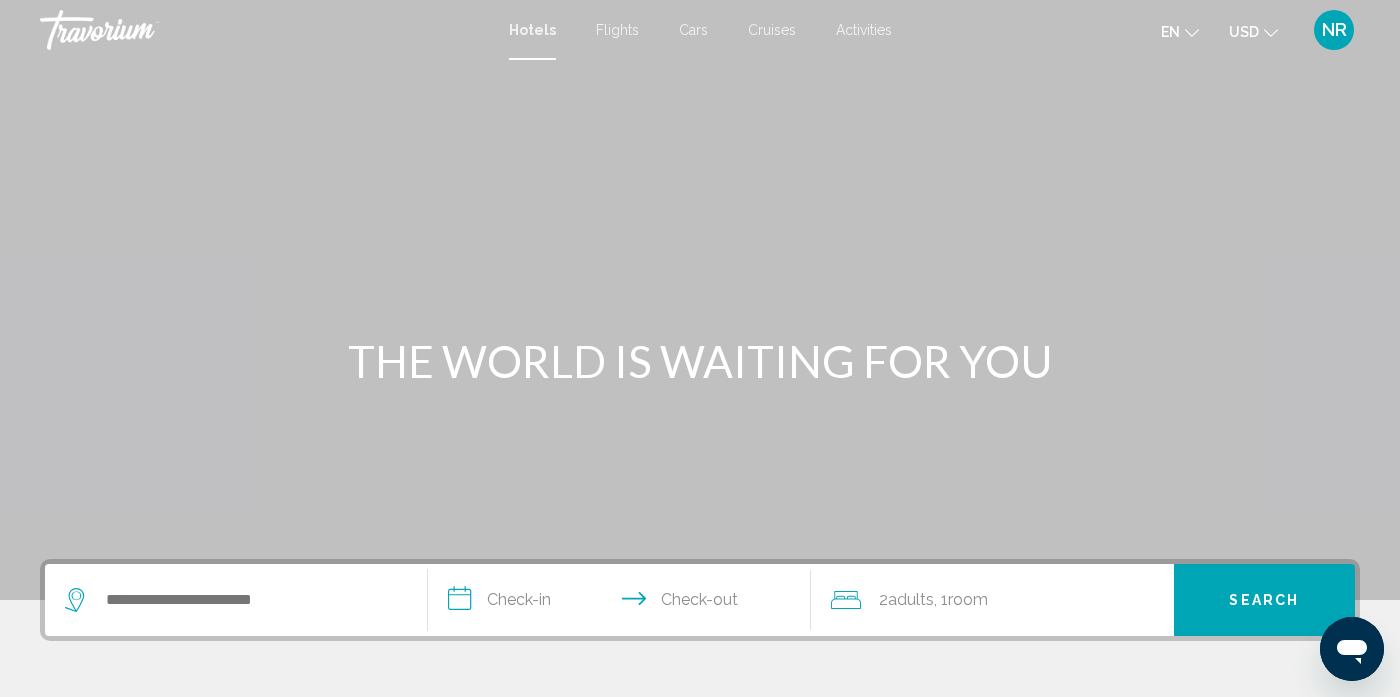 click on "NR" at bounding box center (1334, 30) 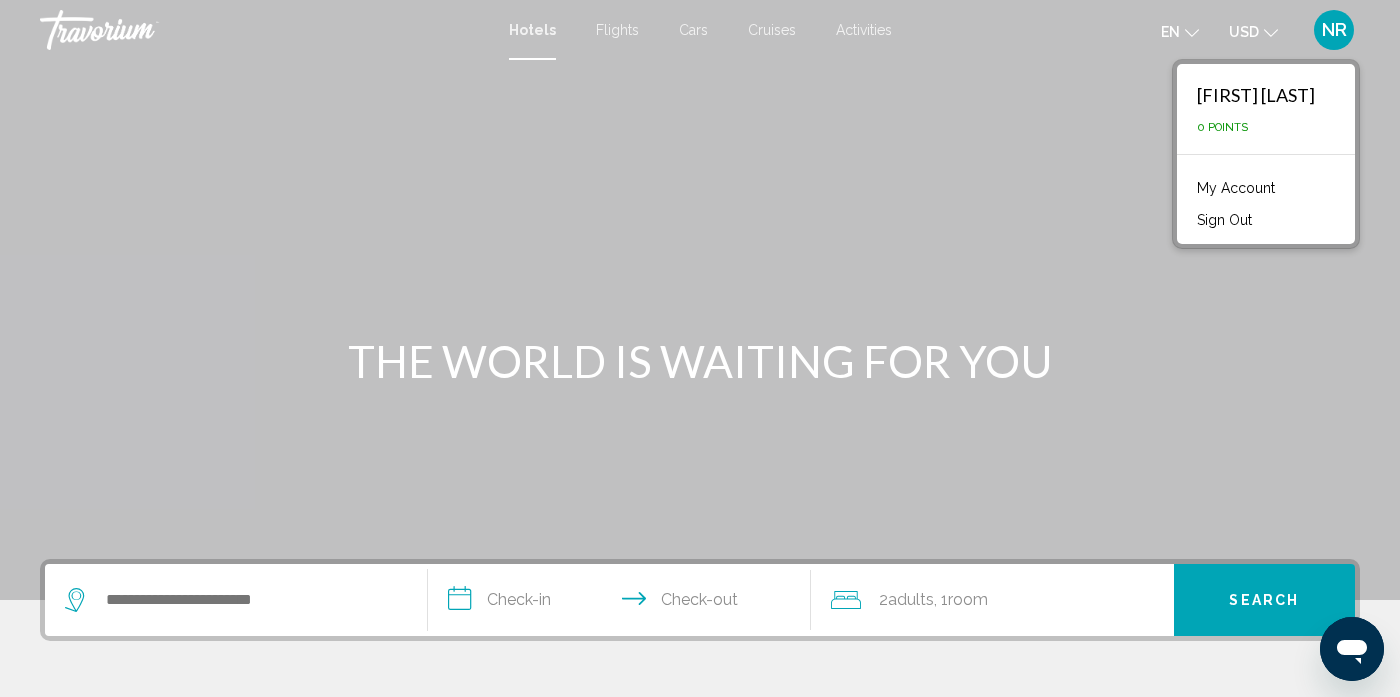 click on "Sign Out" at bounding box center (1224, 220) 